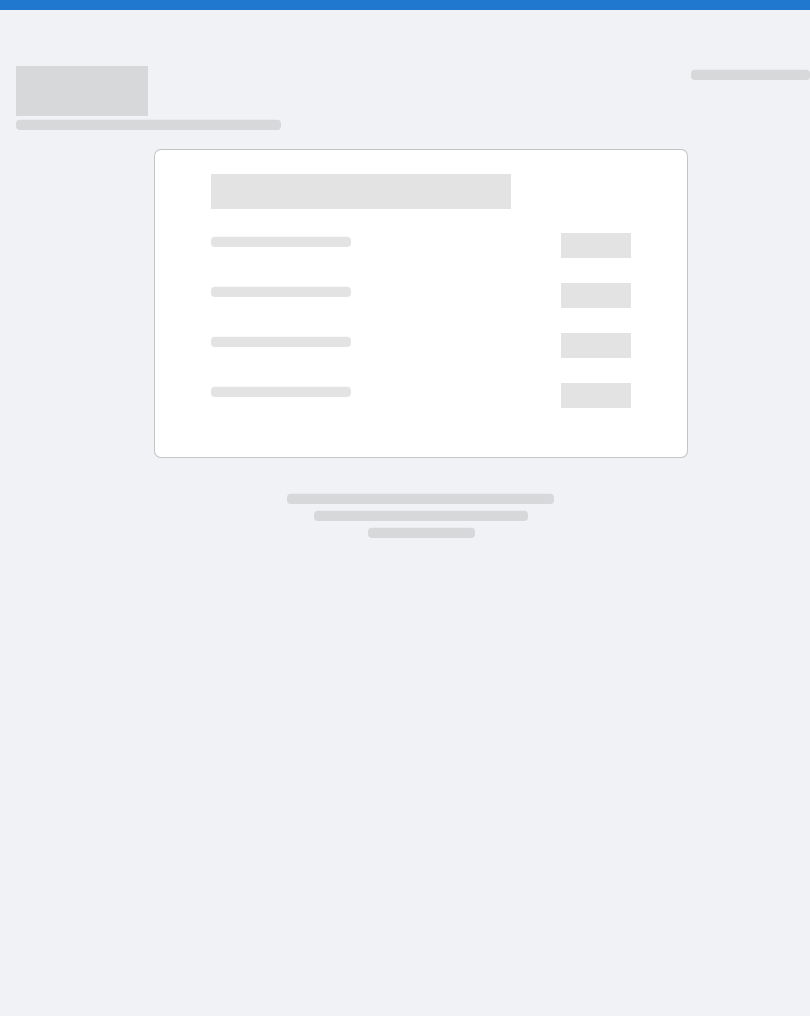 scroll, scrollTop: 0, scrollLeft: 0, axis: both 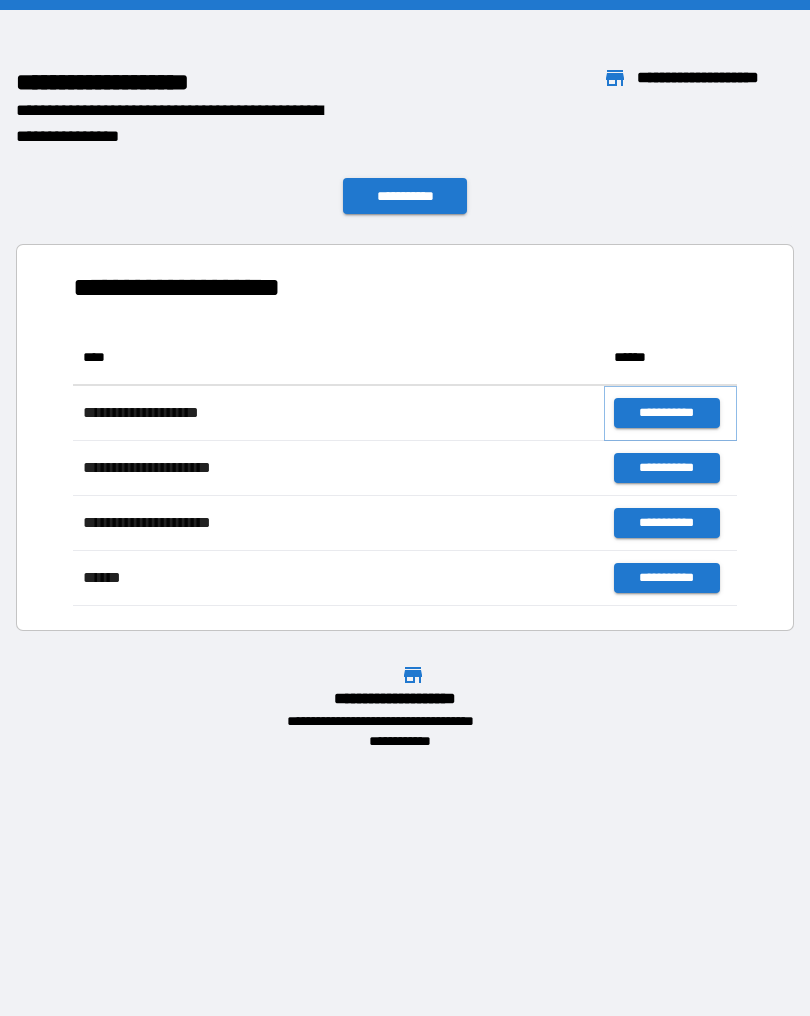 click on "**********" at bounding box center [666, 413] 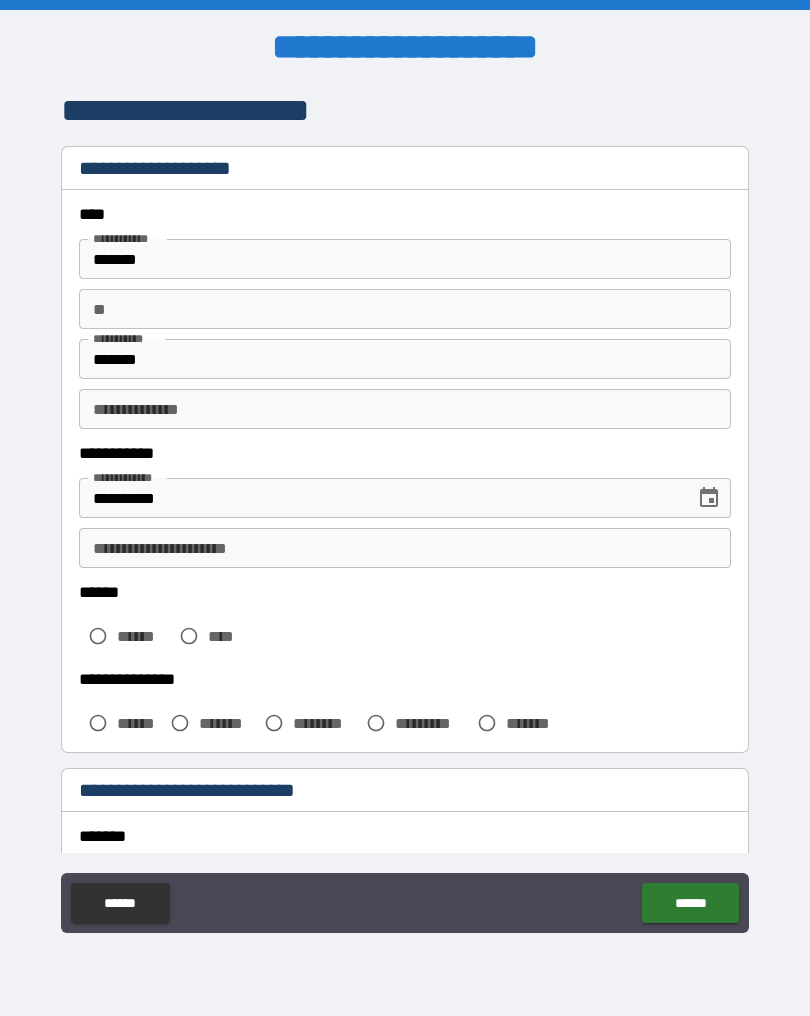 click on "**" at bounding box center (405, 309) 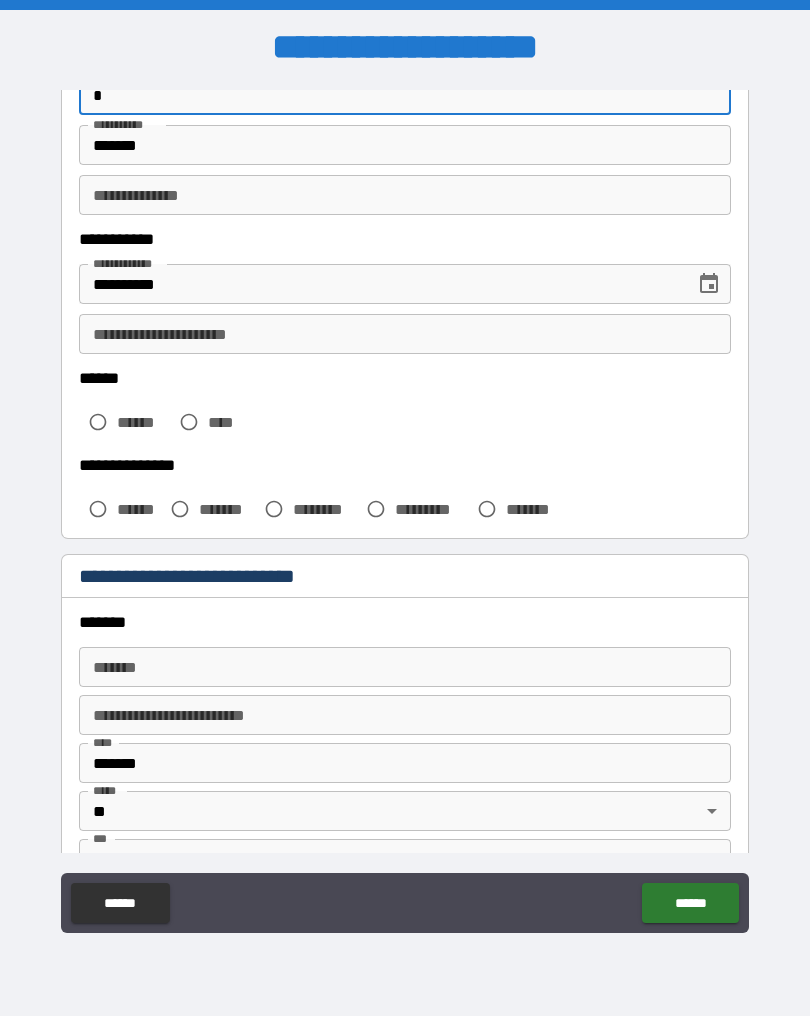 scroll, scrollTop: 249, scrollLeft: 0, axis: vertical 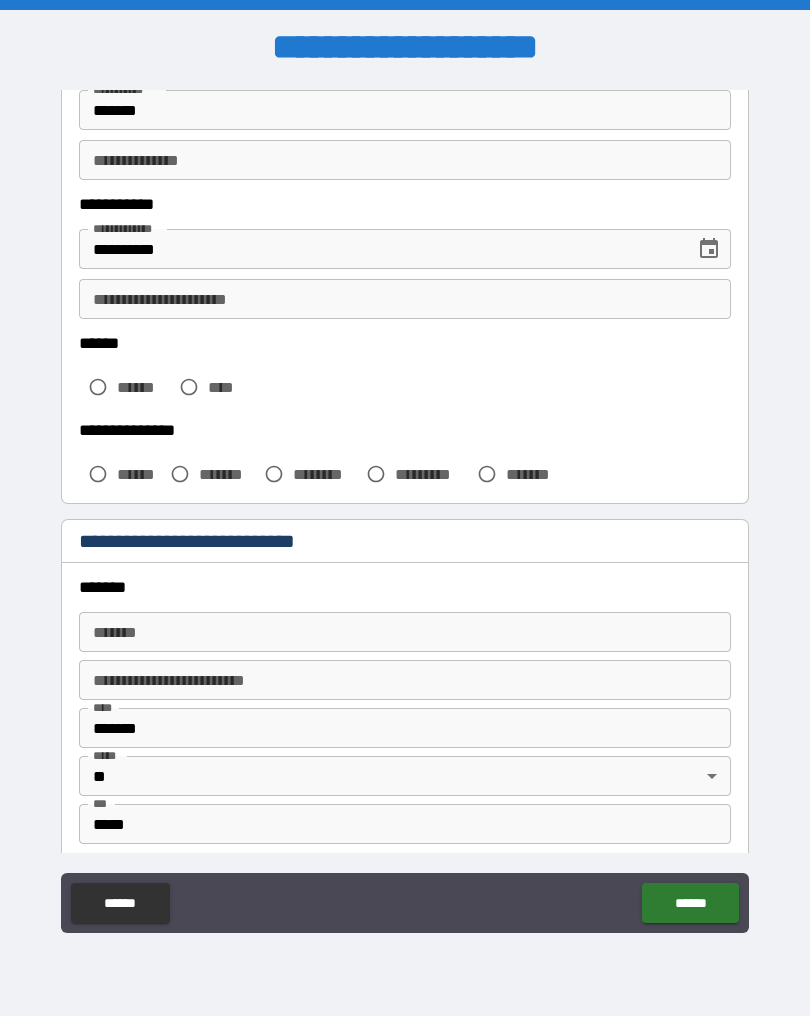 type on "*" 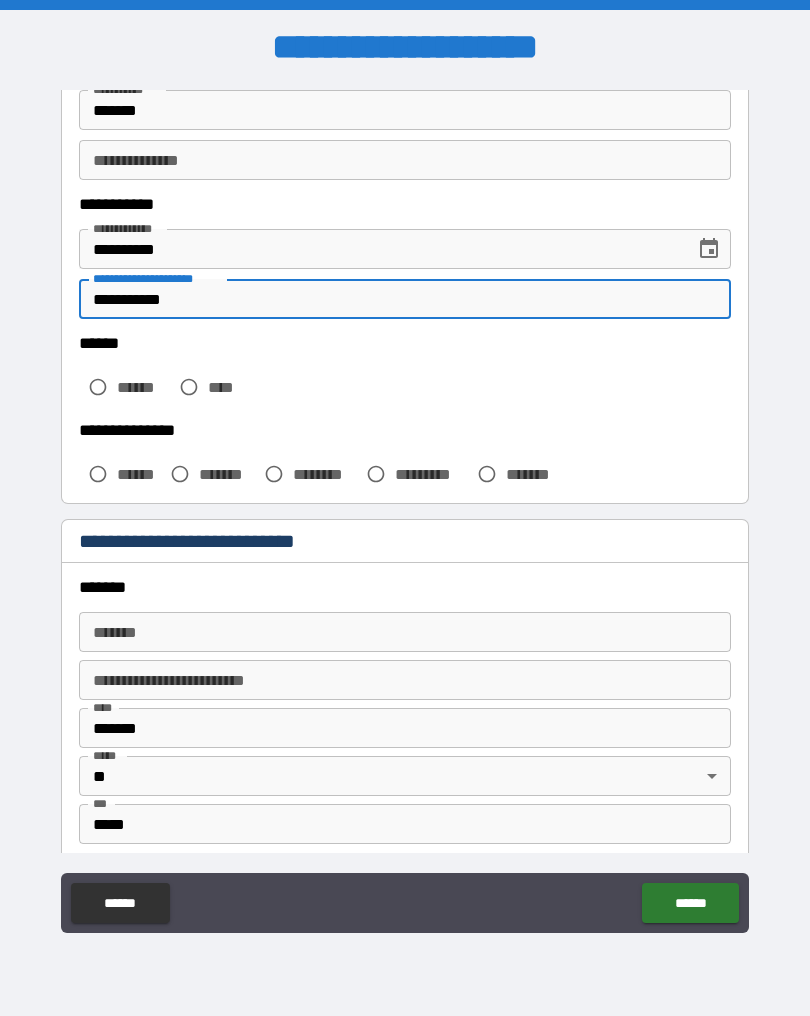 type on "**********" 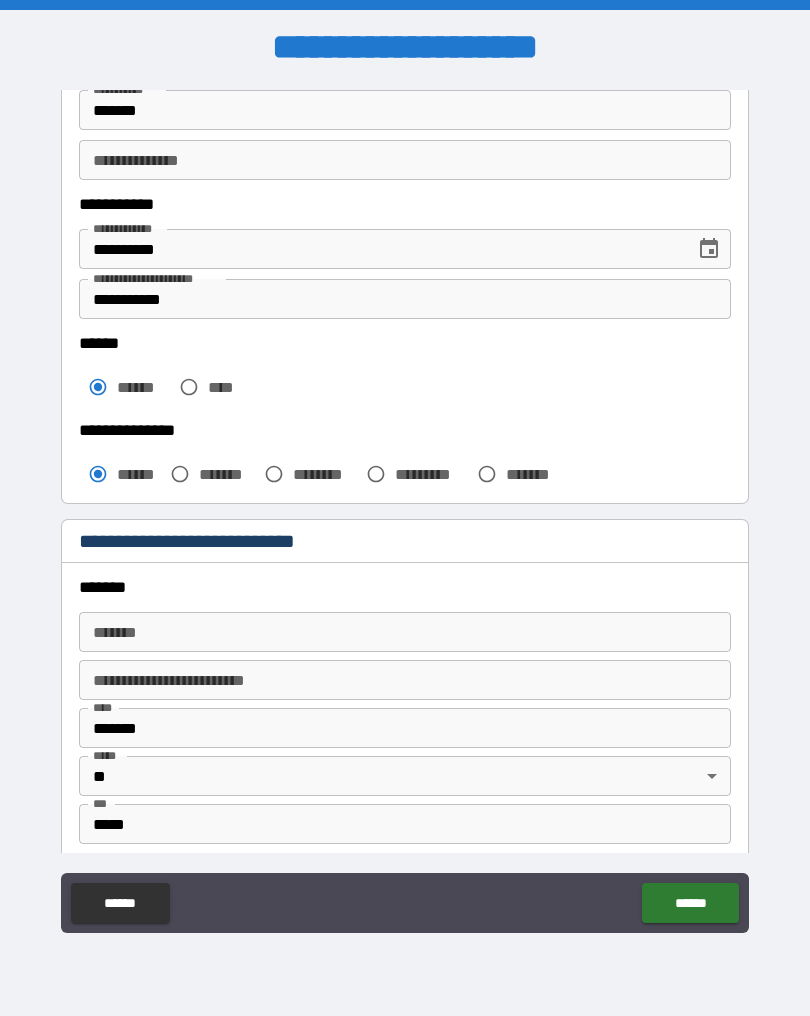 click on "**********" at bounding box center [405, 680] 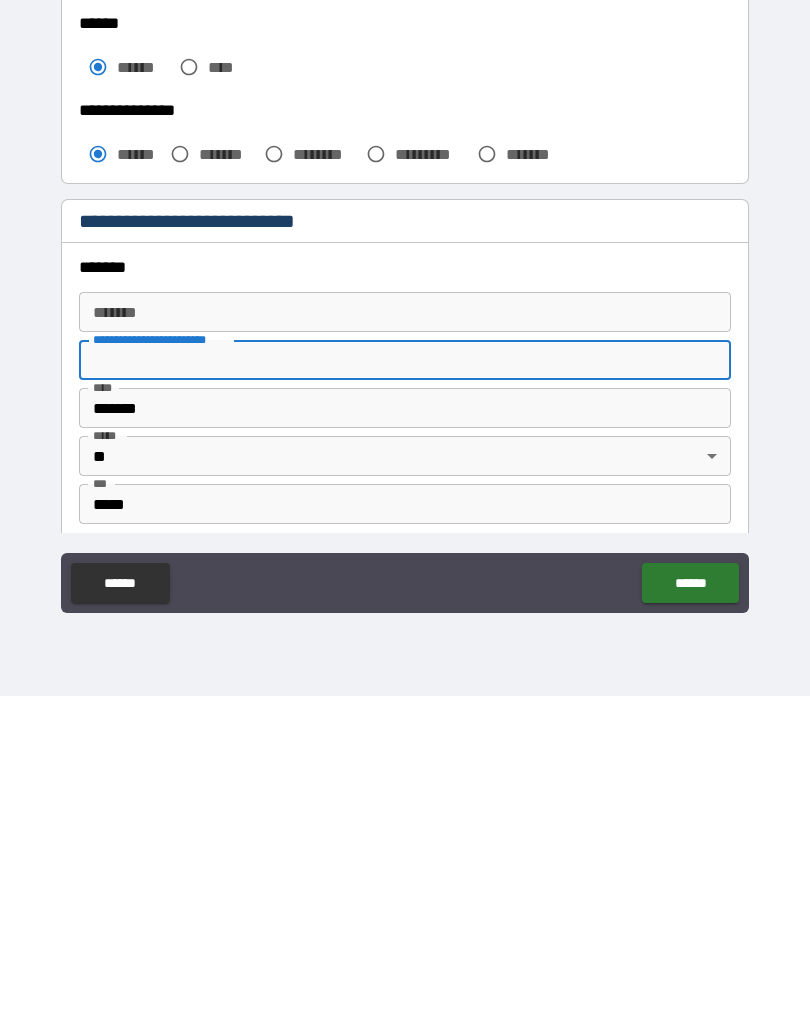 click on "*******" at bounding box center [405, 632] 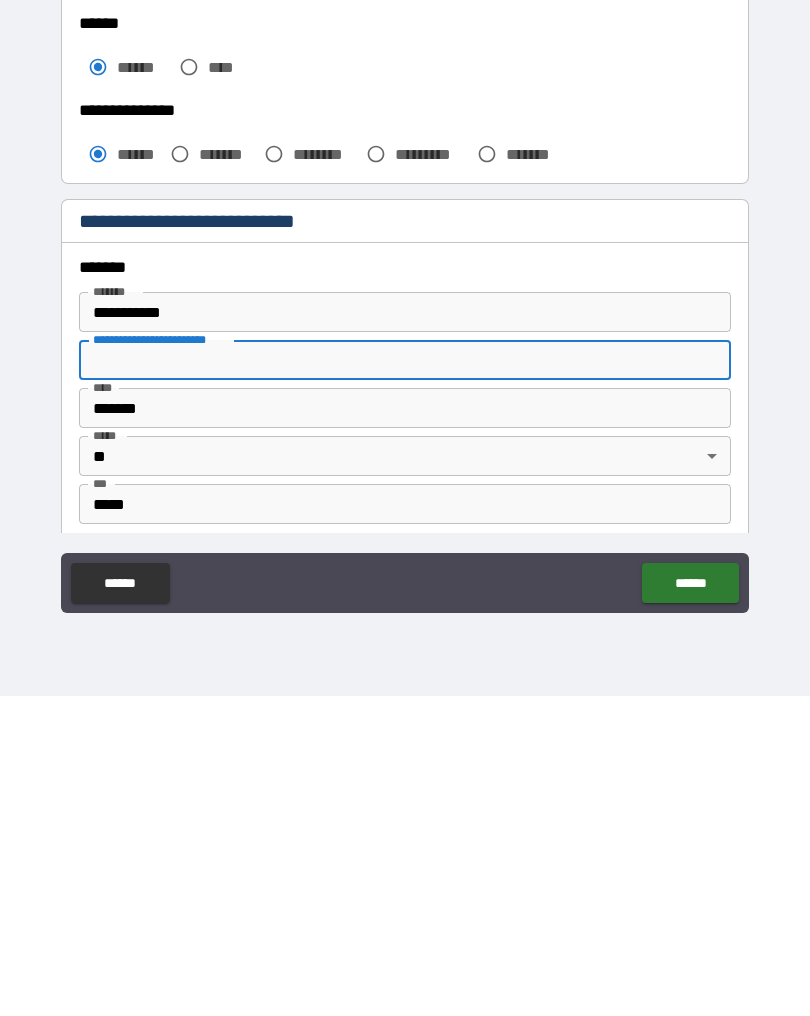 type on "**********" 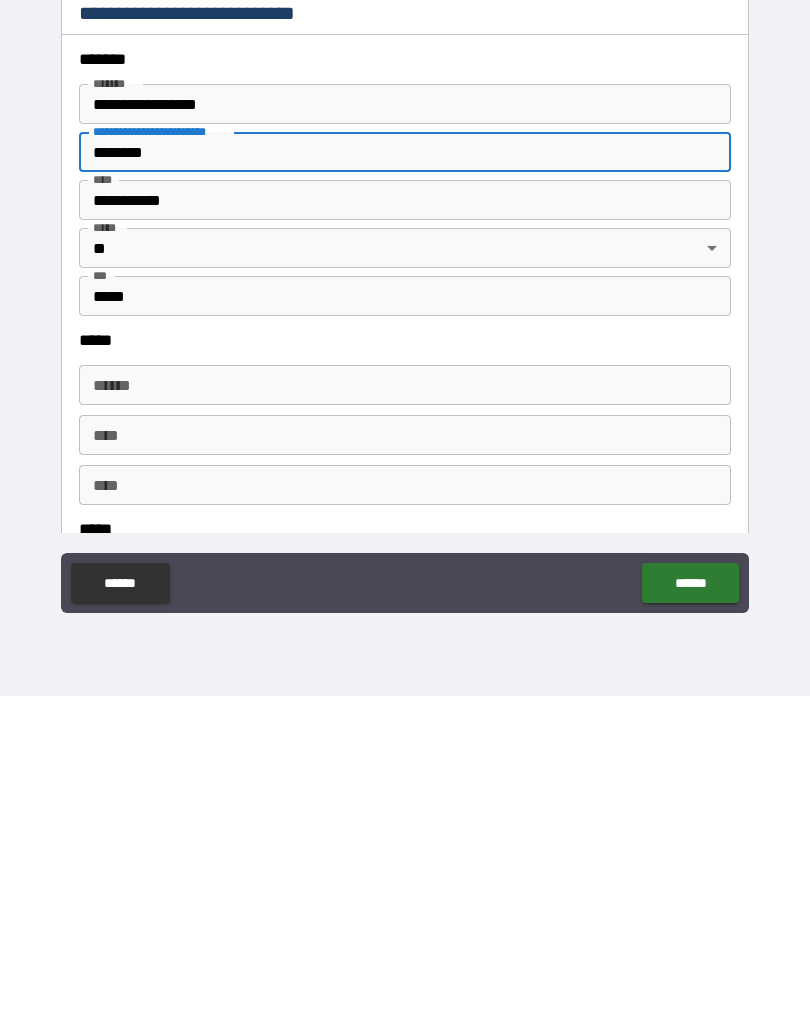 scroll, scrollTop: 520, scrollLeft: 0, axis: vertical 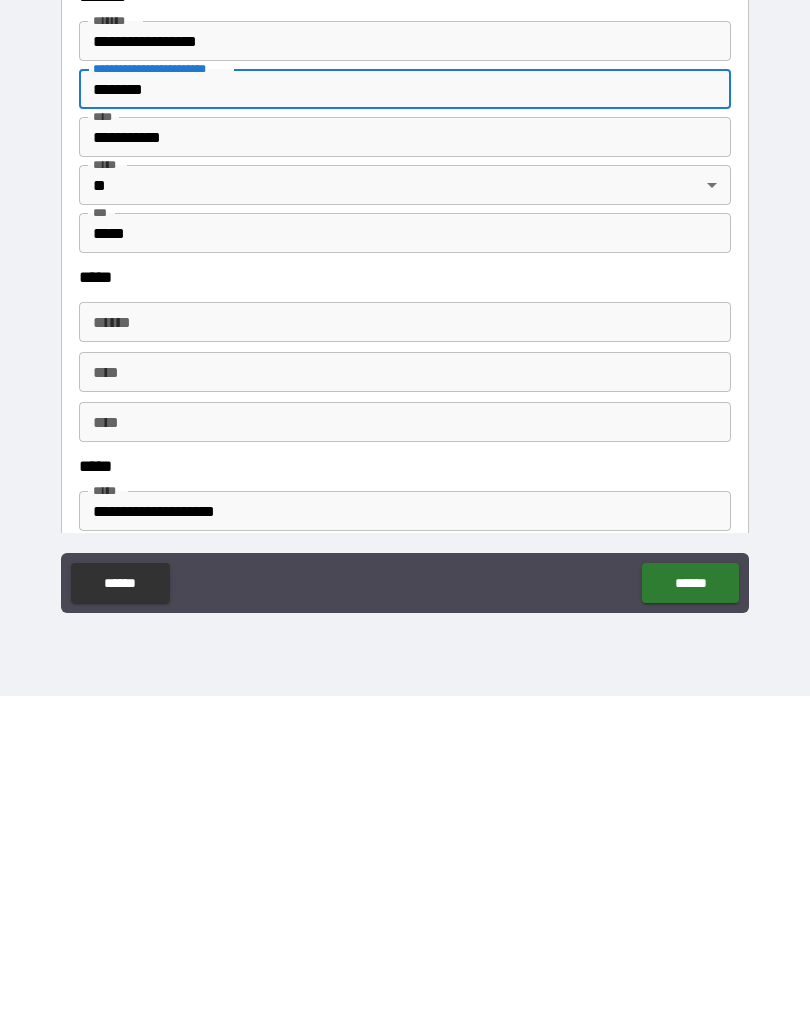 type on "********" 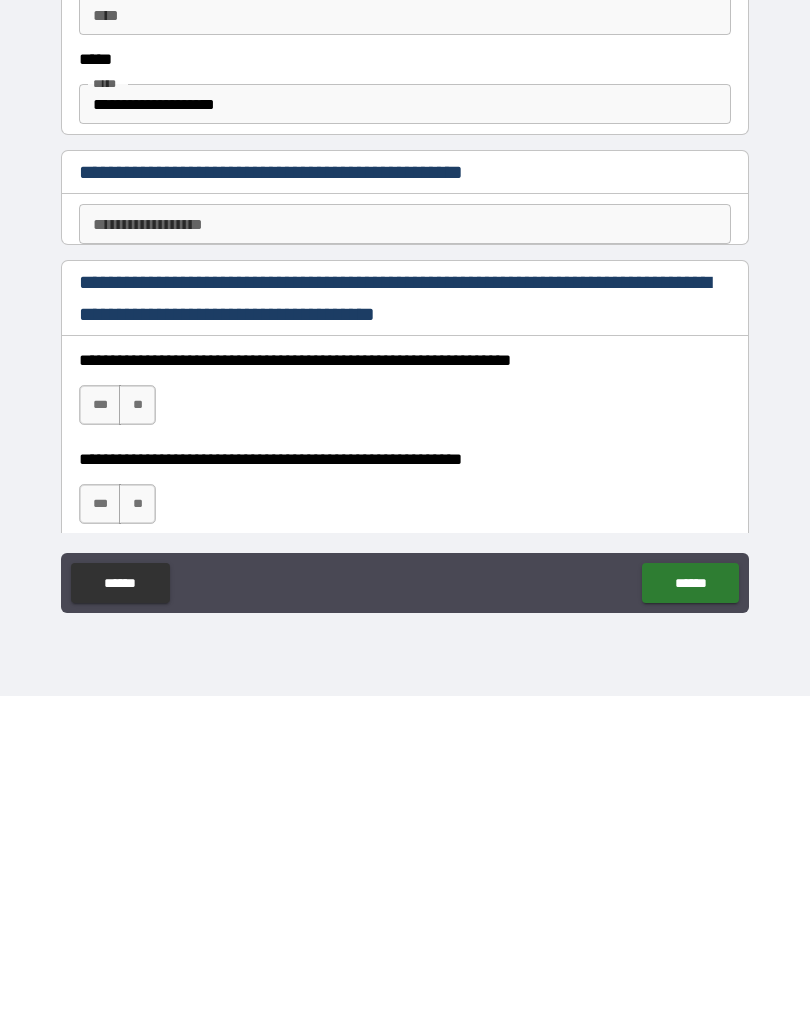 scroll, scrollTop: 949, scrollLeft: 0, axis: vertical 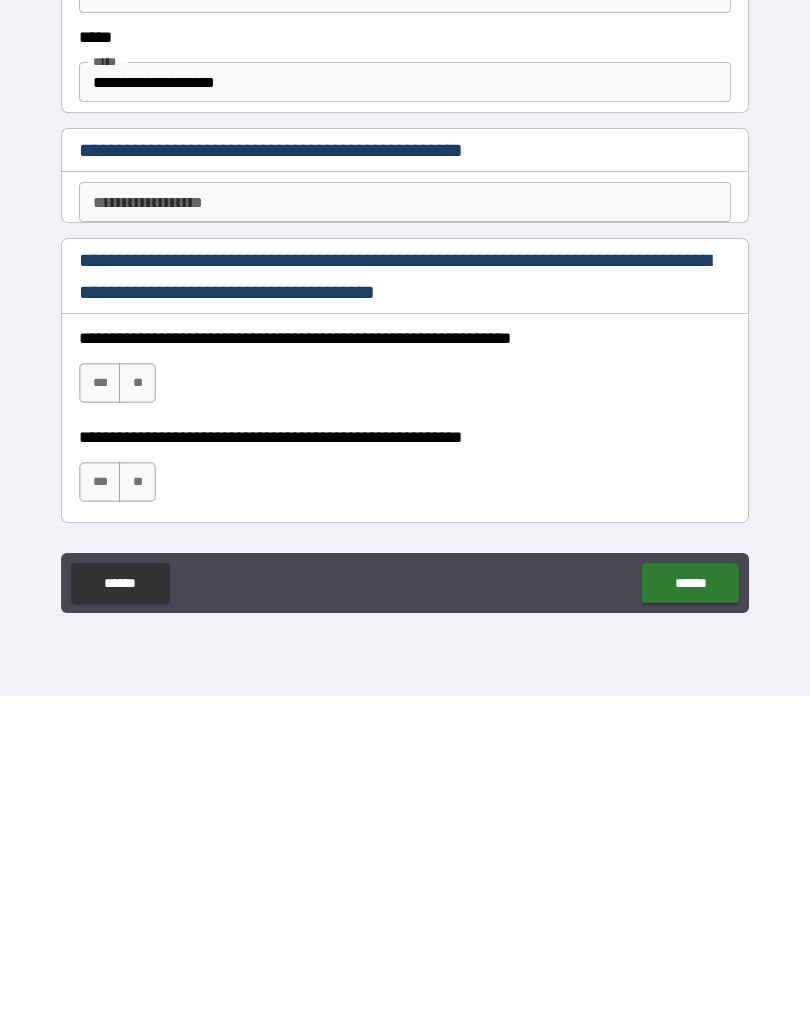click on "**********" at bounding box center [405, 522] 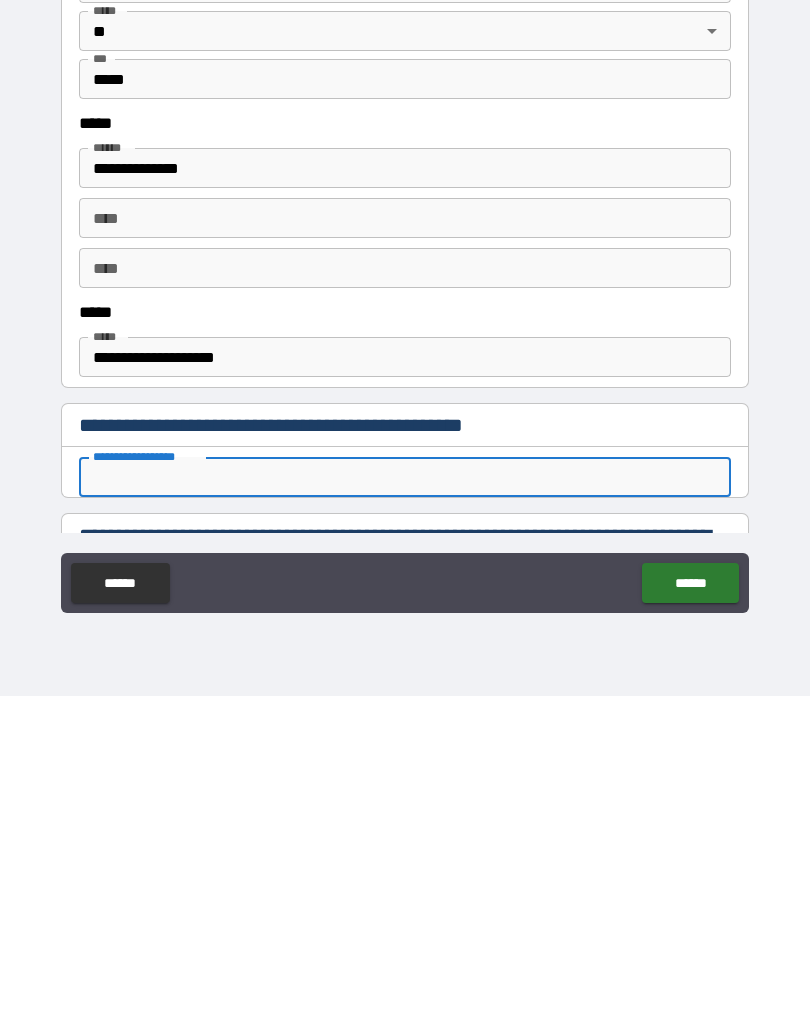 scroll, scrollTop: 646, scrollLeft: 0, axis: vertical 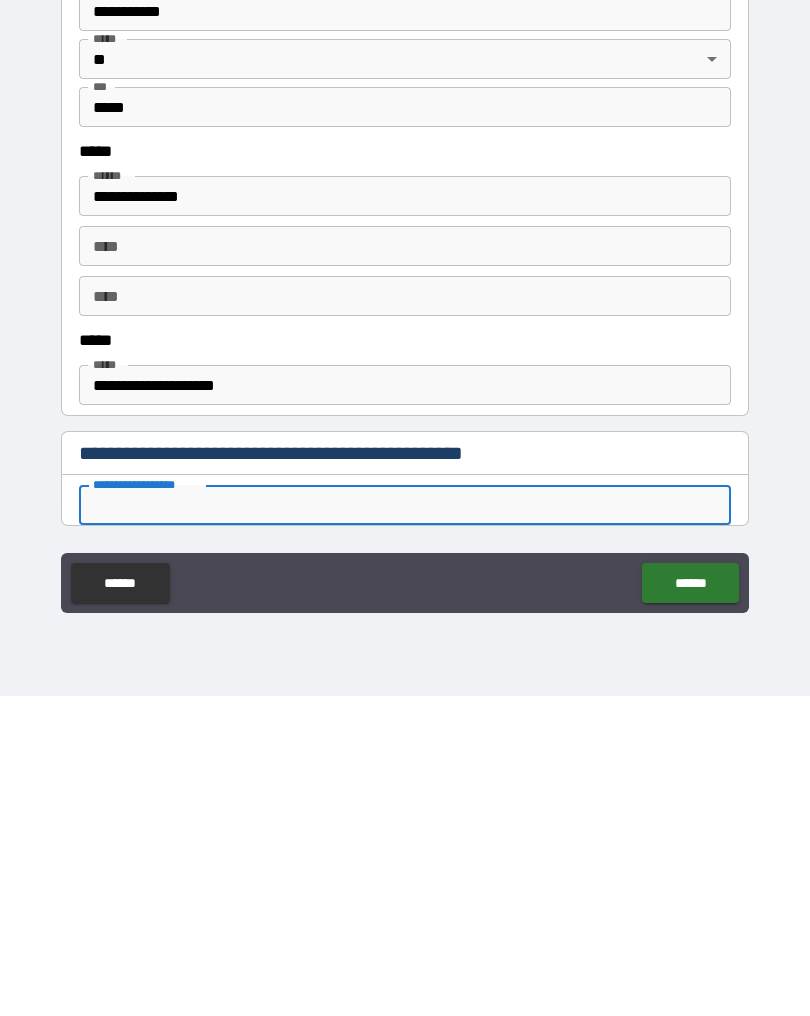 click on "**********" at bounding box center [405, 516] 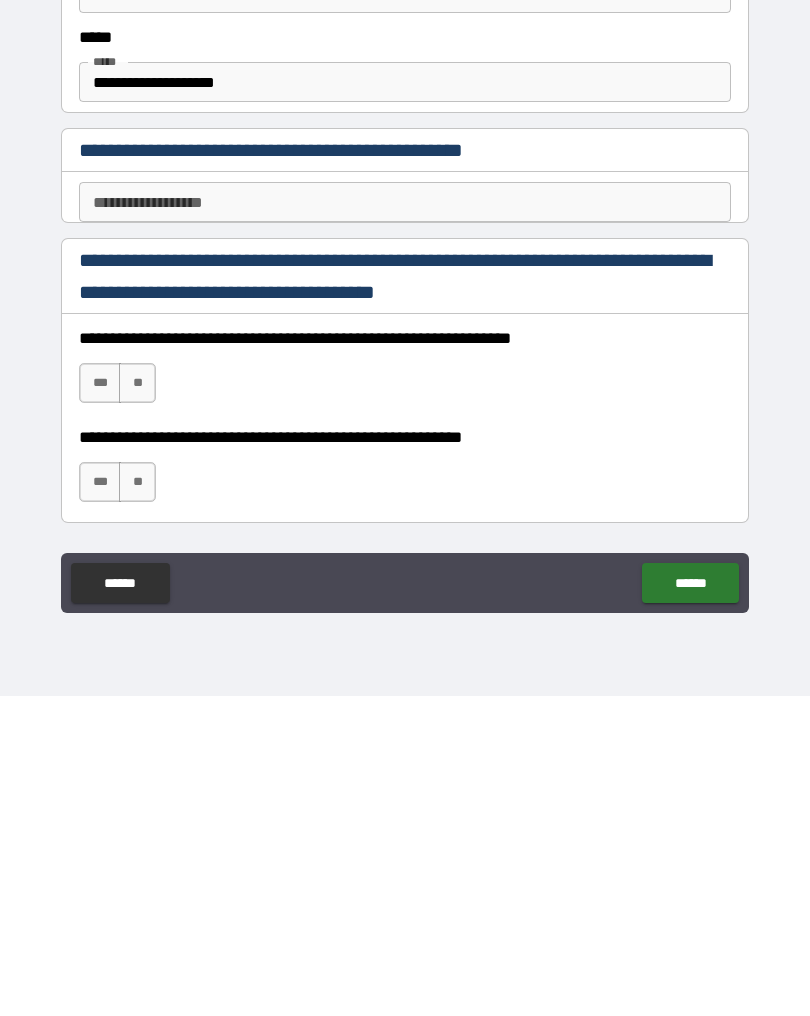 scroll, scrollTop: 975, scrollLeft: 0, axis: vertical 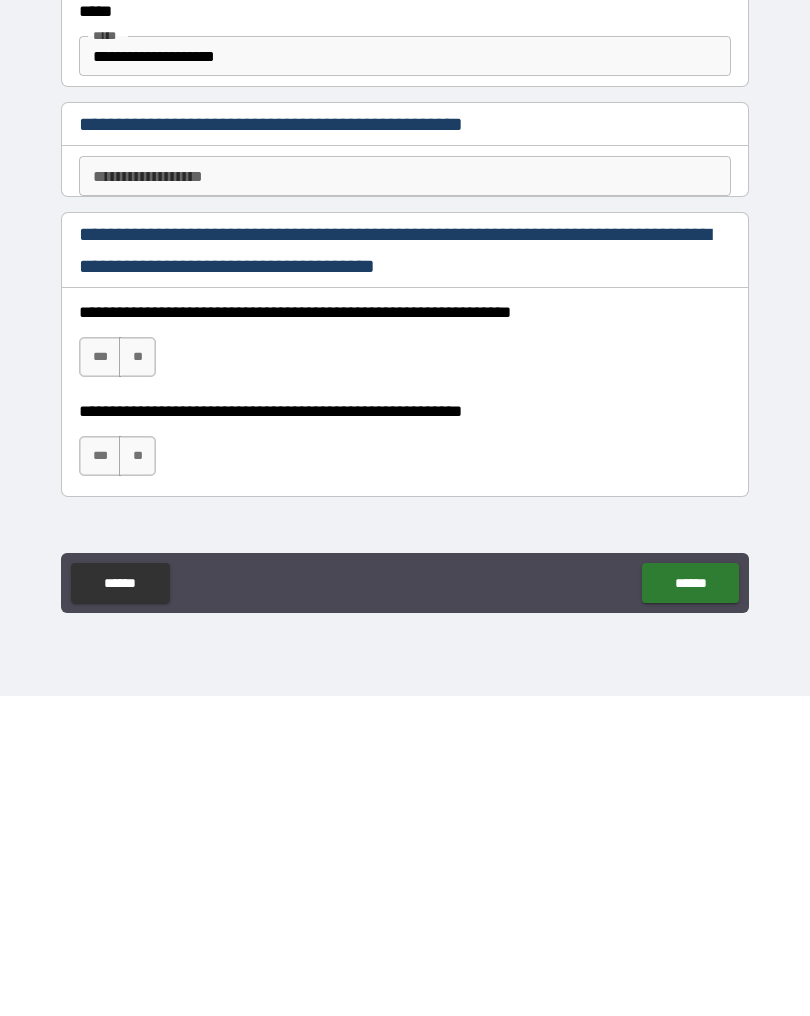 type on "**********" 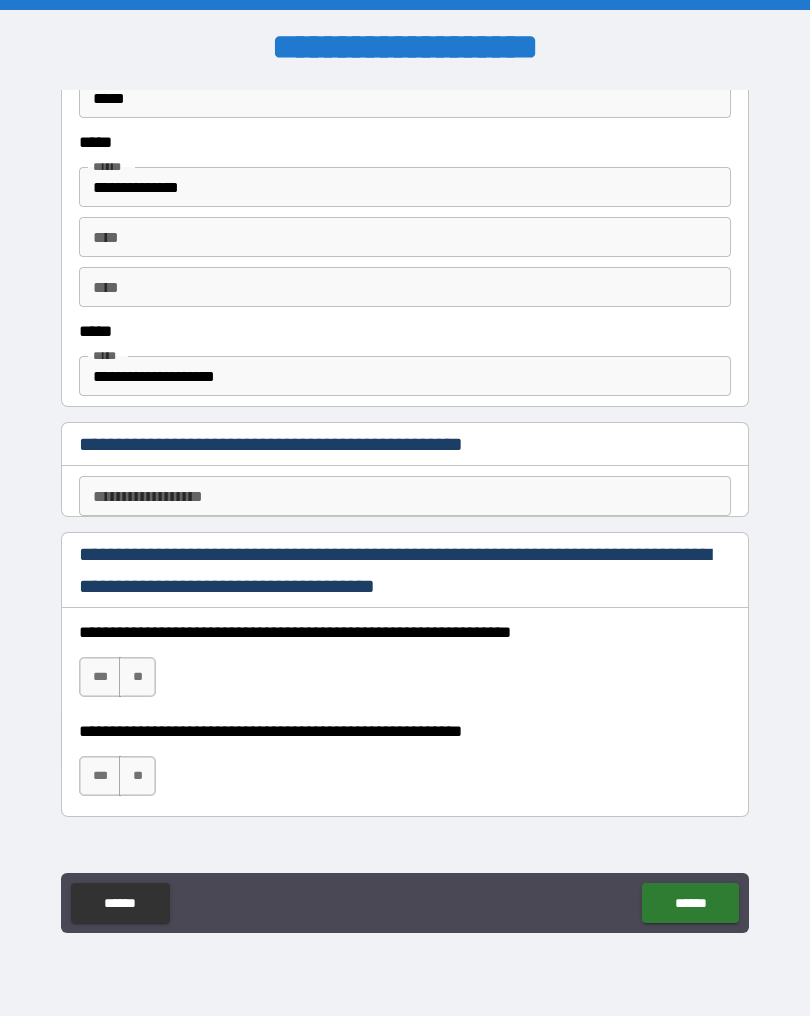 click on "**********" at bounding box center [405, 496] 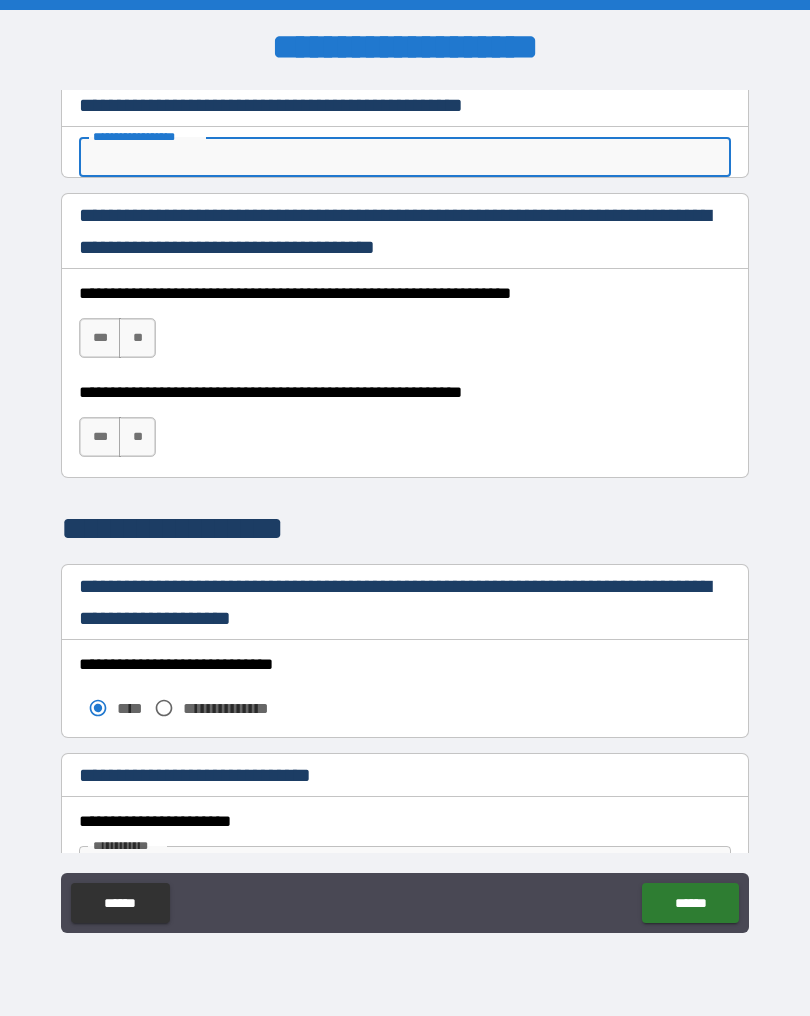 scroll, scrollTop: 1315, scrollLeft: 0, axis: vertical 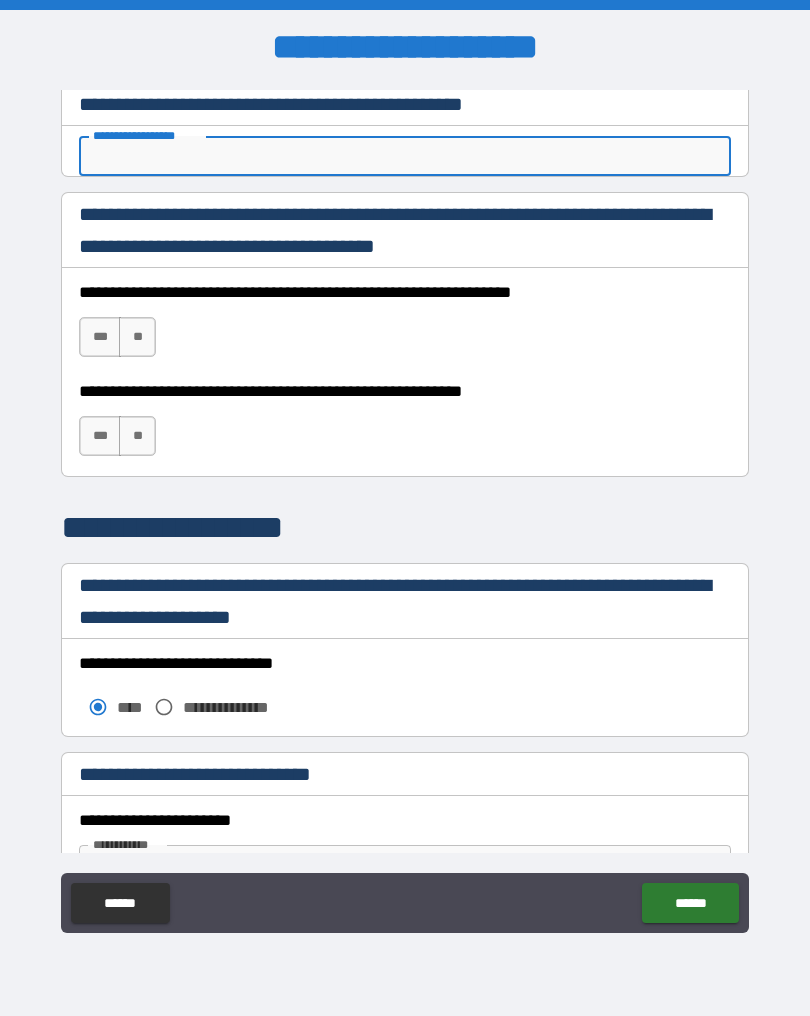 click on "***" at bounding box center [100, 337] 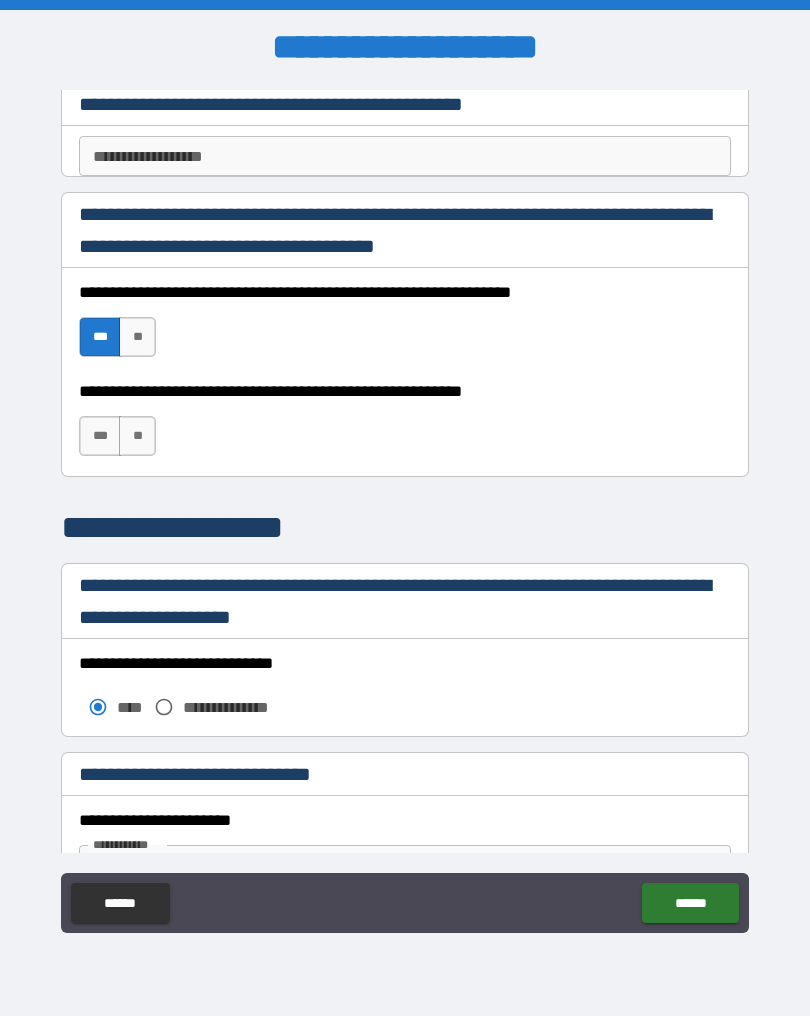 click on "***" at bounding box center [100, 436] 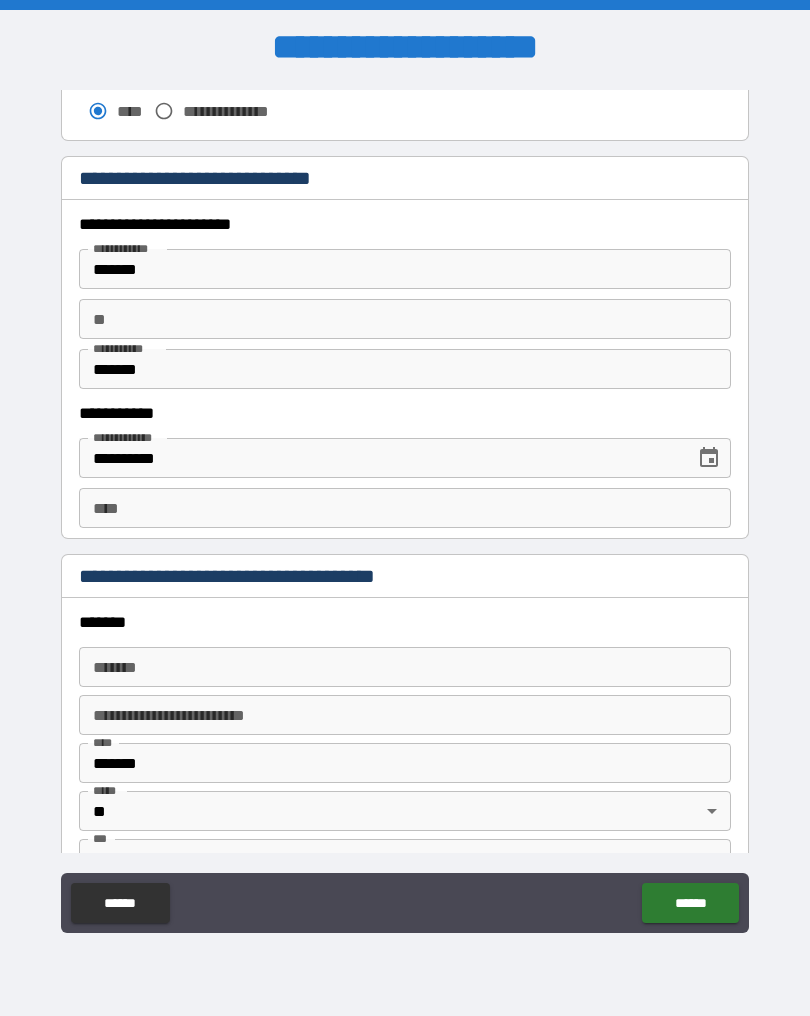 scroll, scrollTop: 1915, scrollLeft: 0, axis: vertical 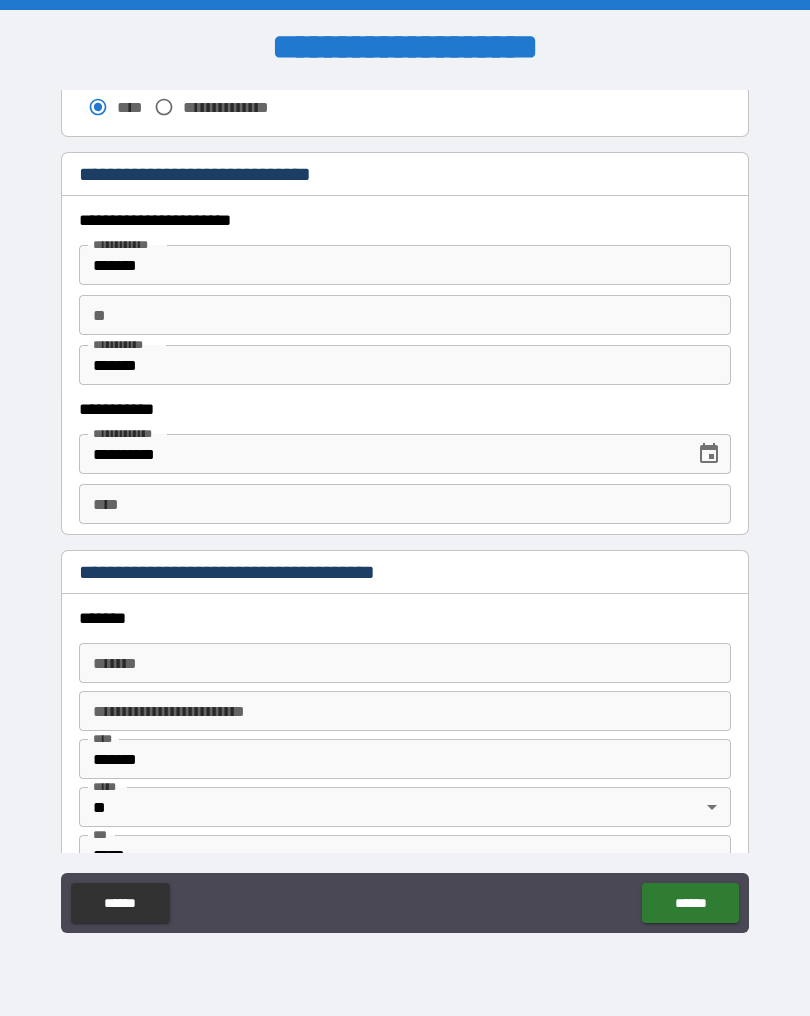 click on "**********" at bounding box center [405, 471] 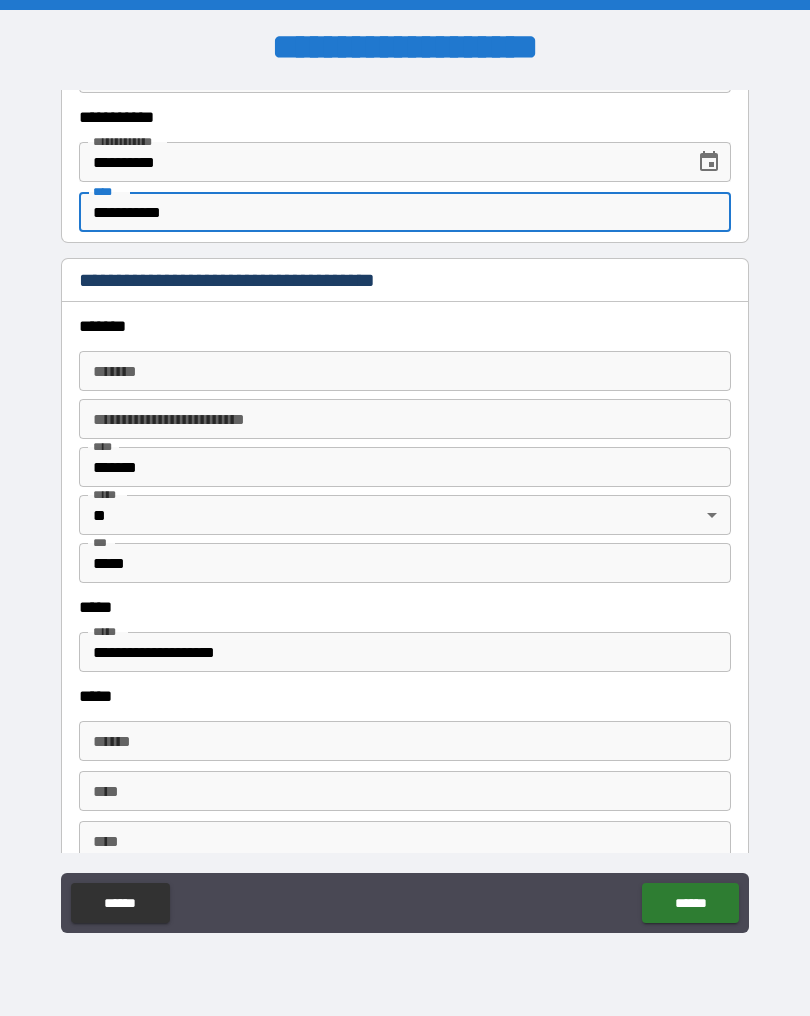 scroll, scrollTop: 2209, scrollLeft: 0, axis: vertical 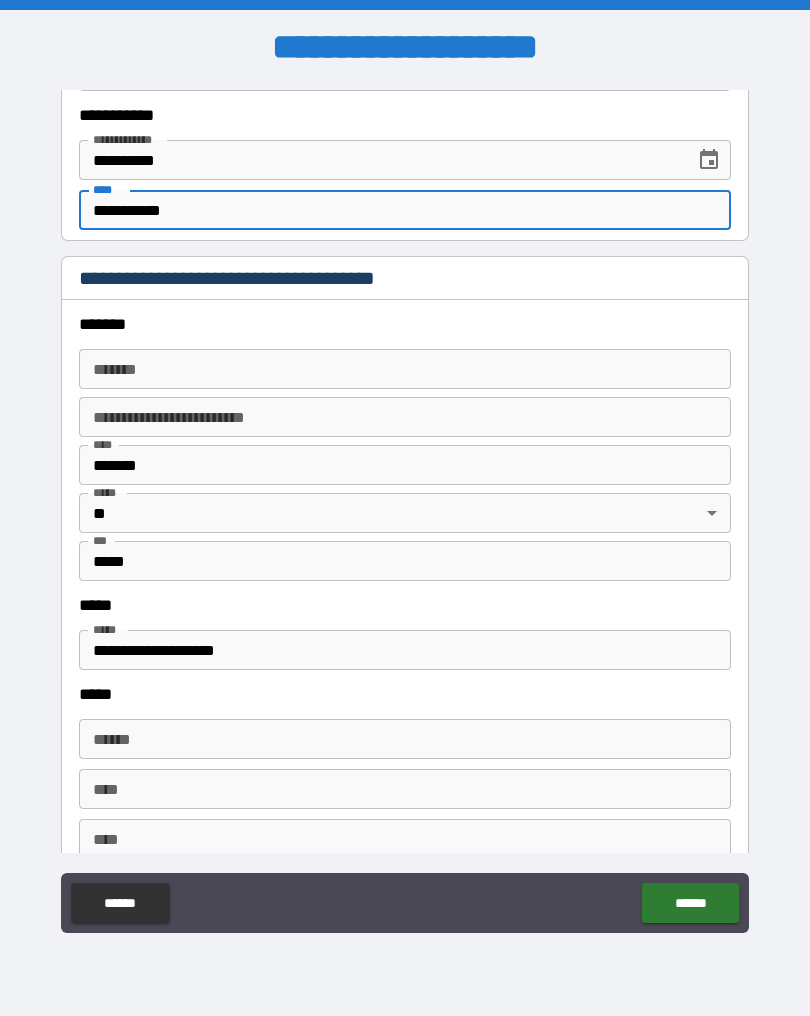 type on "**********" 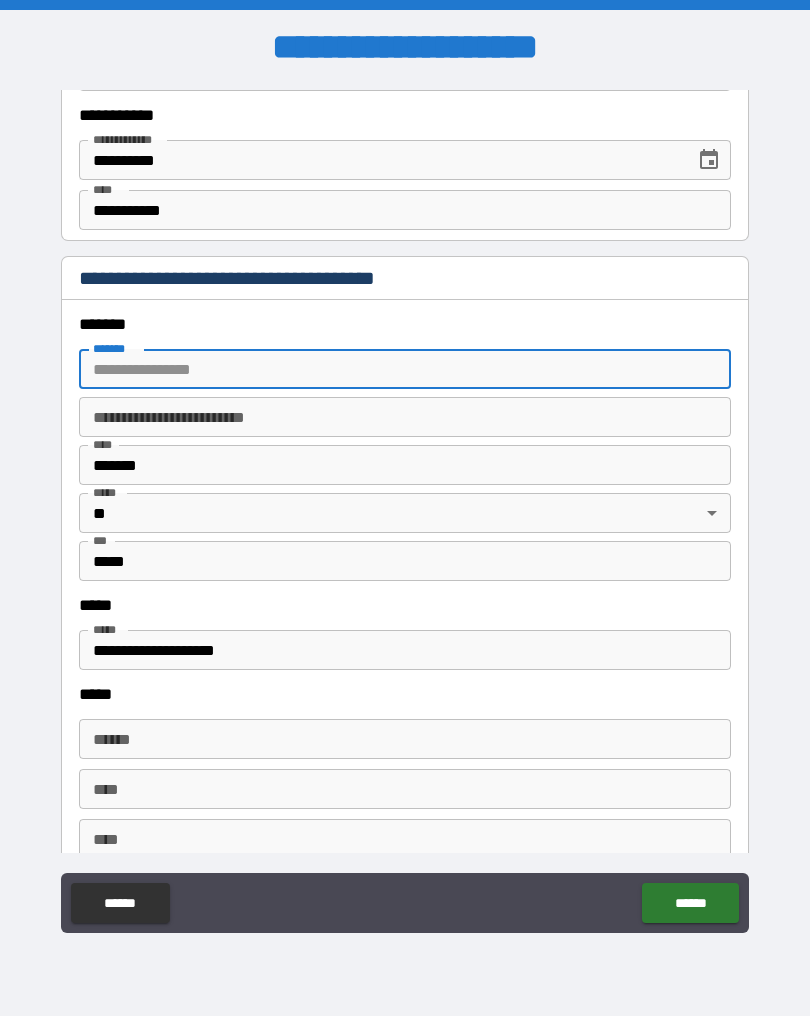 click on "*******" at bounding box center (405, 465) 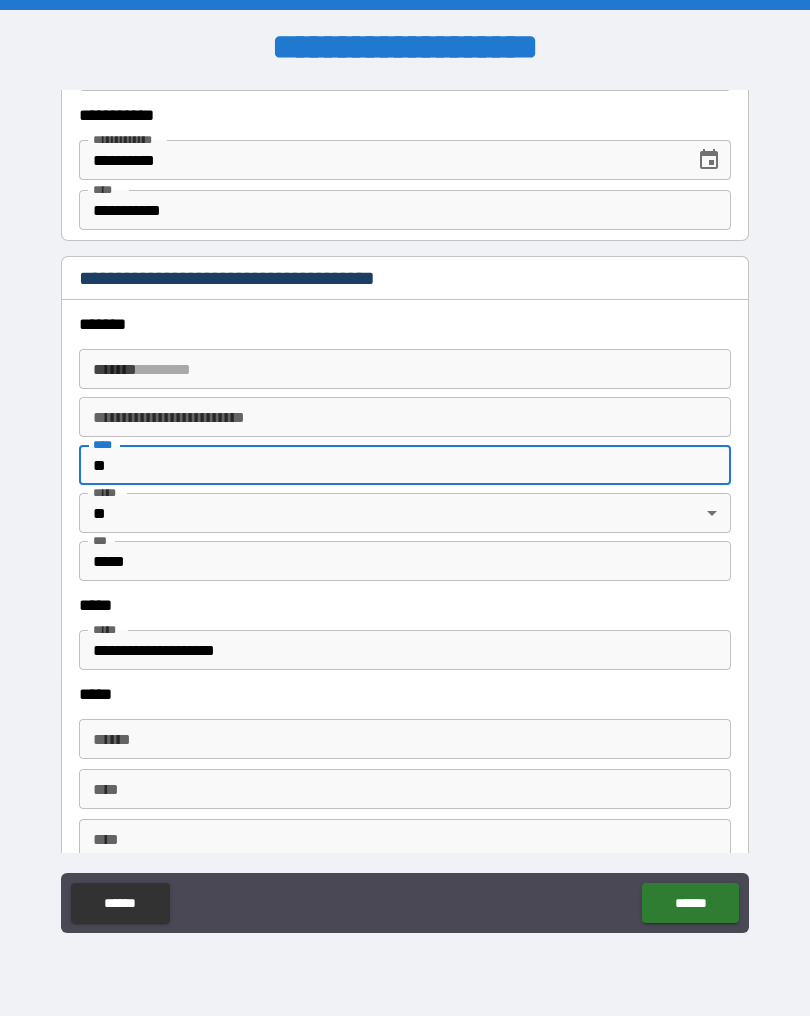 type on "*" 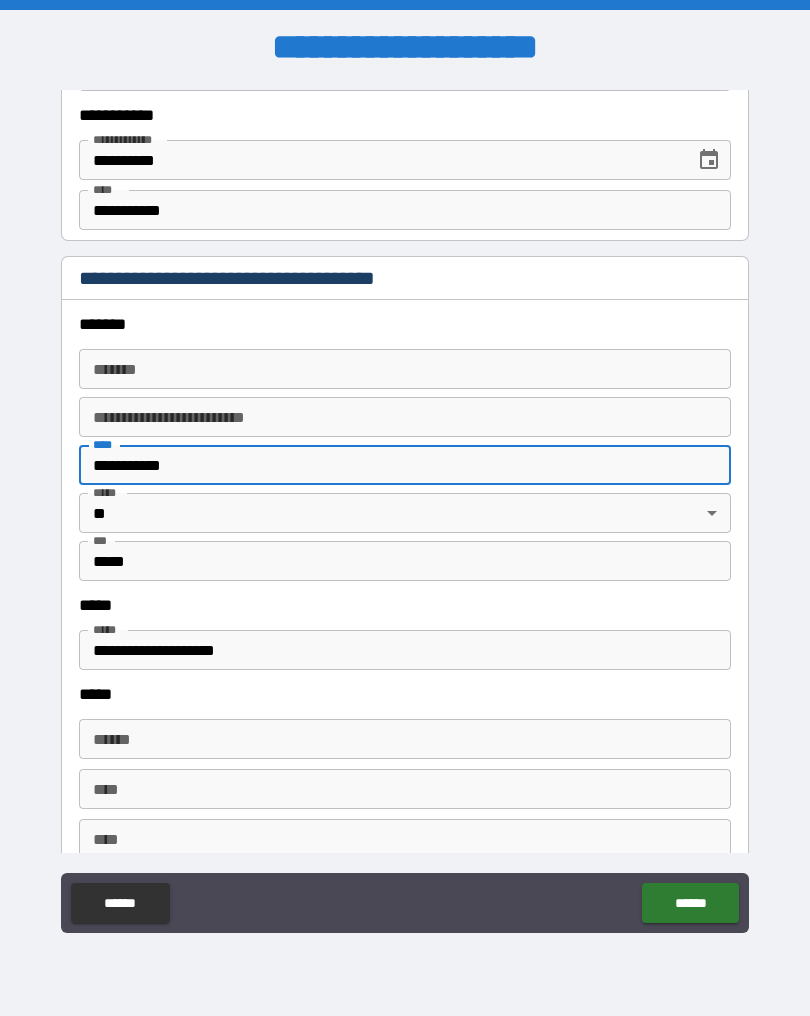 type on "**********" 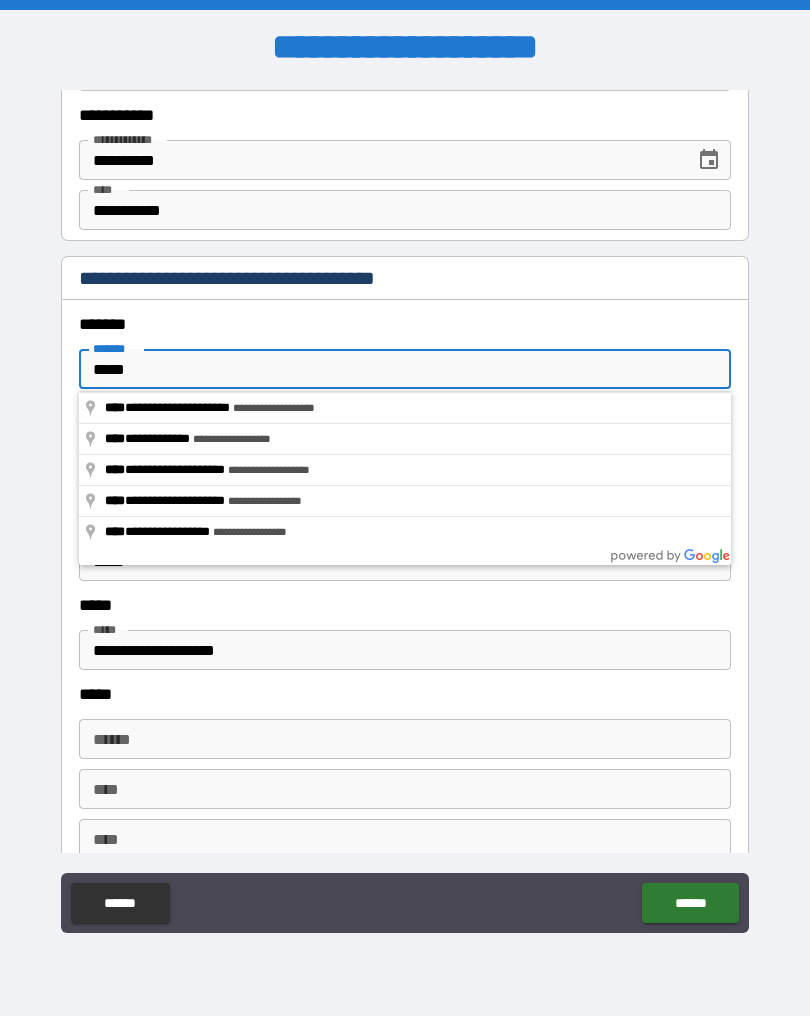 type on "**********" 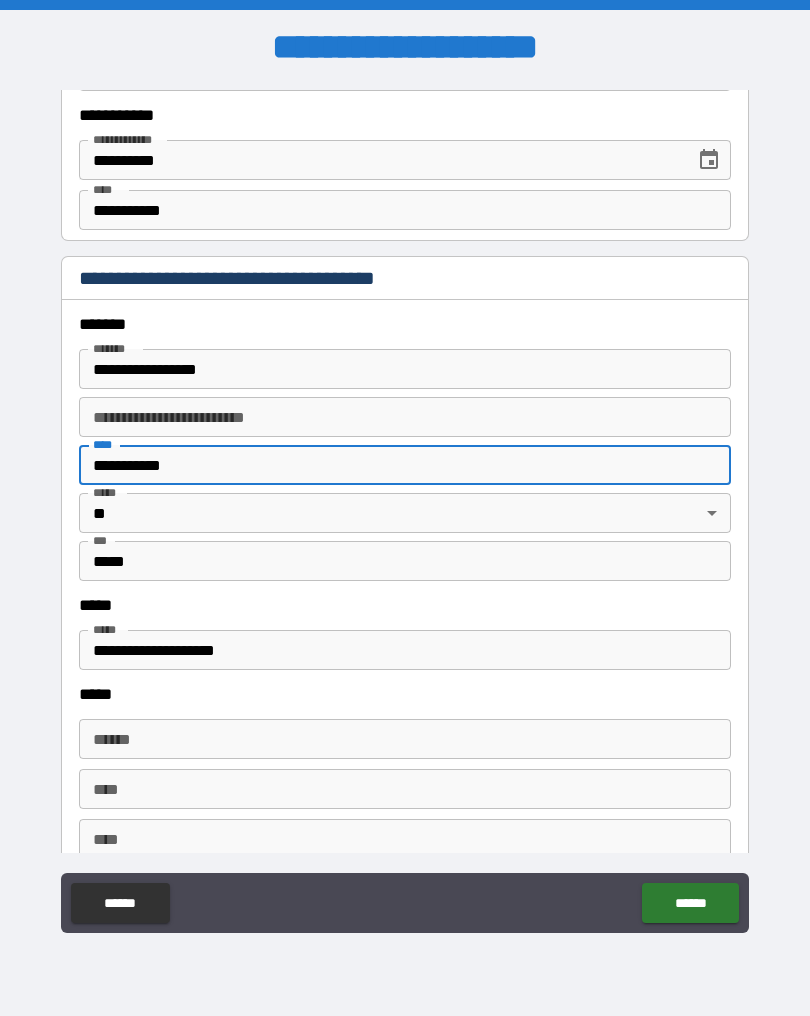 click on "**********" at bounding box center [405, 417] 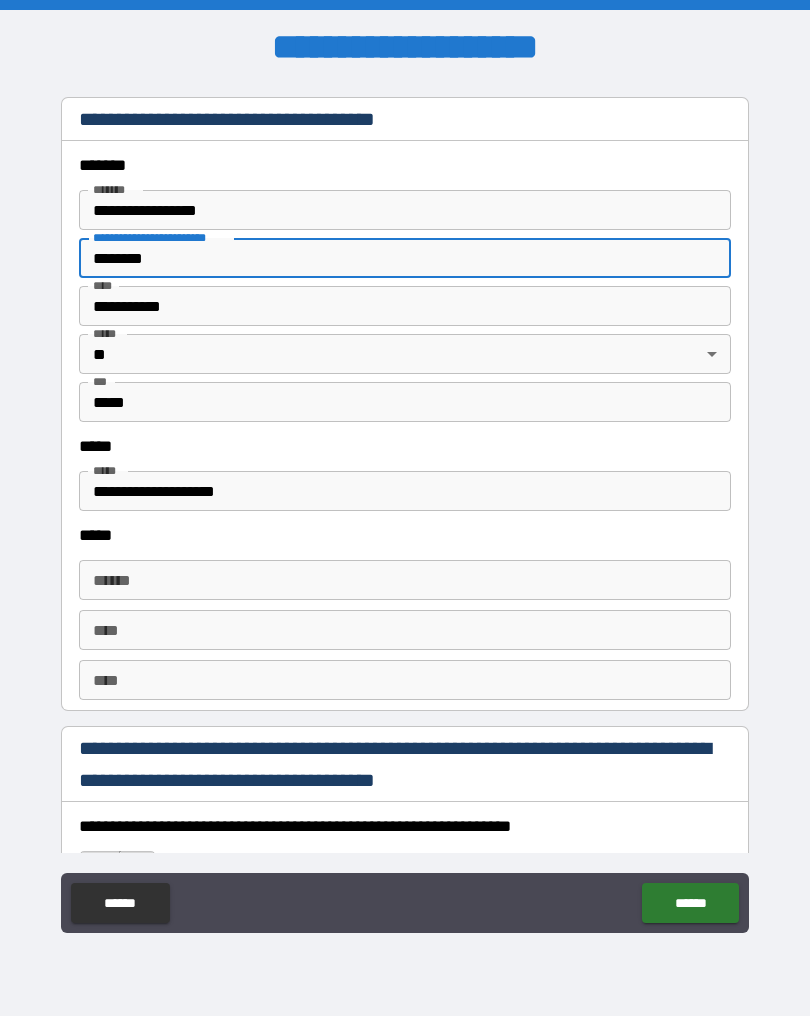 scroll, scrollTop: 2427, scrollLeft: 0, axis: vertical 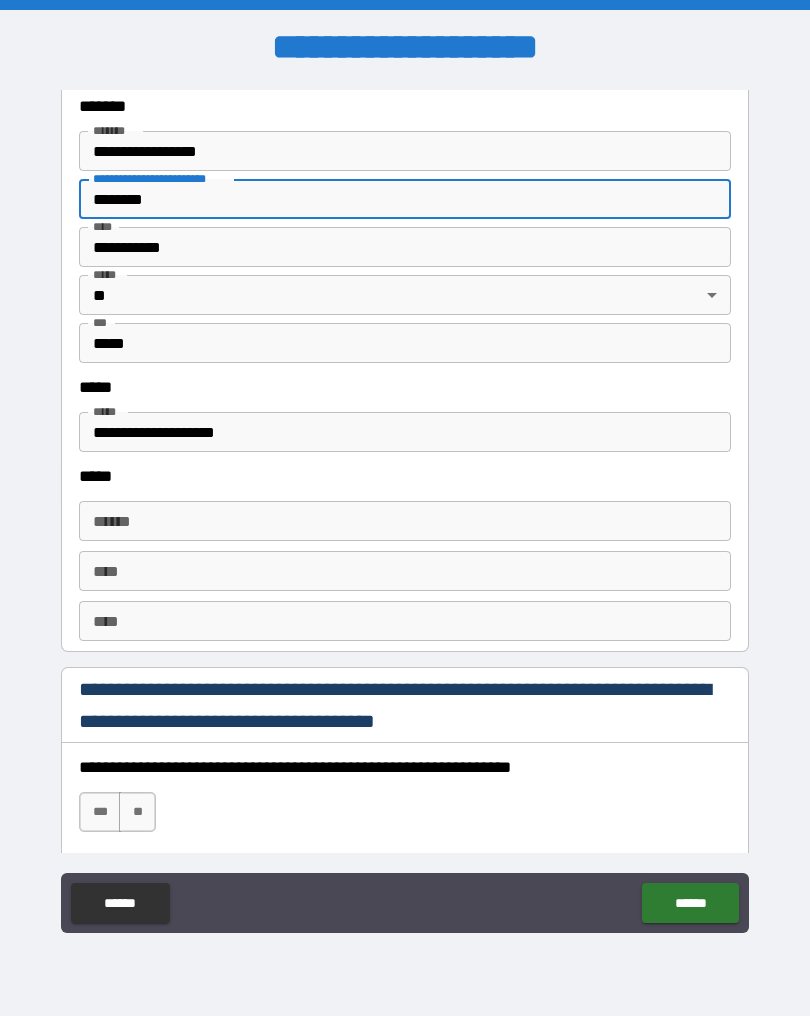 type on "********" 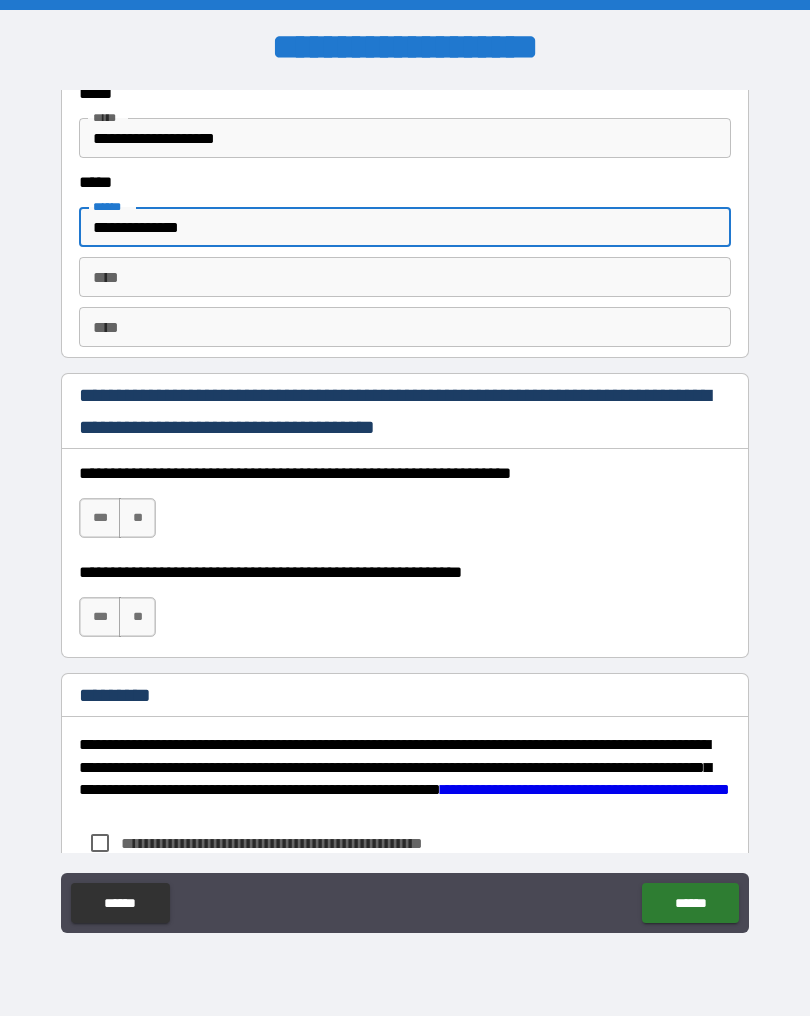 scroll, scrollTop: 2752, scrollLeft: 0, axis: vertical 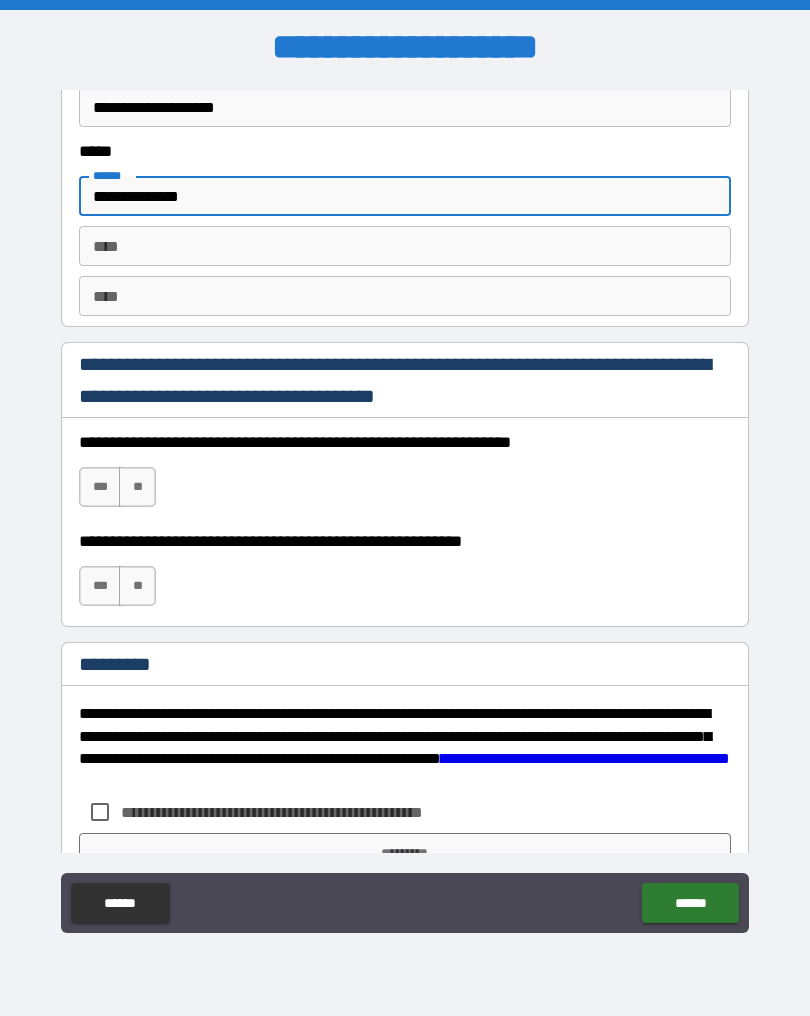 type on "**********" 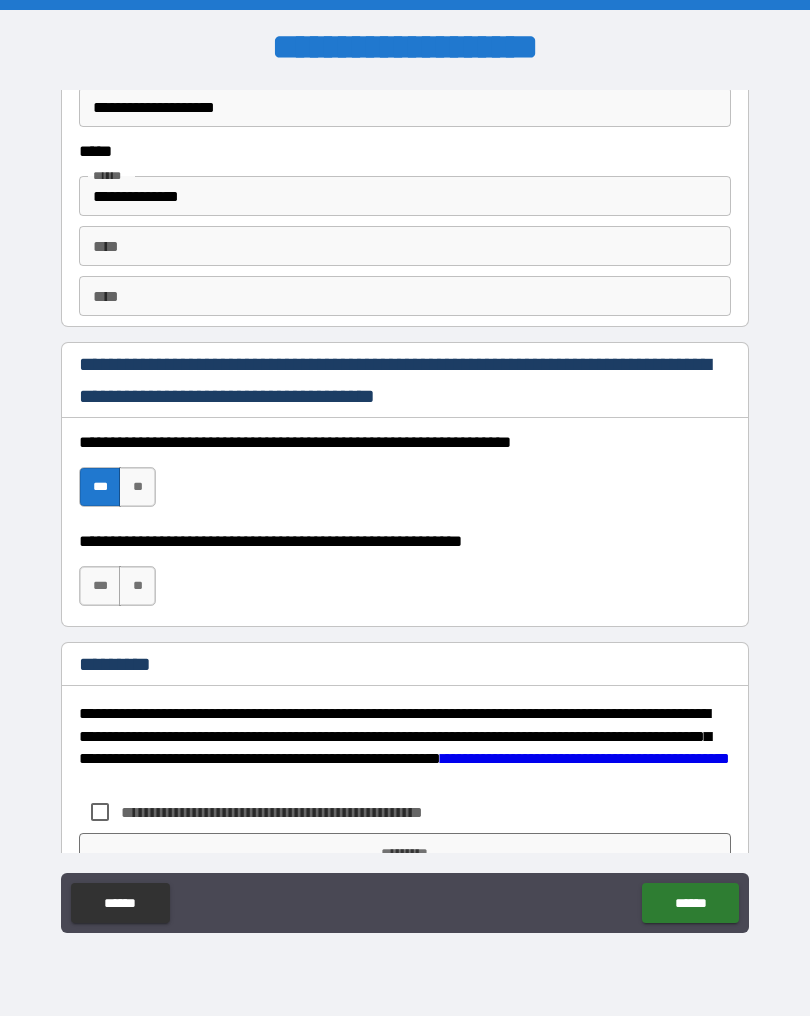 click on "***" at bounding box center [100, 586] 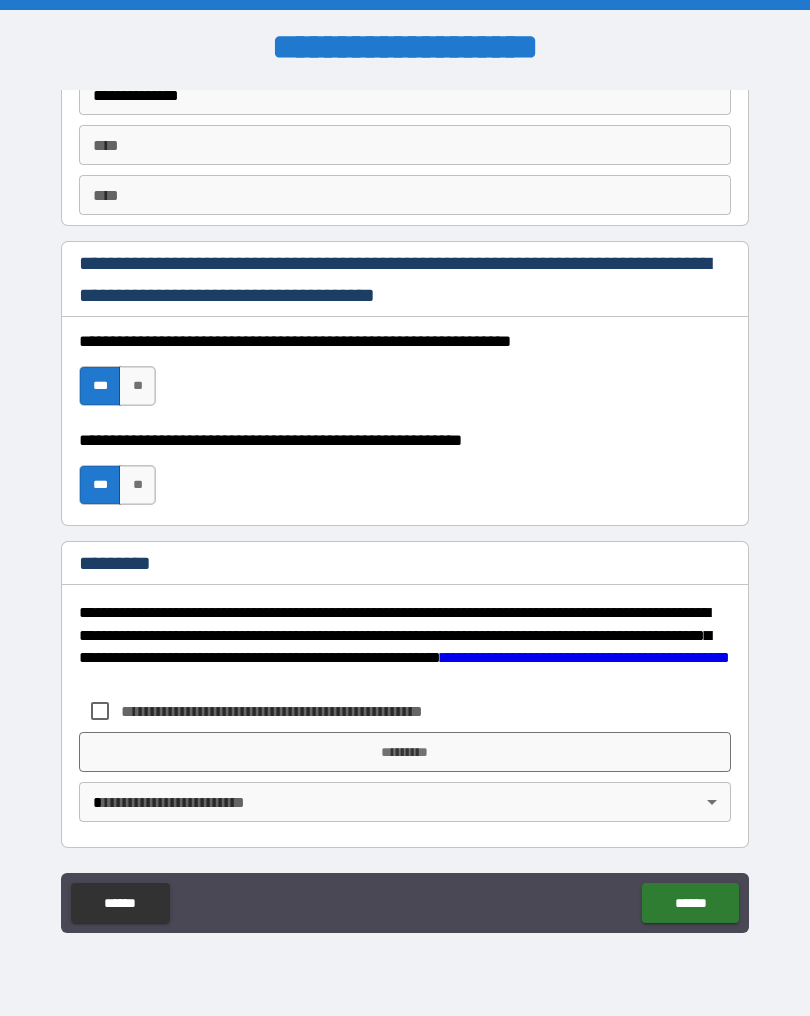 scroll, scrollTop: 2853, scrollLeft: 0, axis: vertical 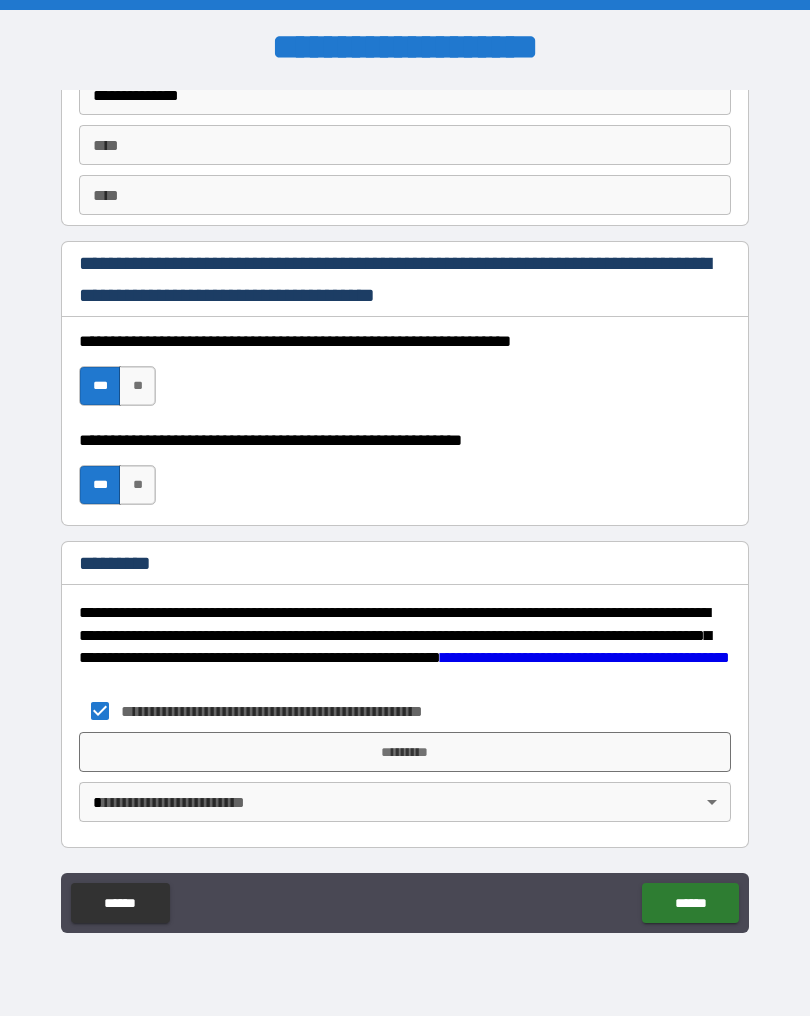 click on "*********" at bounding box center (405, 752) 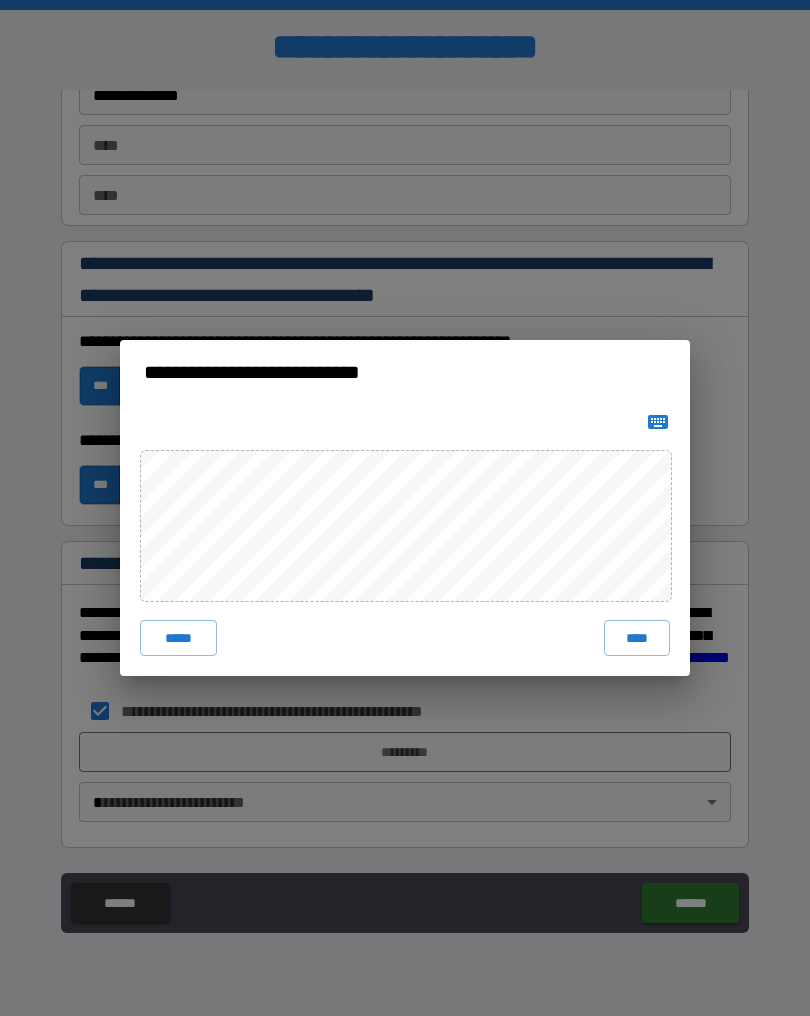 click on "****" at bounding box center [637, 638] 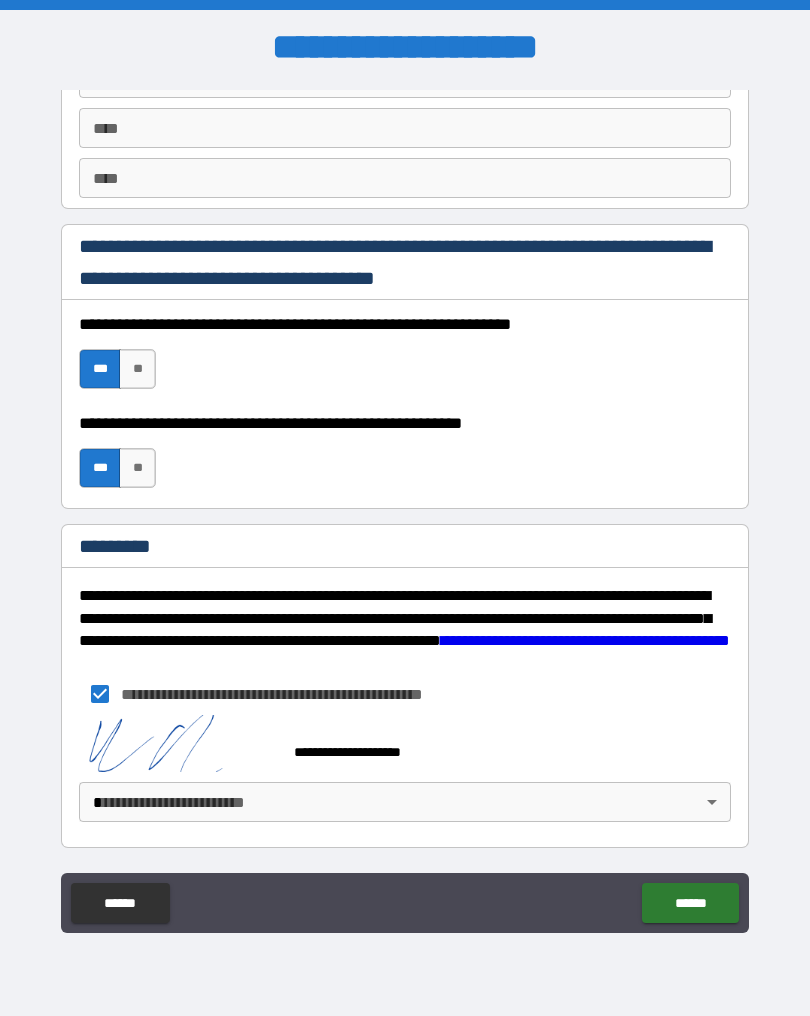 click on "******" at bounding box center (690, 903) 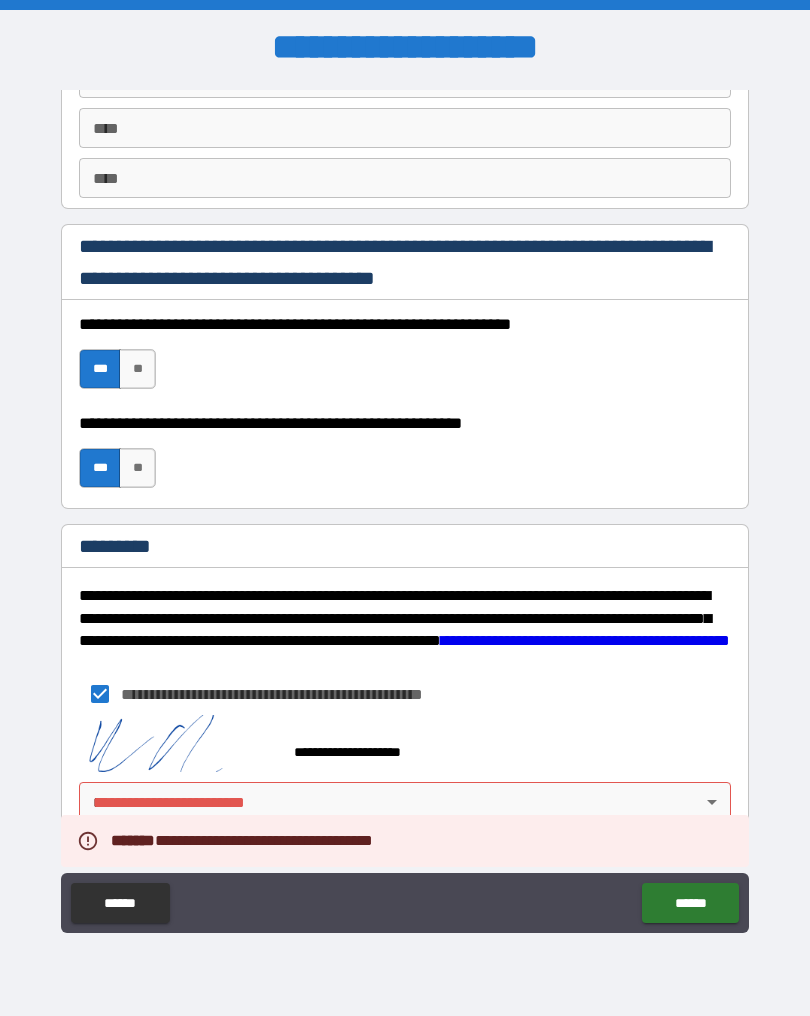 scroll, scrollTop: 2870, scrollLeft: 0, axis: vertical 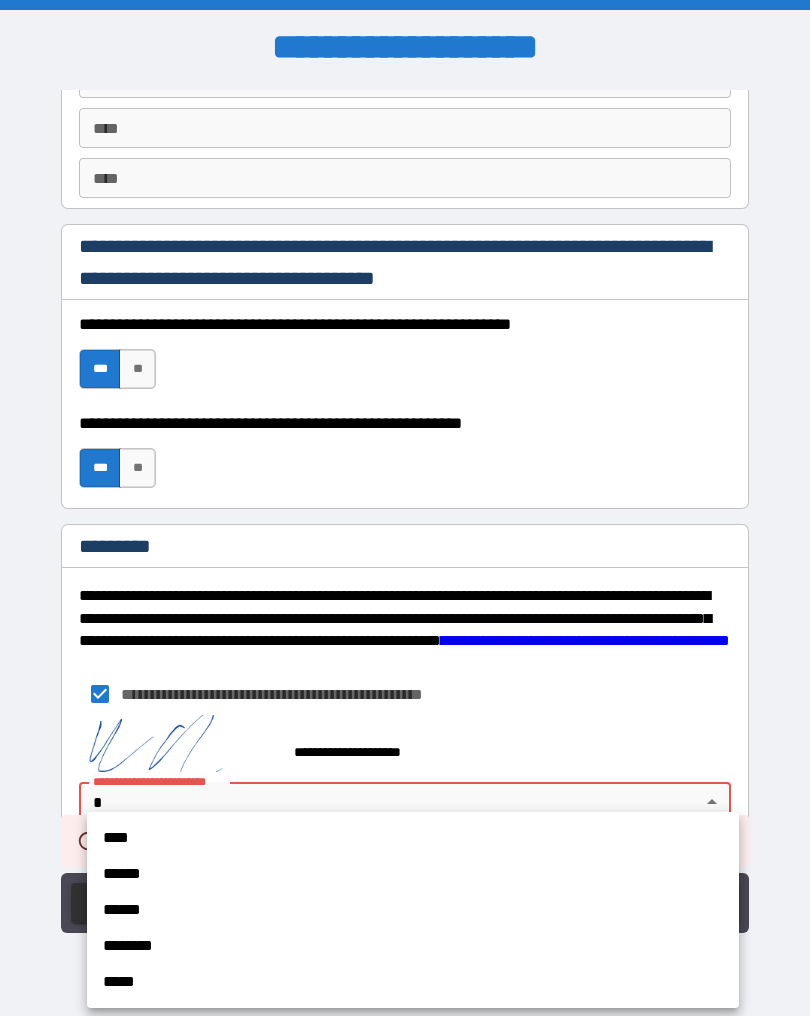 click on "****" at bounding box center (413, 838) 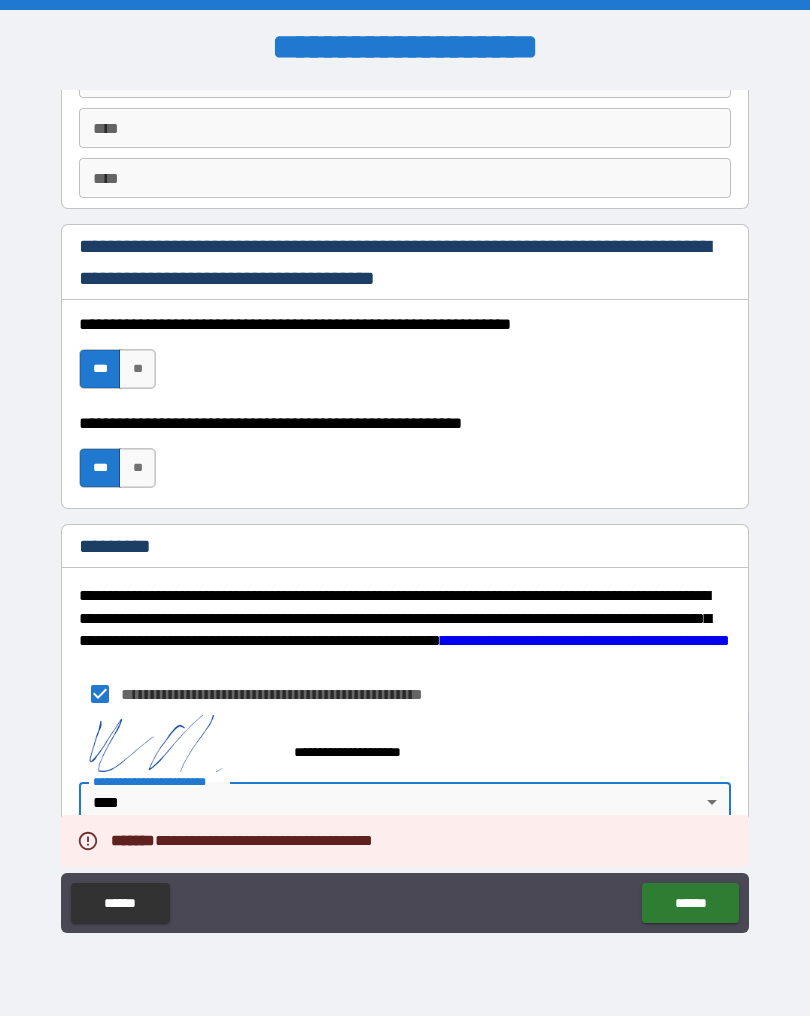 click on "******" at bounding box center (690, 903) 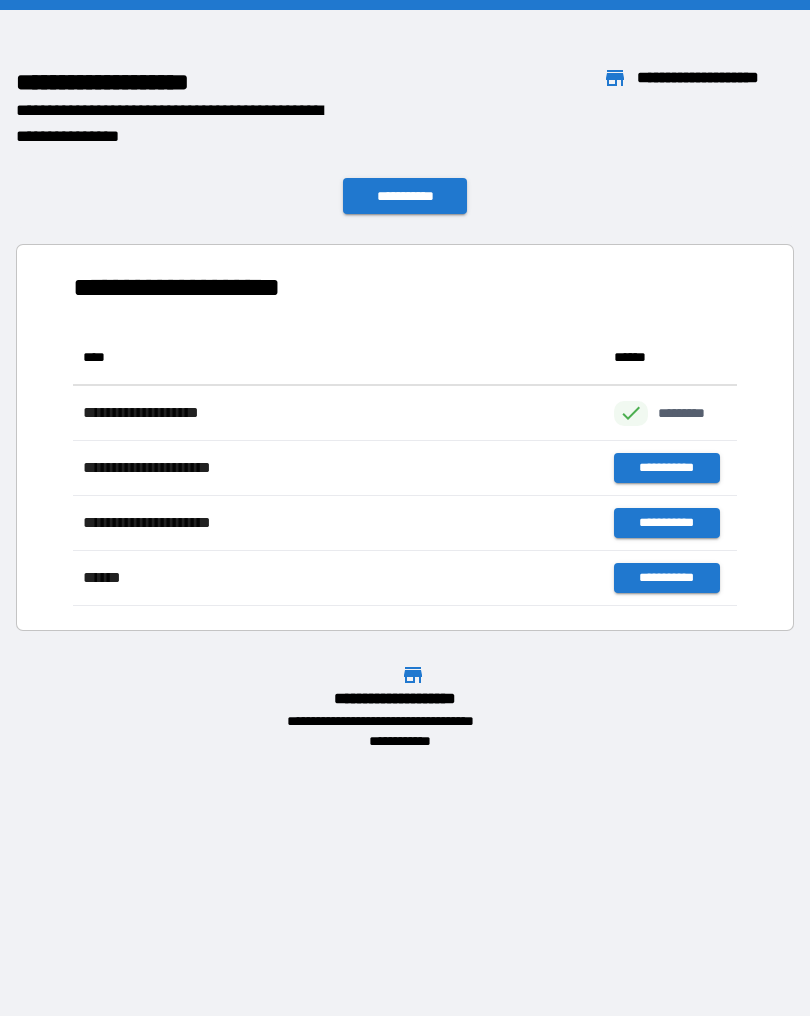 scroll, scrollTop: 1, scrollLeft: 1, axis: both 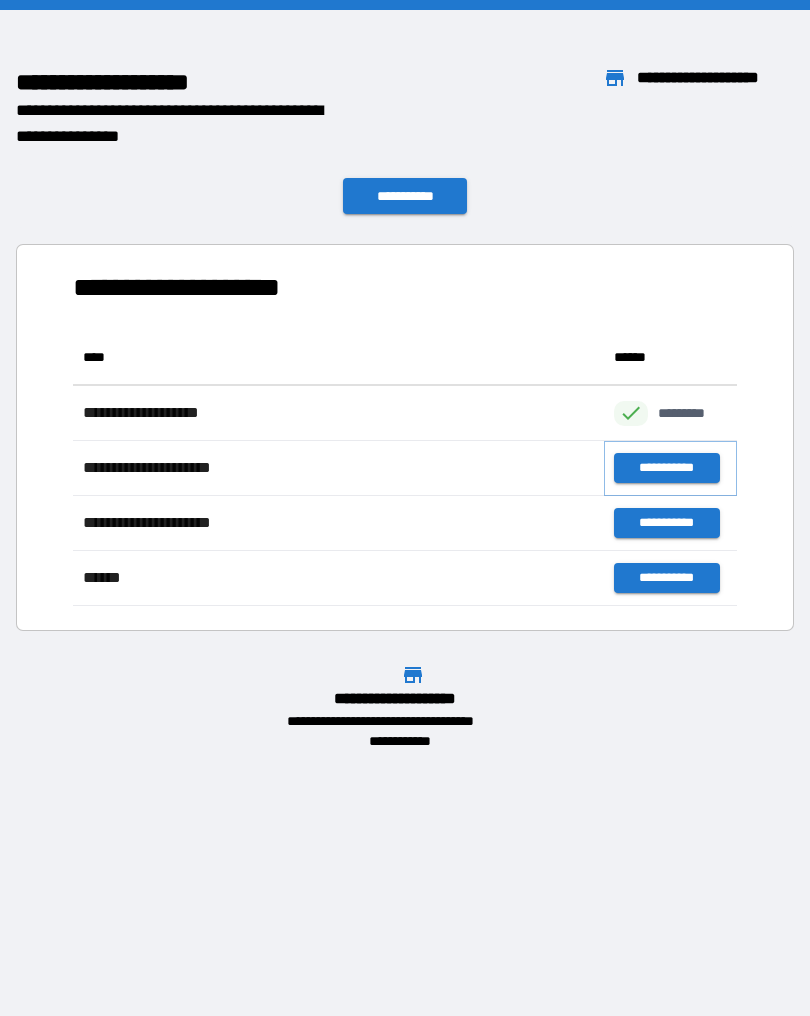 click on "**********" at bounding box center (666, 468) 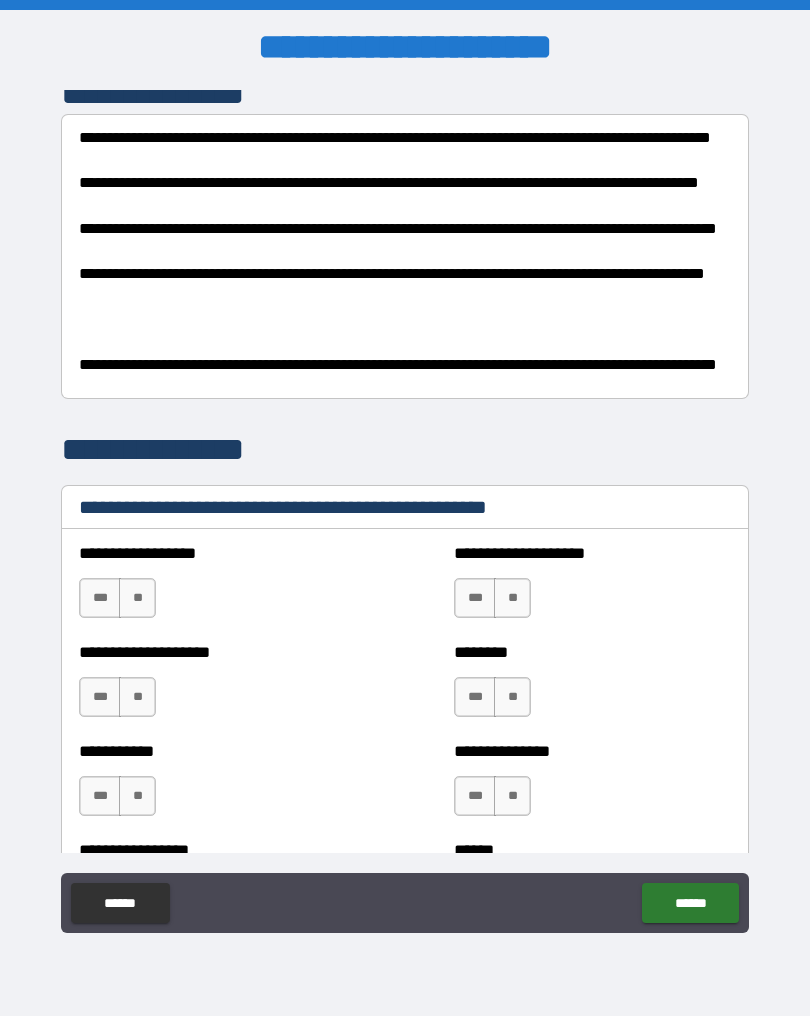 scroll, scrollTop: 292, scrollLeft: 0, axis: vertical 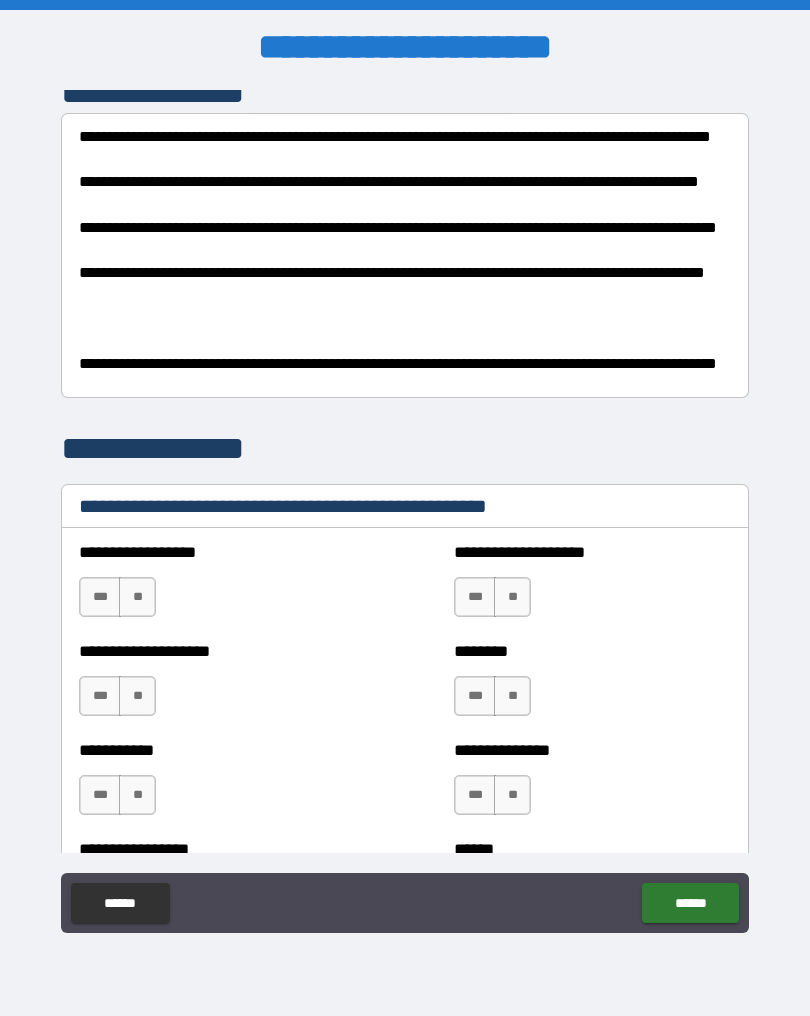 click on "**********" at bounding box center (460, 236) 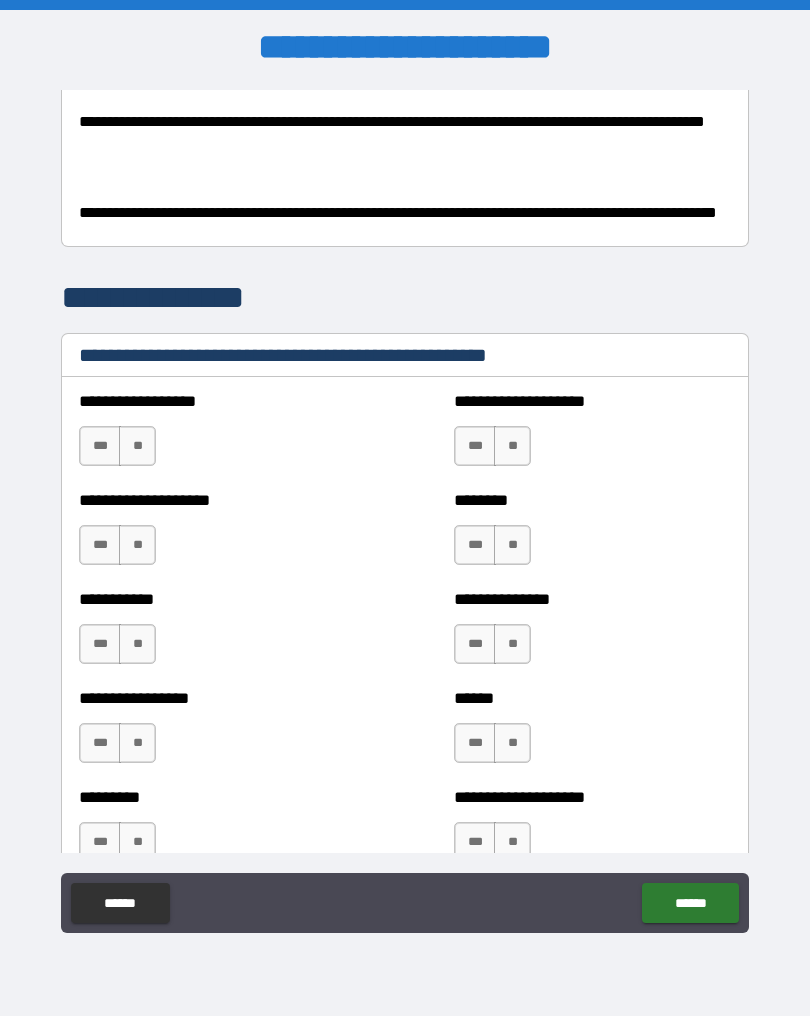 scroll, scrollTop: 514, scrollLeft: 0, axis: vertical 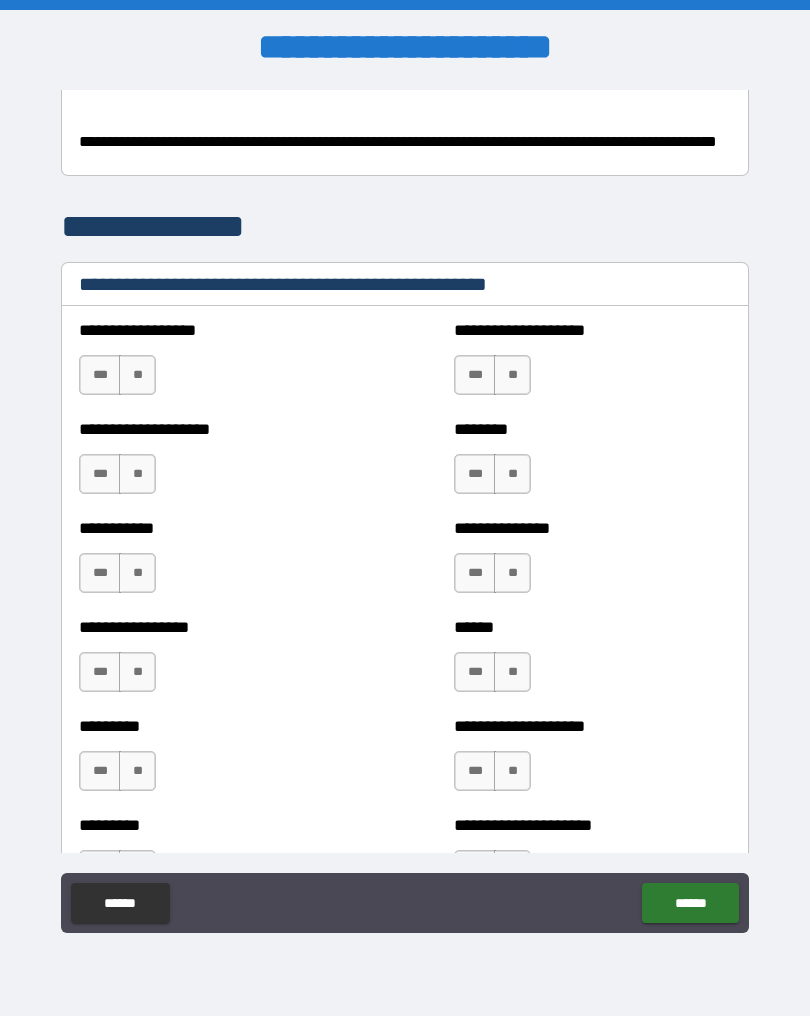 click on "**" at bounding box center (137, 375) 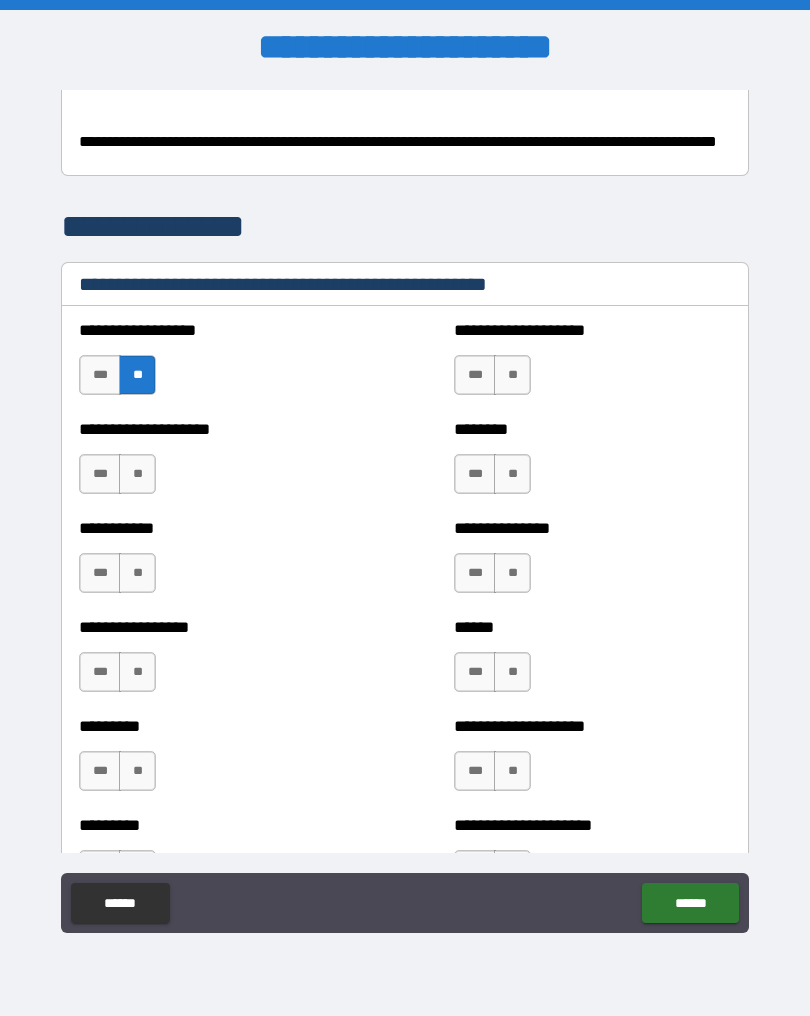 click on "**" at bounding box center [137, 474] 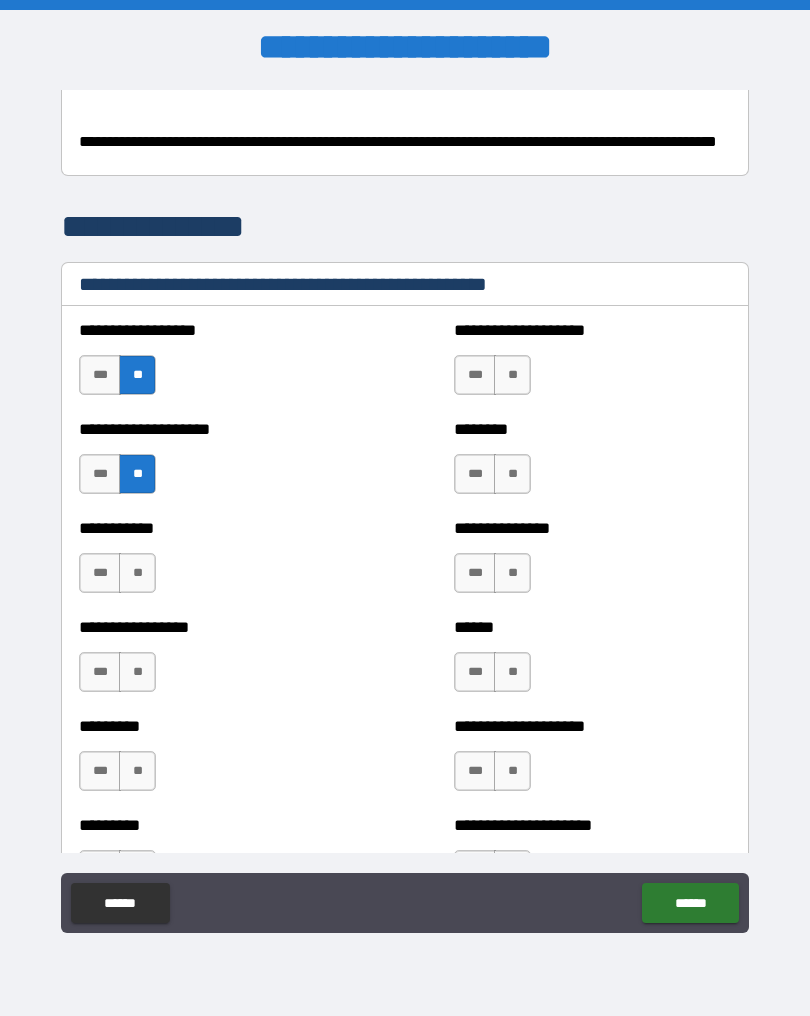 click on "**" at bounding box center (137, 573) 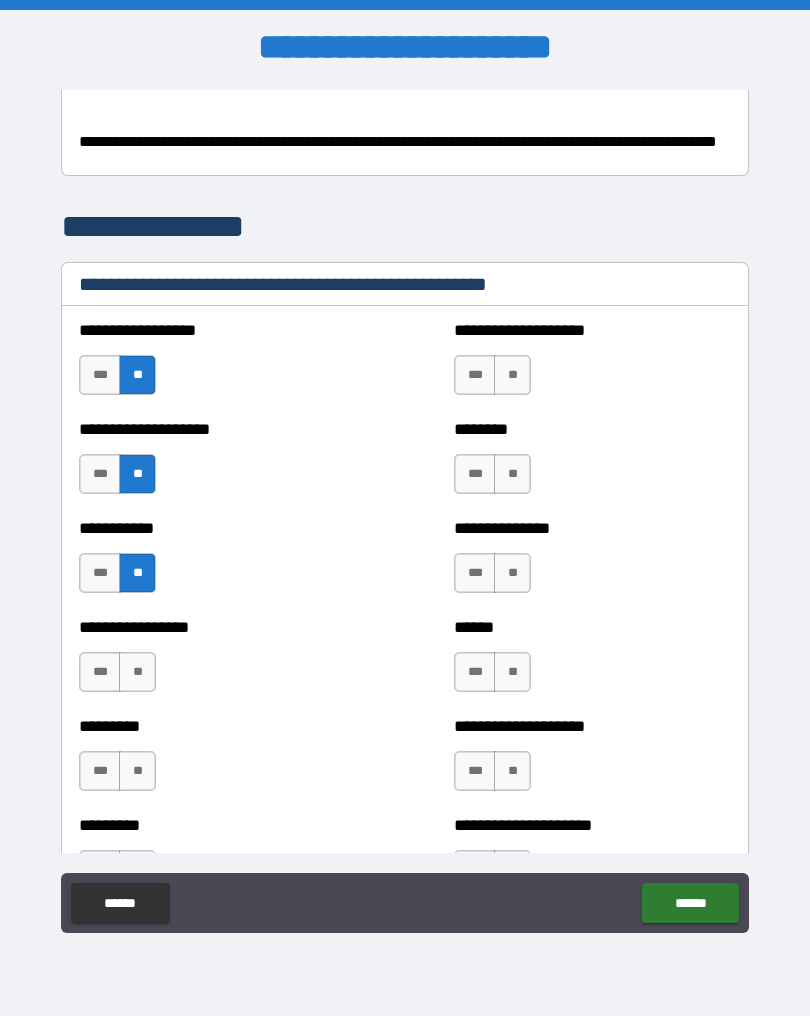 click on "**" at bounding box center [137, 672] 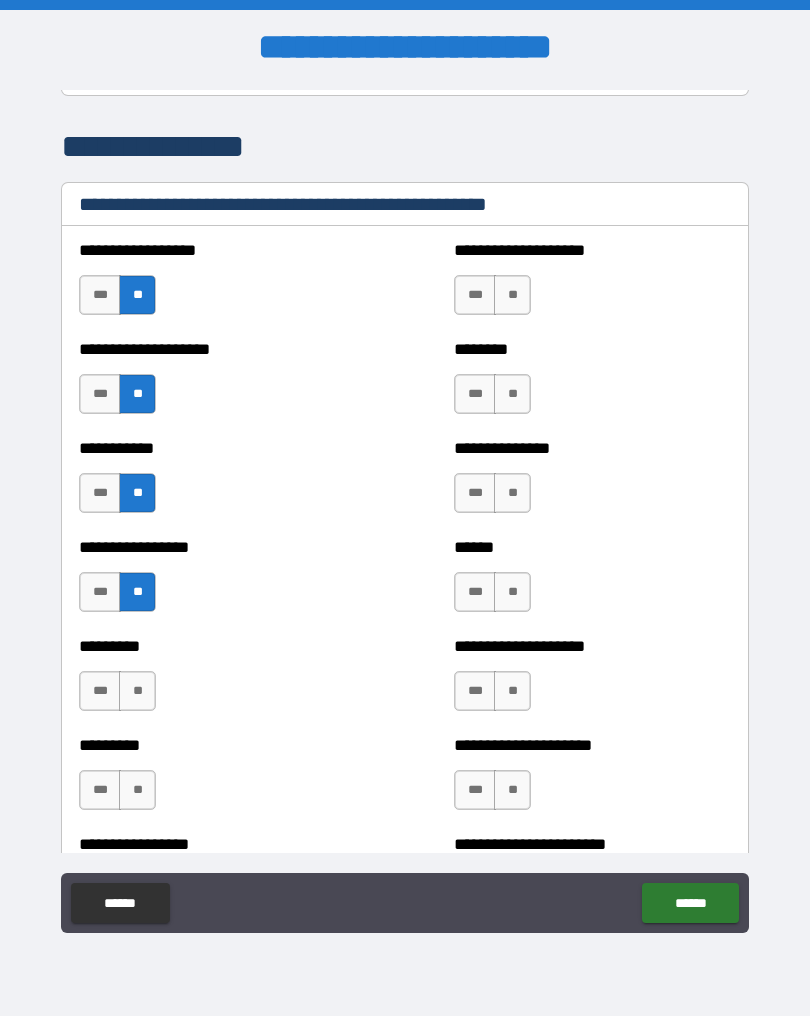 scroll, scrollTop: 755, scrollLeft: 0, axis: vertical 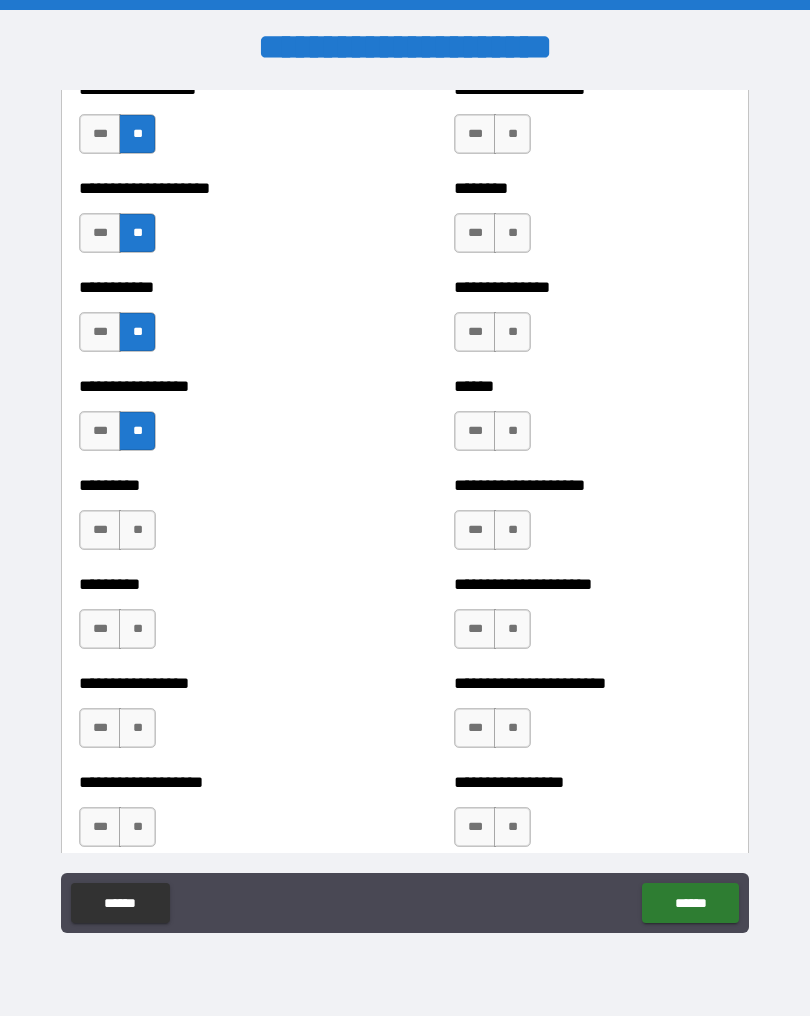 click on "**" at bounding box center [137, 530] 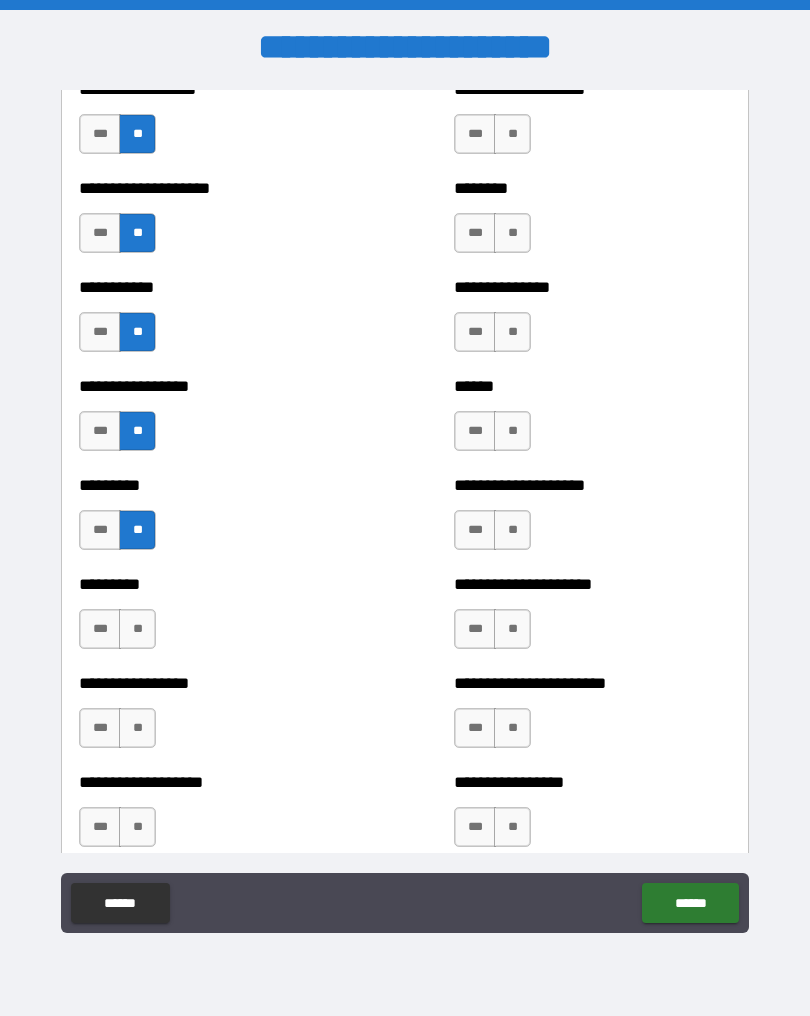 click on "**" at bounding box center (137, 629) 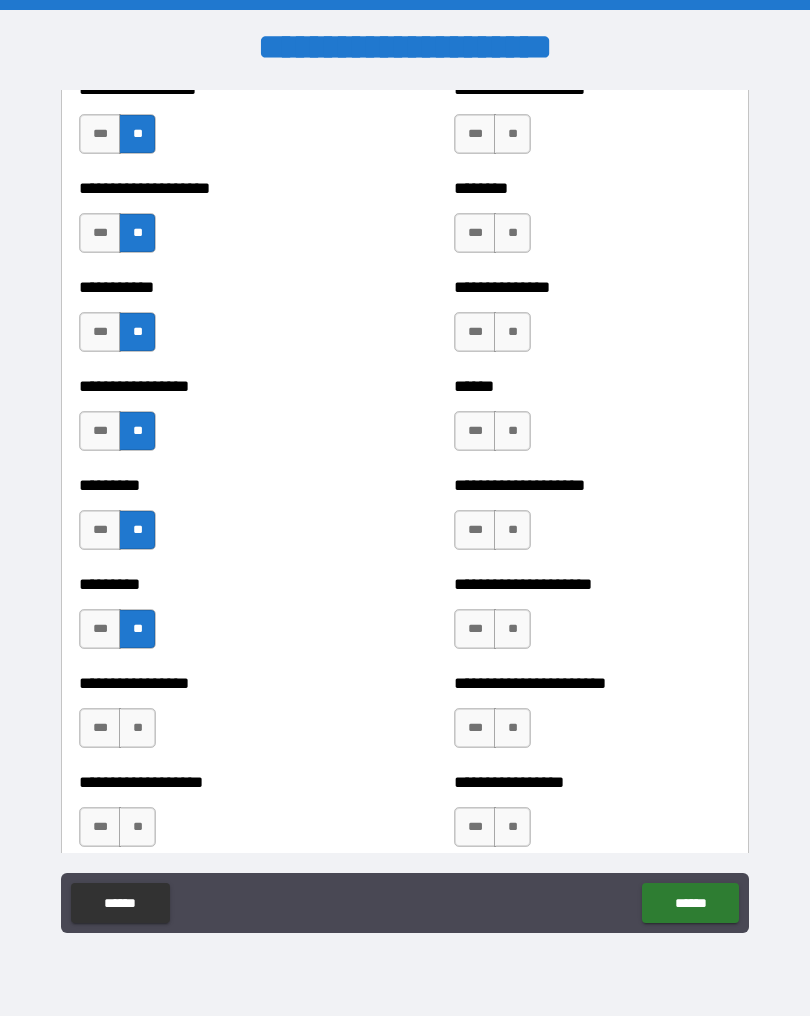 click on "**" at bounding box center [137, 728] 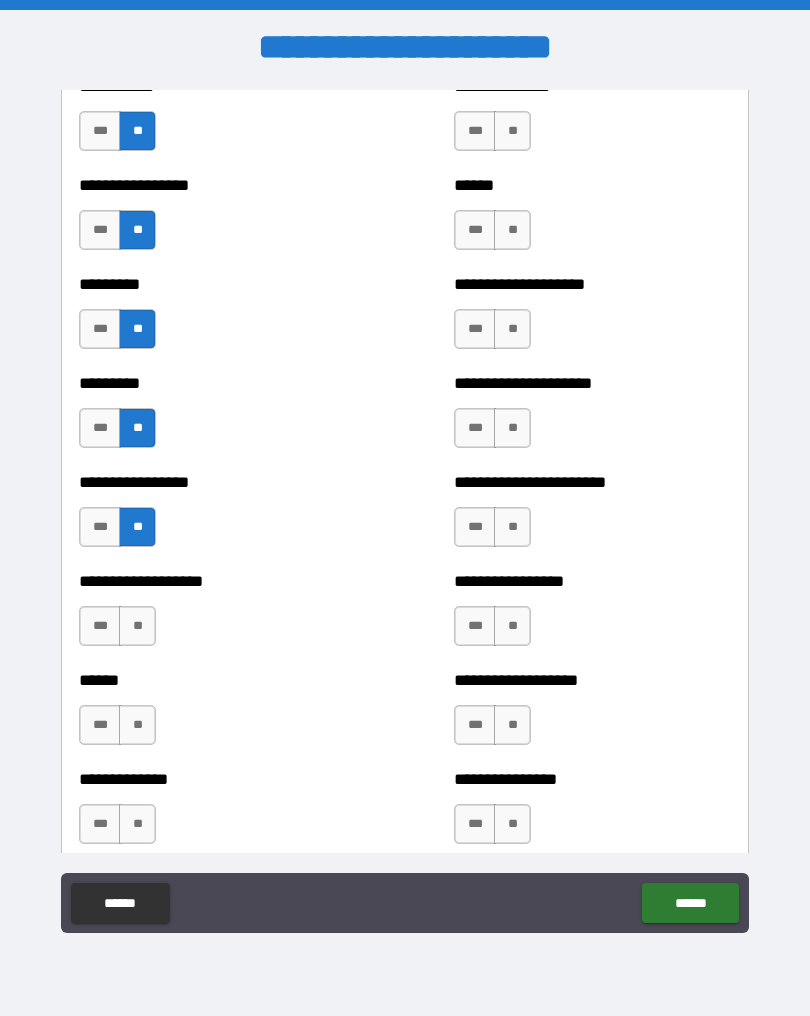 scroll, scrollTop: 957, scrollLeft: 0, axis: vertical 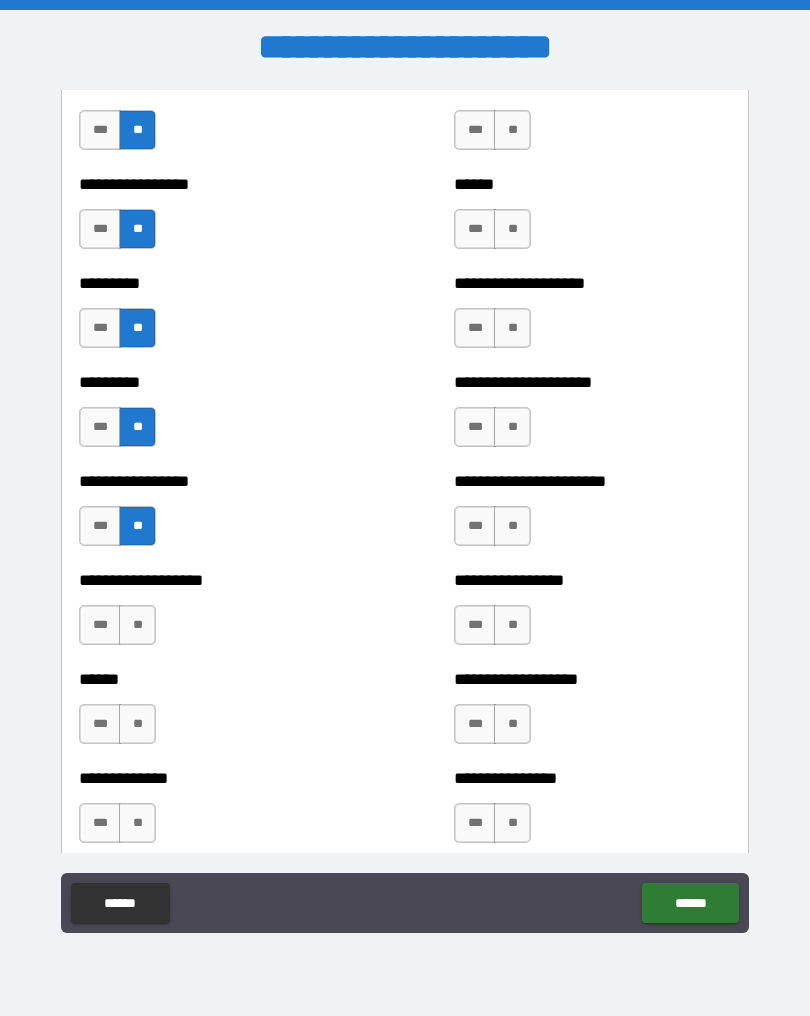 click on "**" at bounding box center [137, 625] 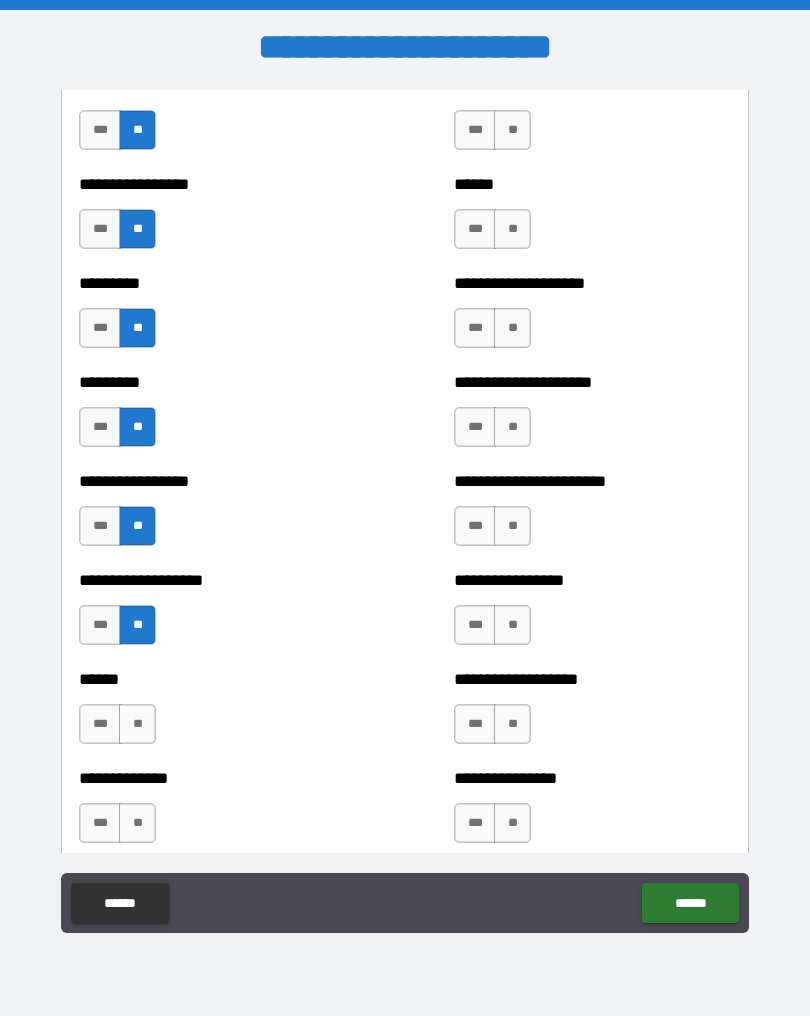 click on "**" at bounding box center (137, 724) 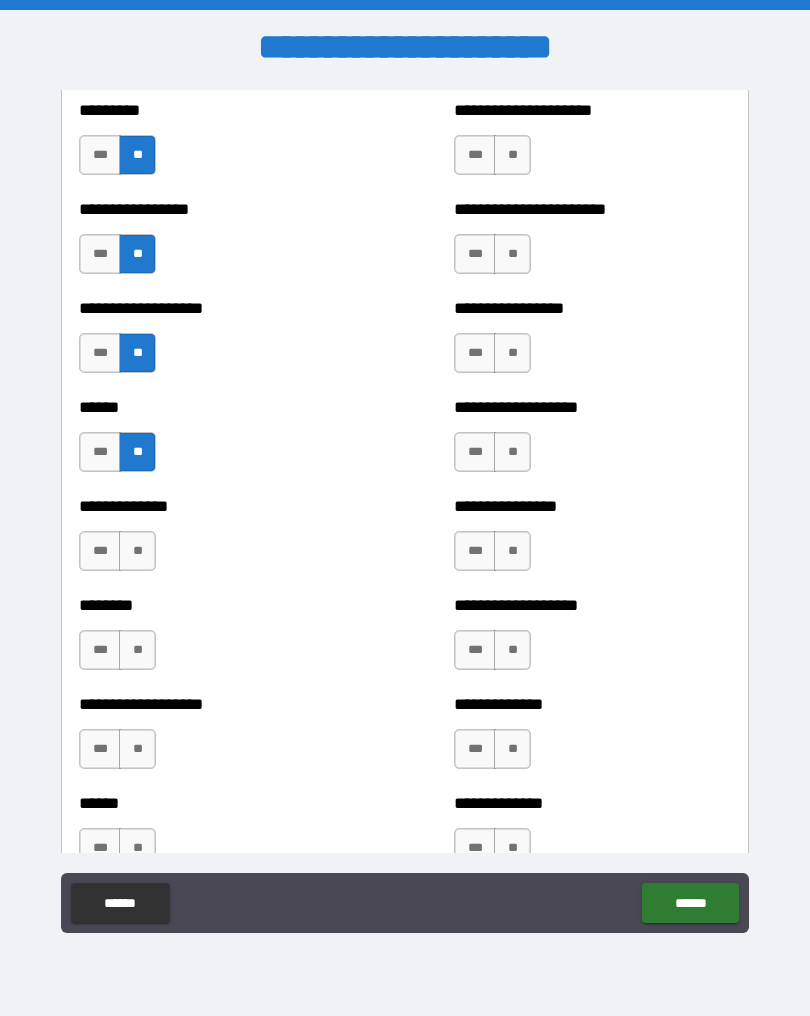 scroll, scrollTop: 1255, scrollLeft: 0, axis: vertical 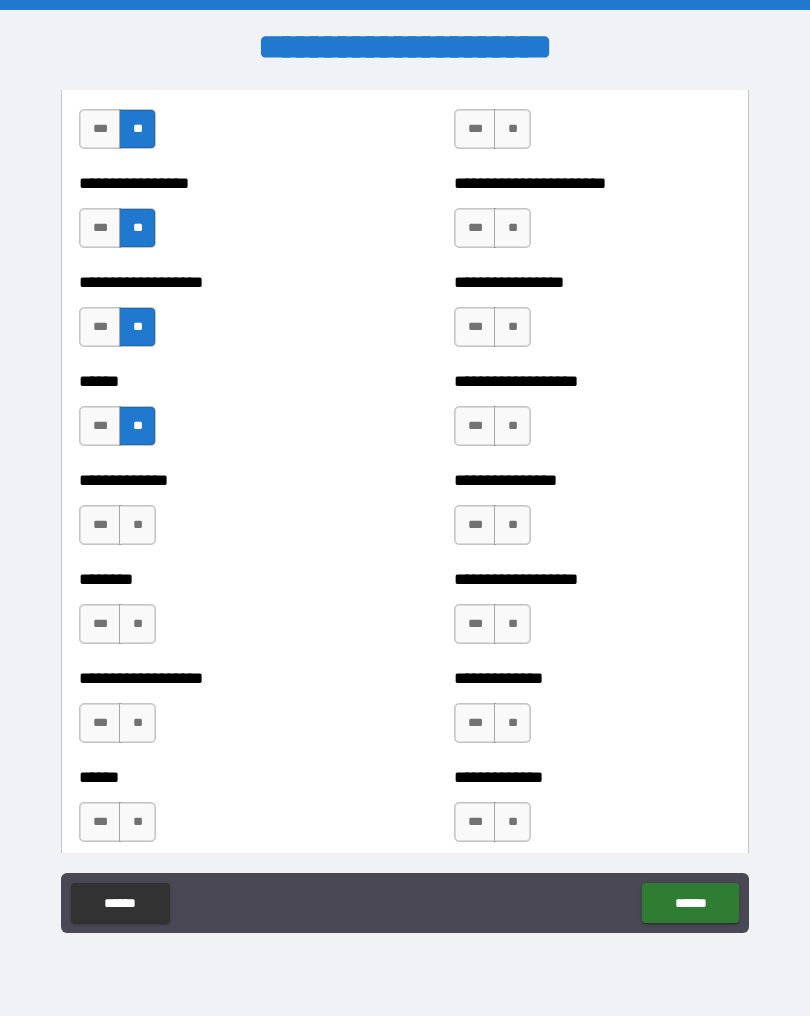click on "**" at bounding box center (137, 525) 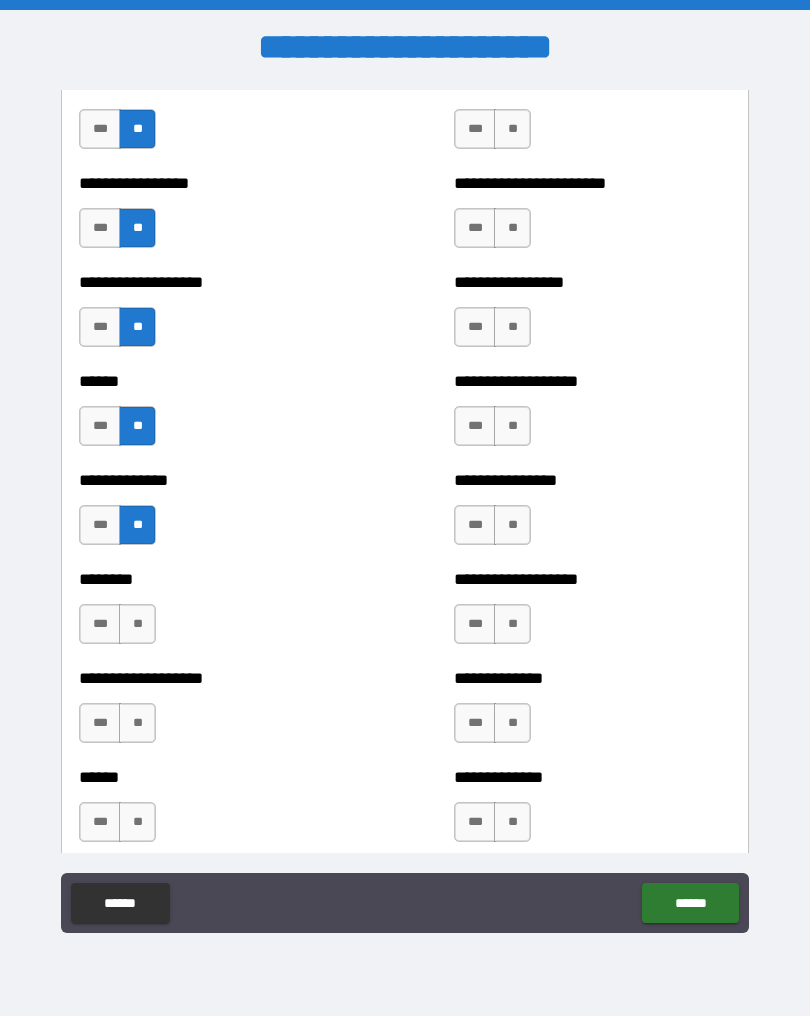 click on "**" at bounding box center [137, 624] 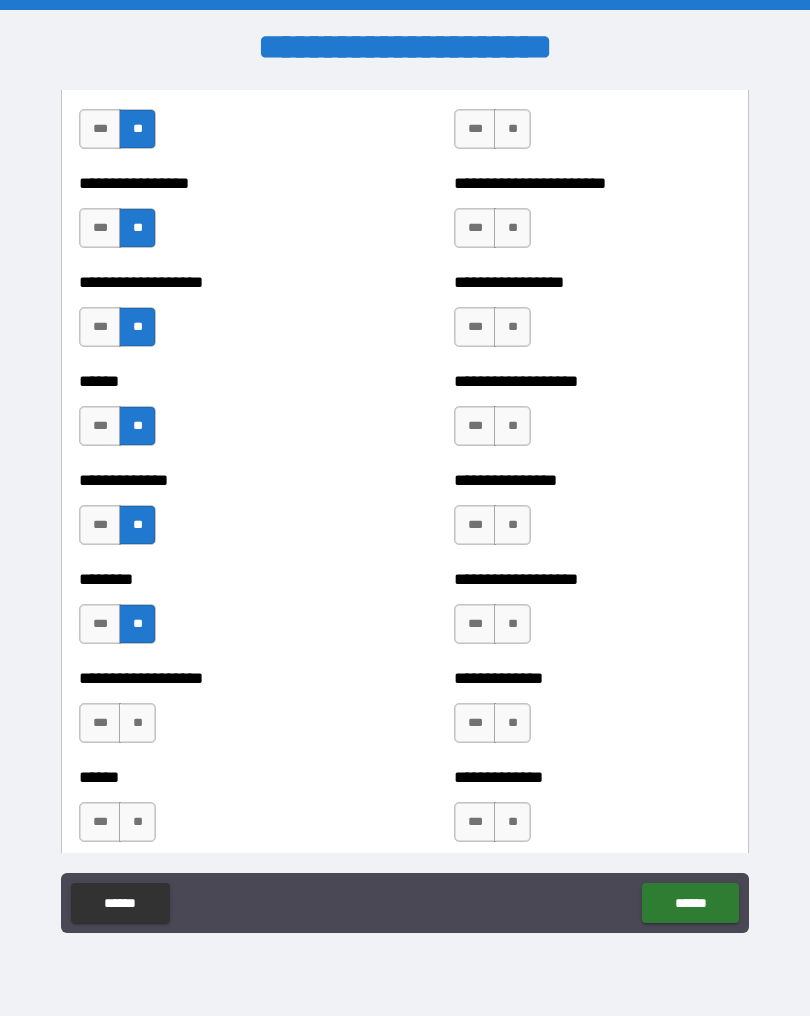 click on "**" at bounding box center (137, 723) 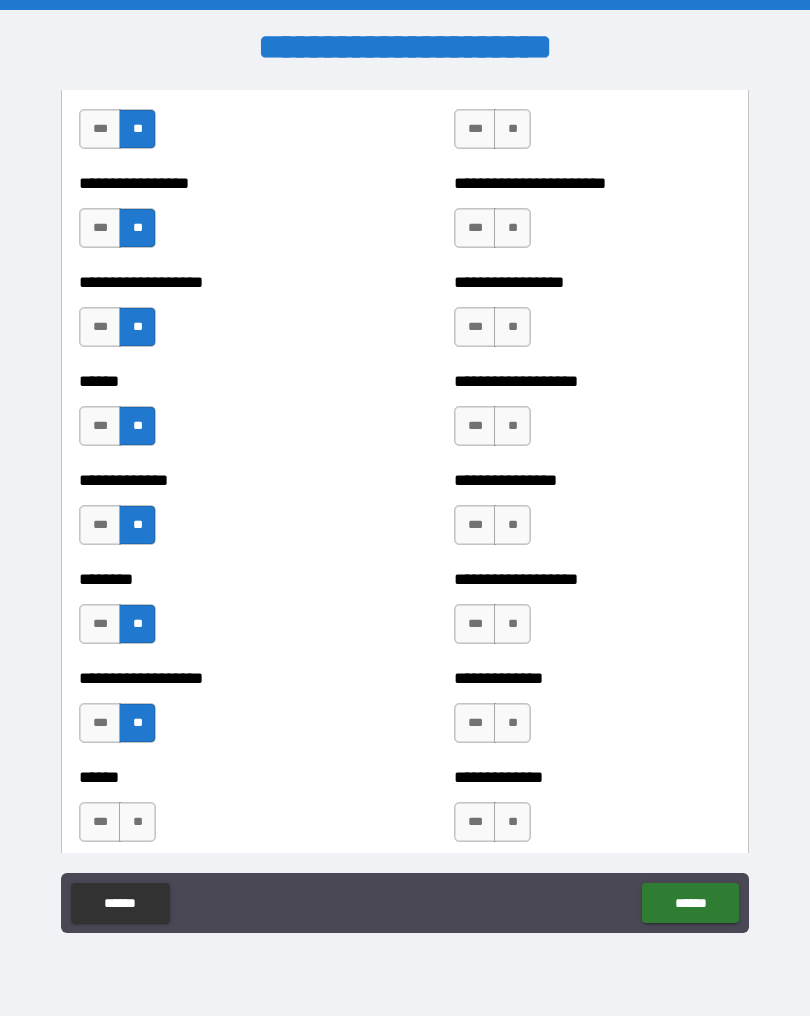 click on "***" at bounding box center (100, 723) 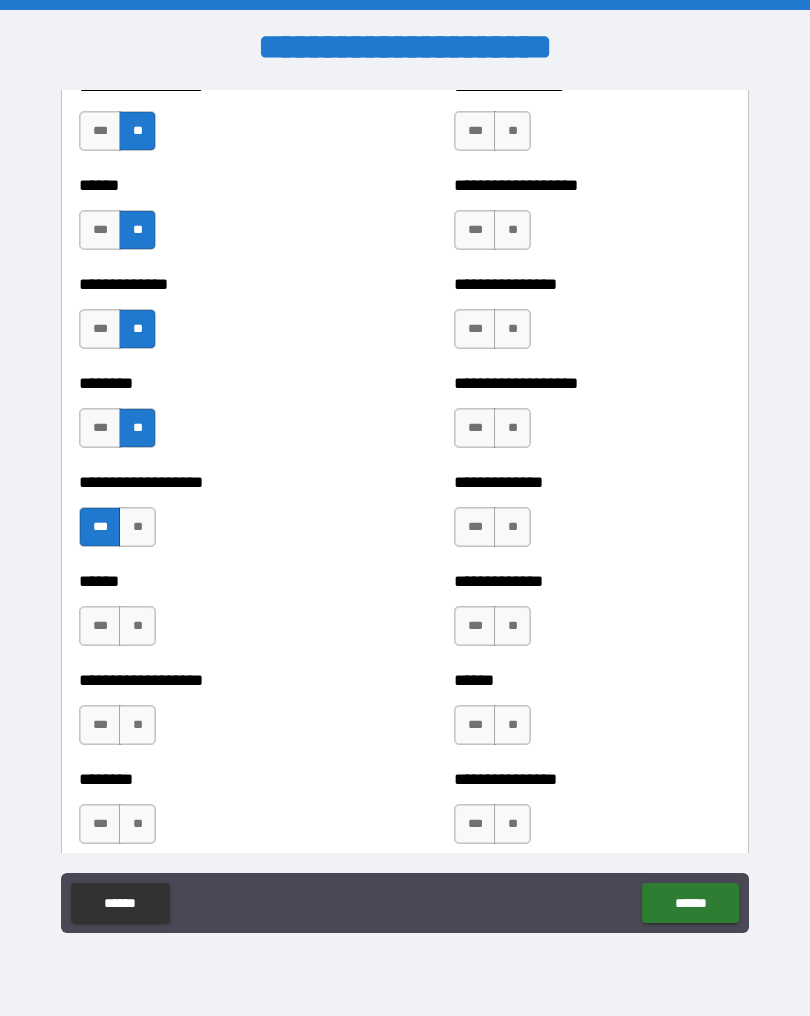 scroll, scrollTop: 1454, scrollLeft: 0, axis: vertical 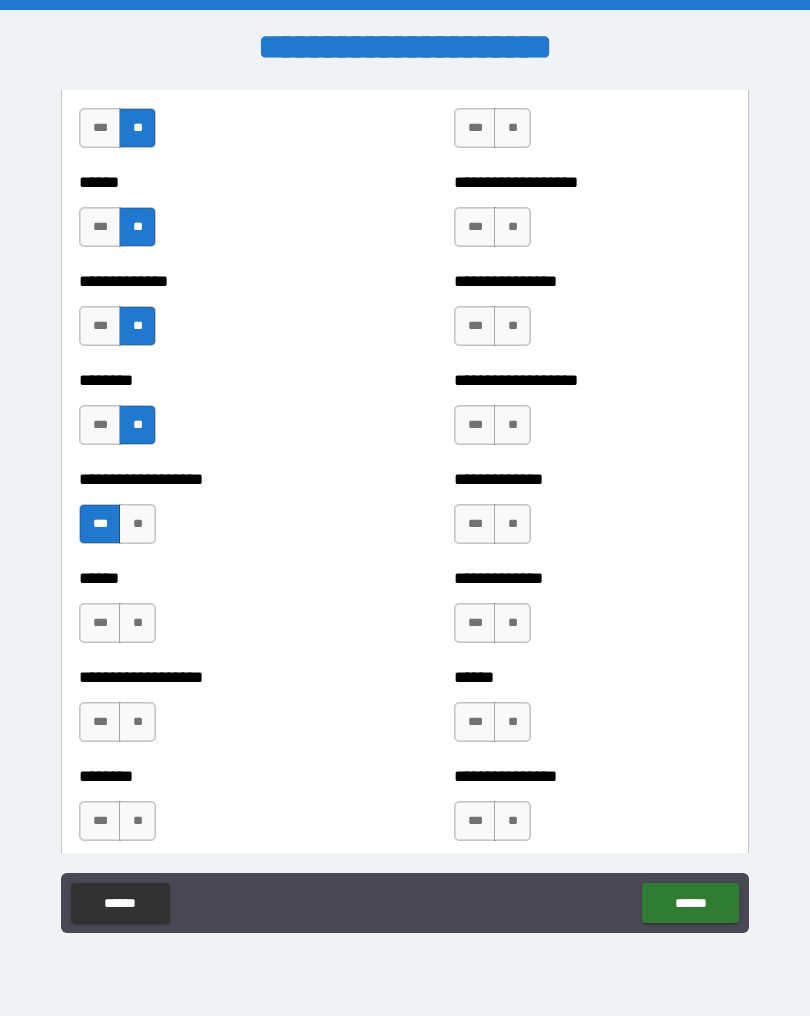 click on "**" at bounding box center [137, 623] 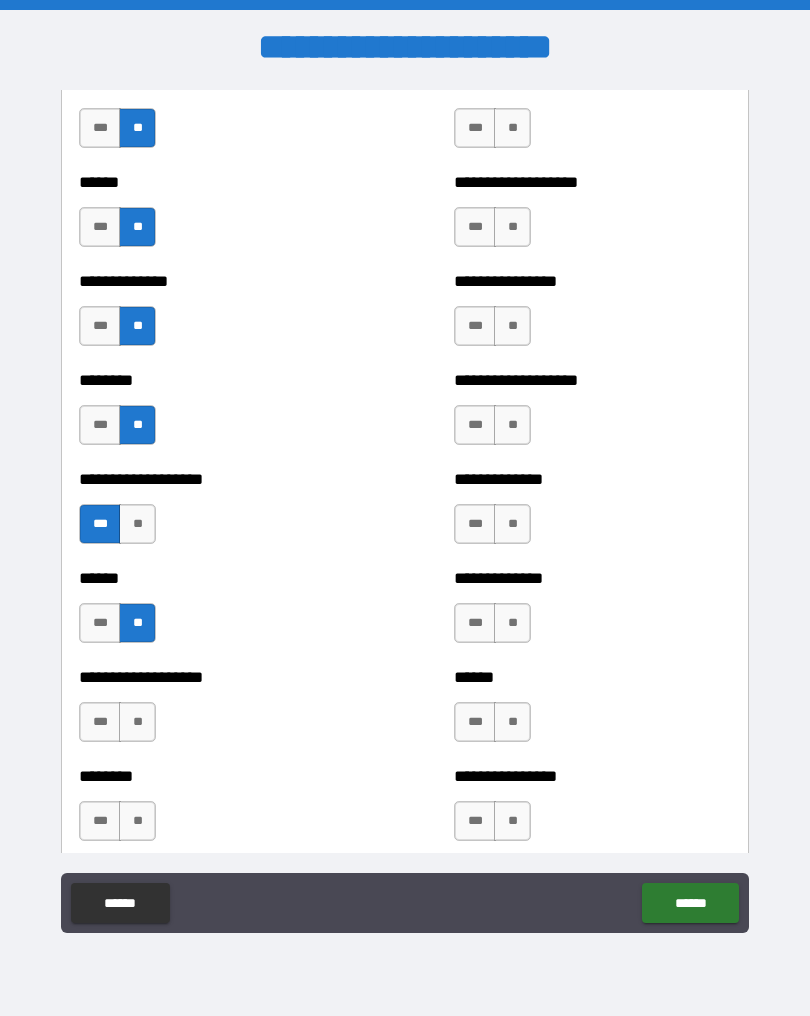 click on "**" at bounding box center [137, 722] 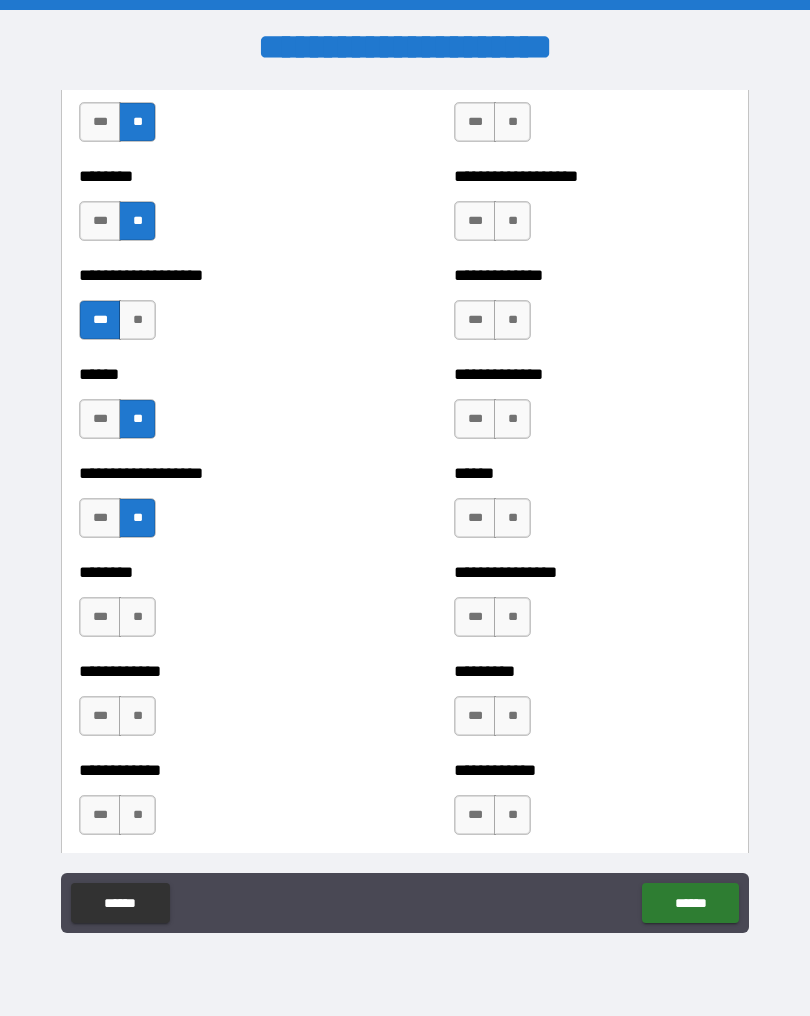 scroll, scrollTop: 1667, scrollLeft: 0, axis: vertical 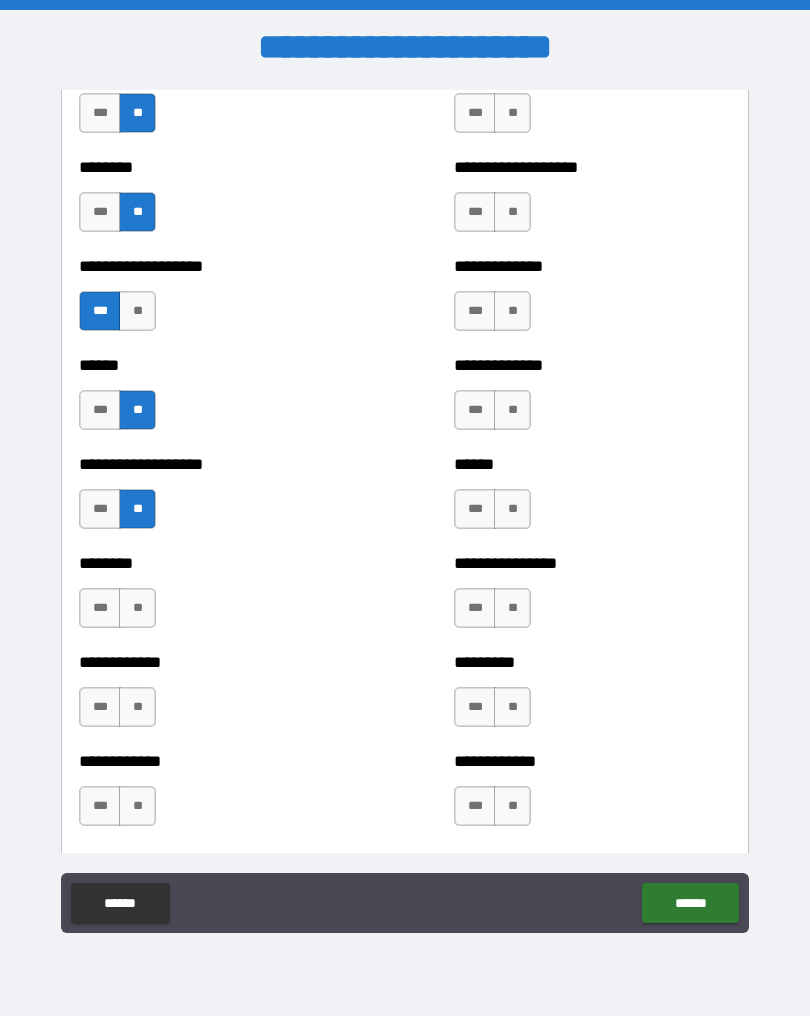 click on "**" at bounding box center [137, 608] 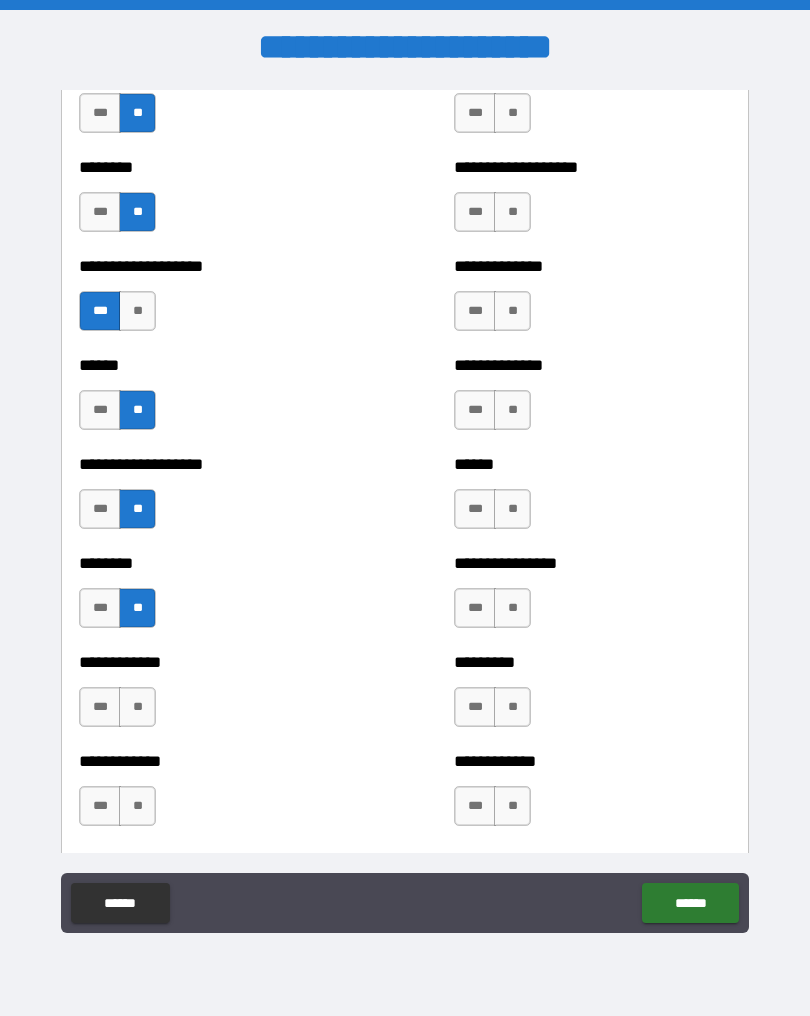 click on "**" at bounding box center [137, 707] 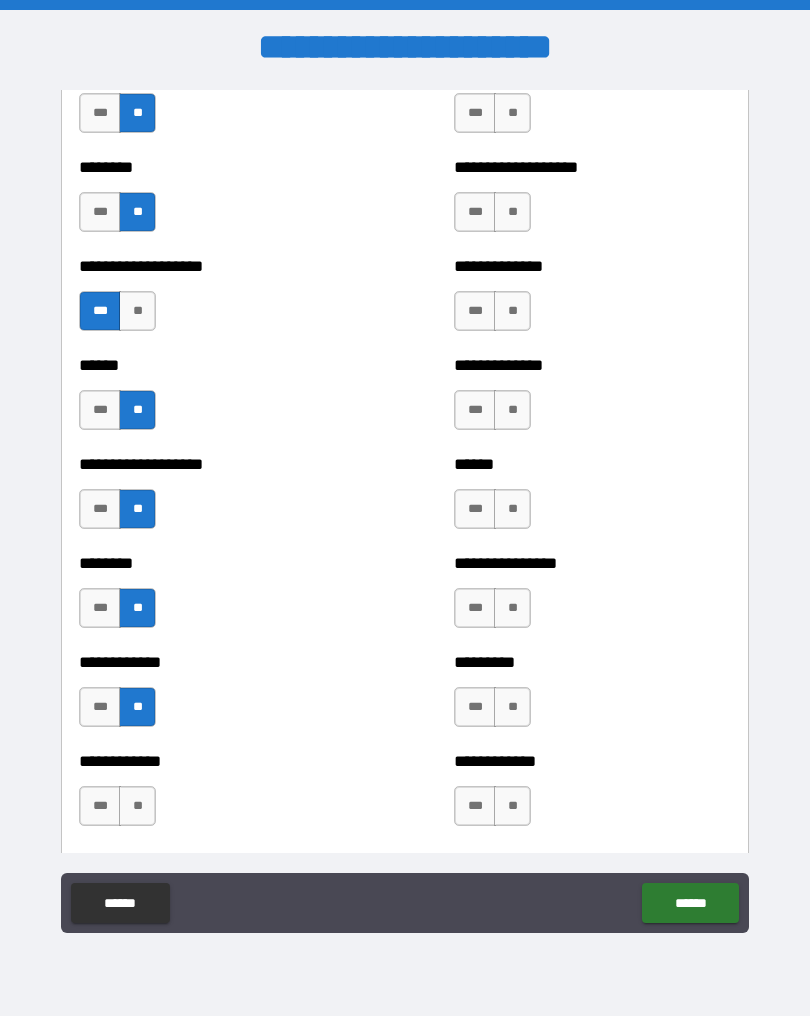 click on "**" at bounding box center (137, 806) 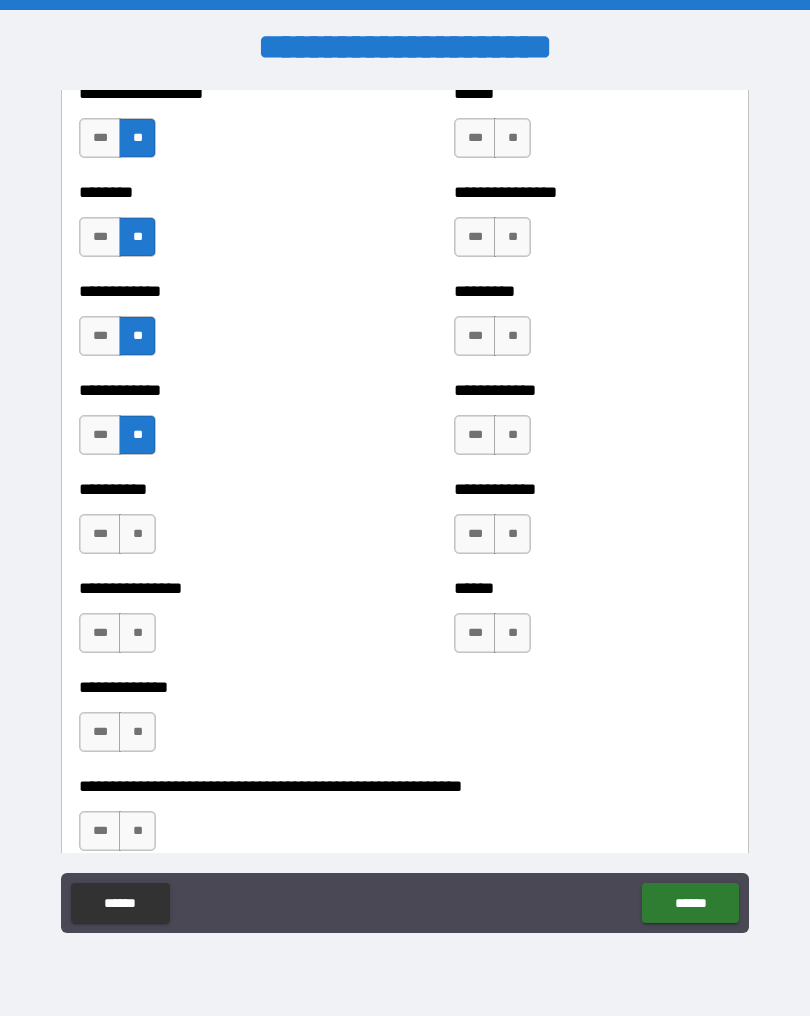 scroll, scrollTop: 2047, scrollLeft: 0, axis: vertical 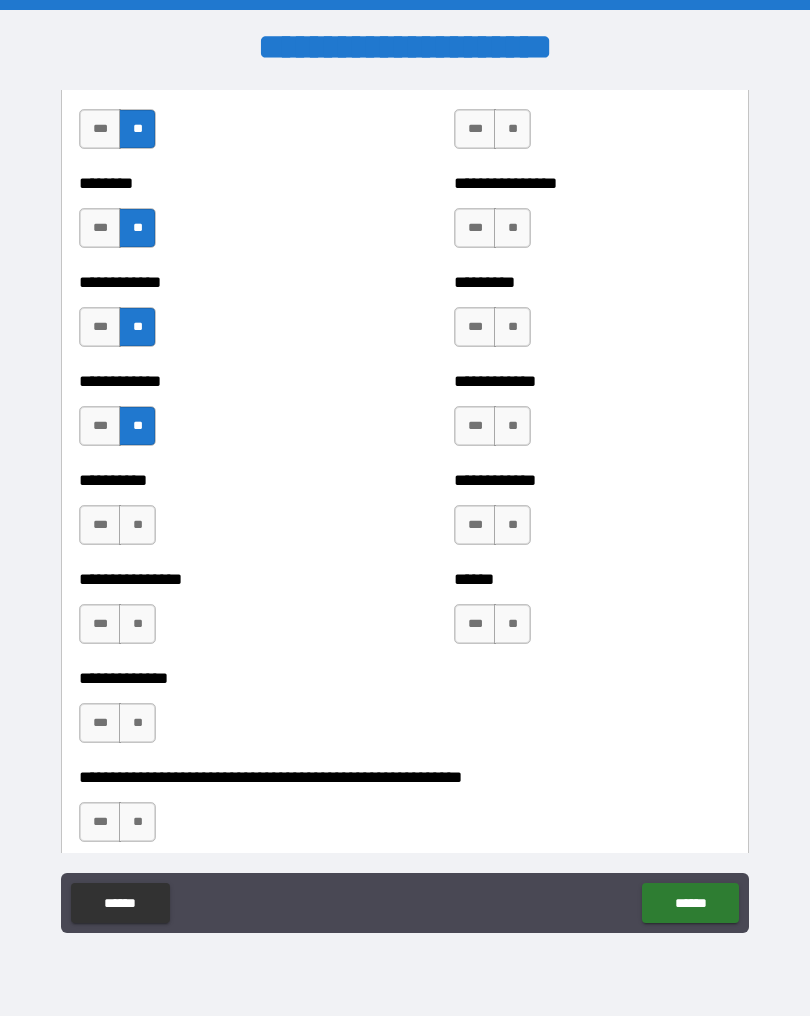 click on "***" at bounding box center (100, 525) 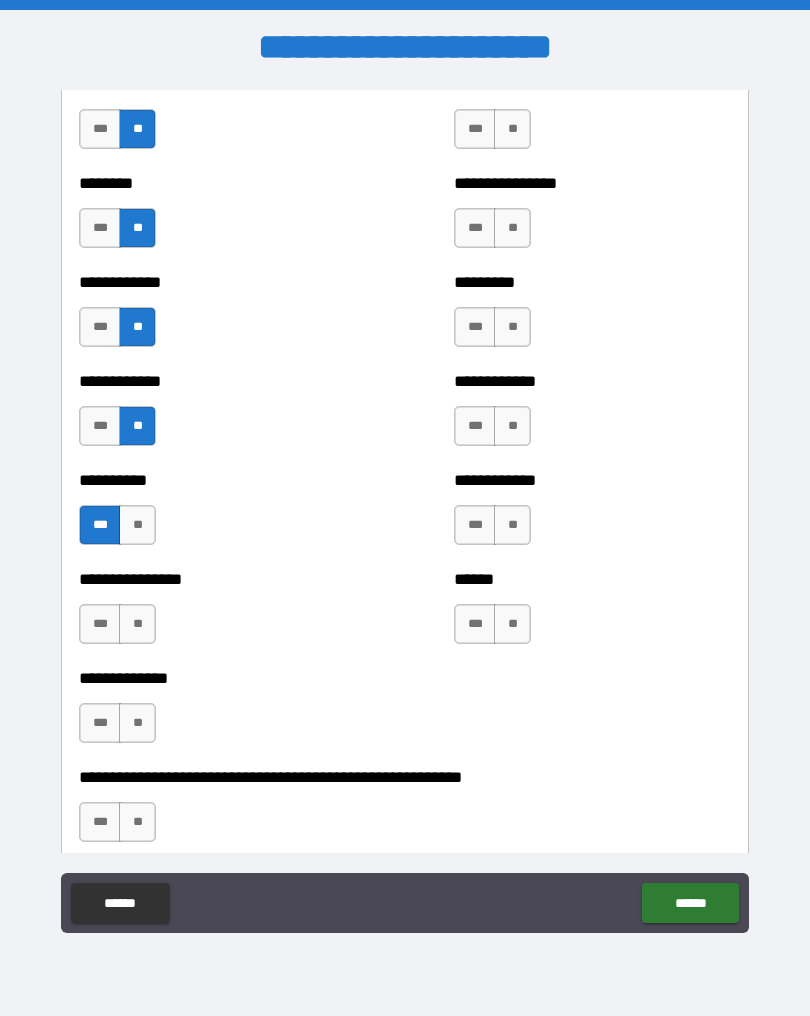 click on "**" at bounding box center (137, 624) 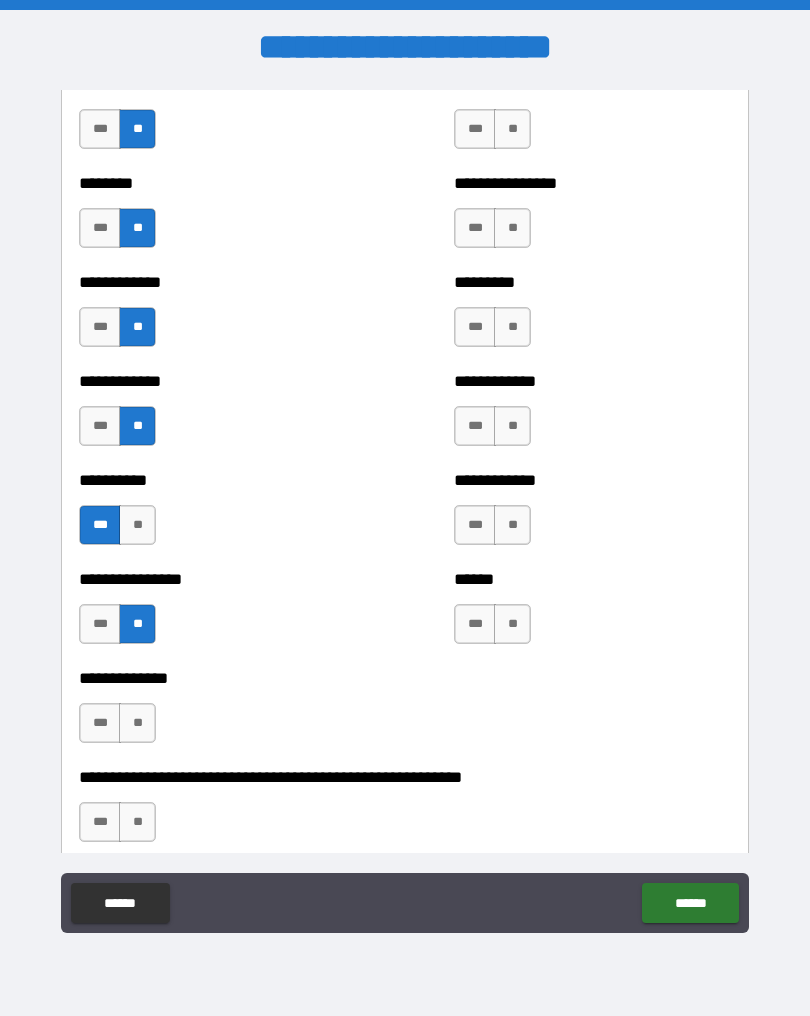click on "**" at bounding box center [137, 723] 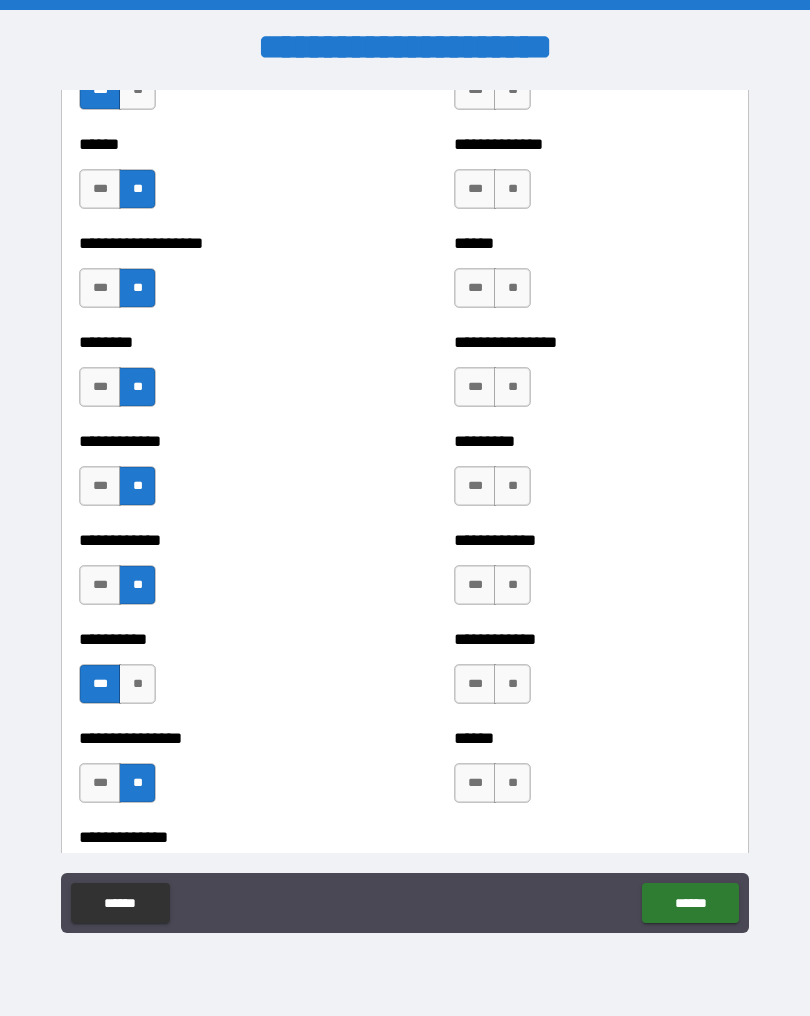 scroll, scrollTop: 1889, scrollLeft: 0, axis: vertical 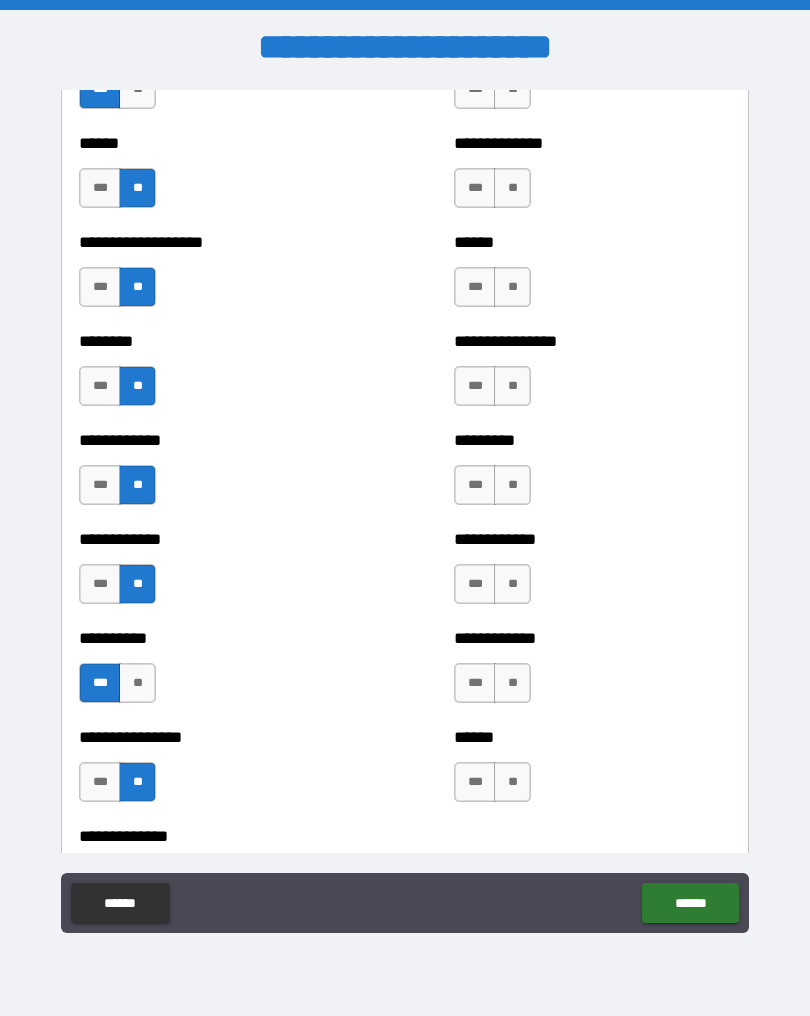 click on "**" at bounding box center (512, 782) 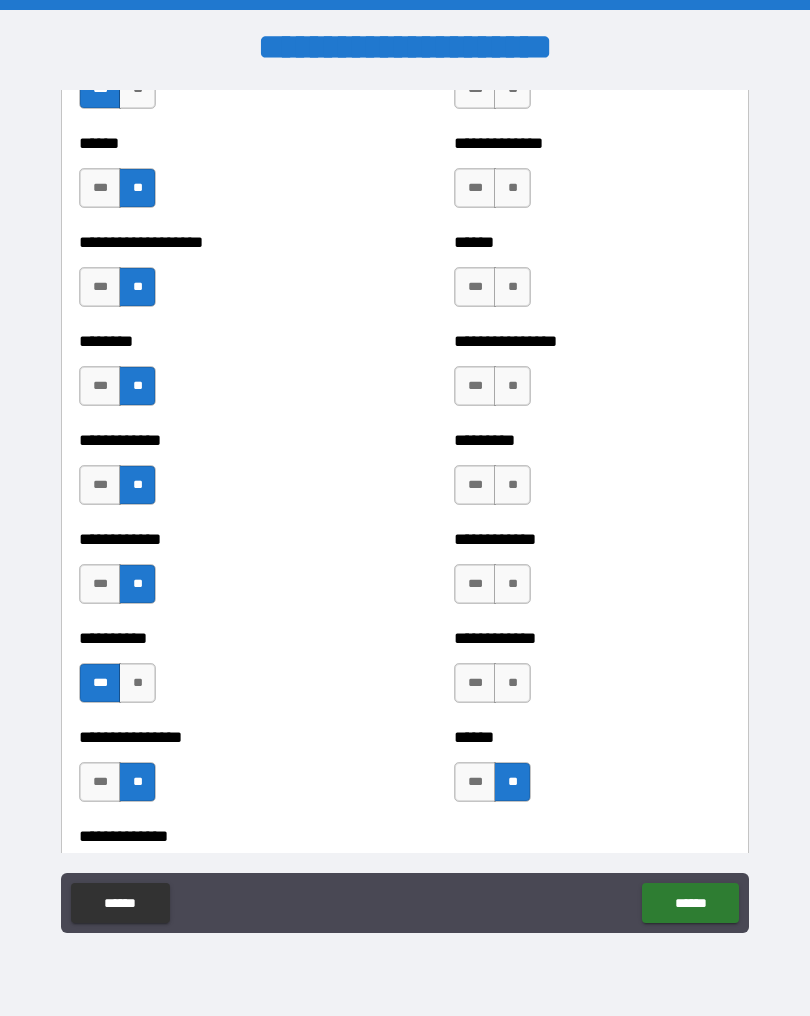 click on "**" at bounding box center (512, 683) 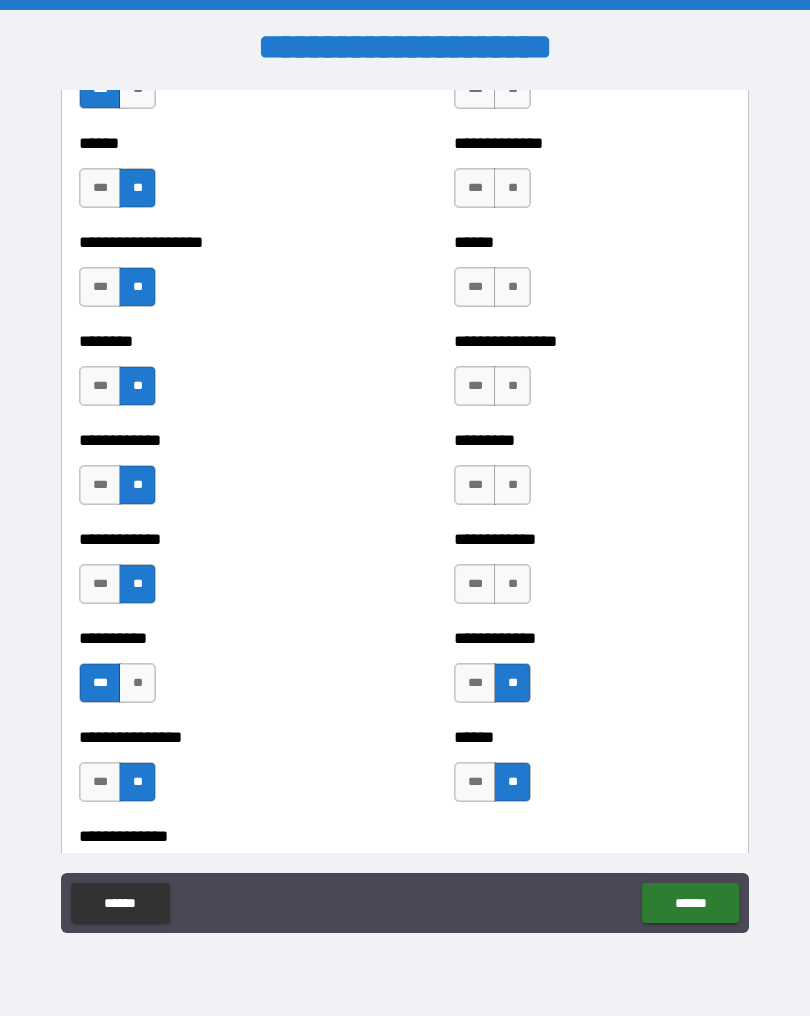 click on "**" at bounding box center (512, 584) 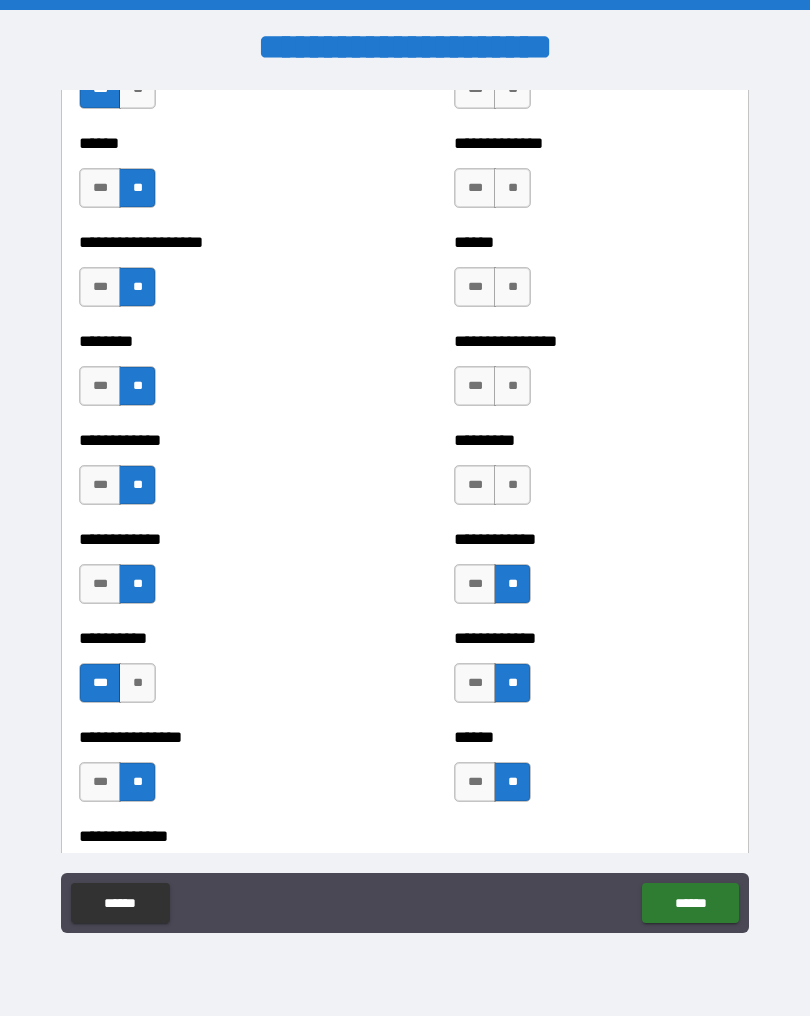 click on "**" at bounding box center (512, 485) 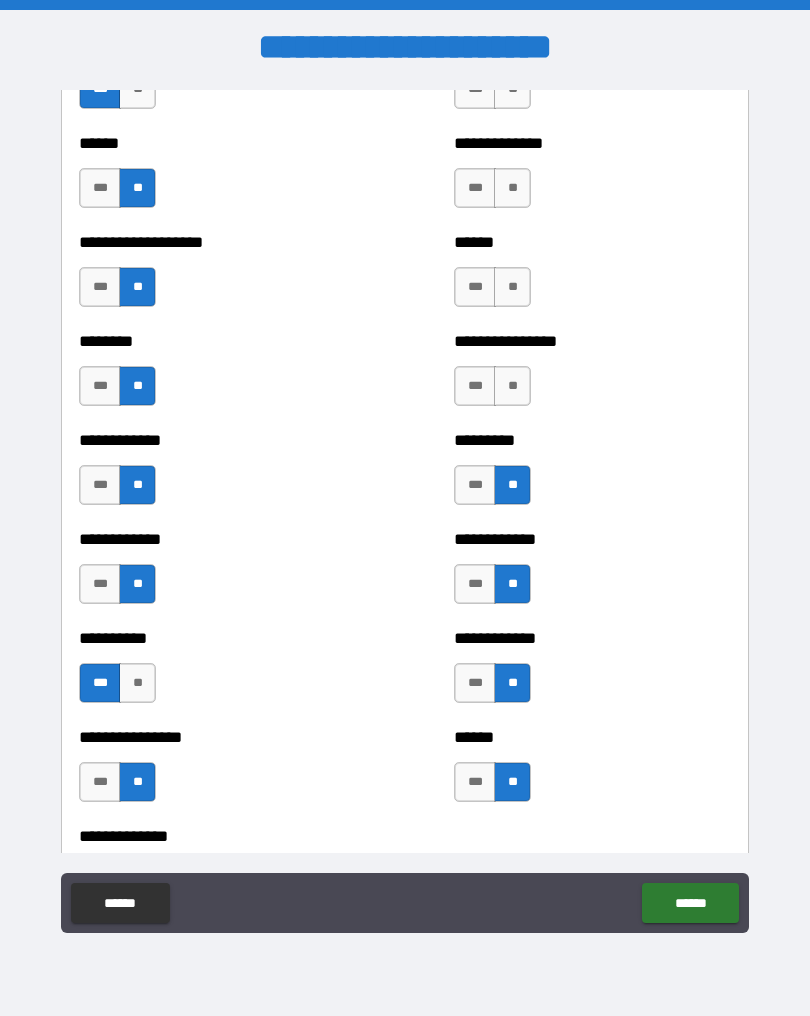 click on "**" at bounding box center [512, 386] 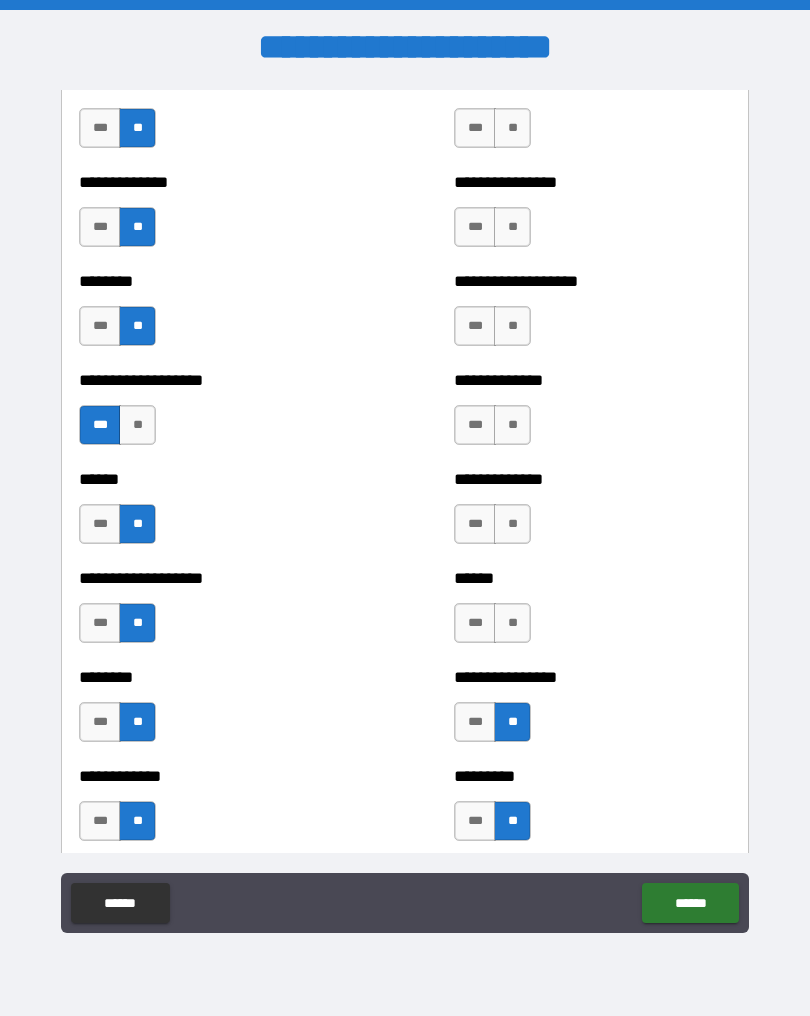scroll, scrollTop: 1552, scrollLeft: 0, axis: vertical 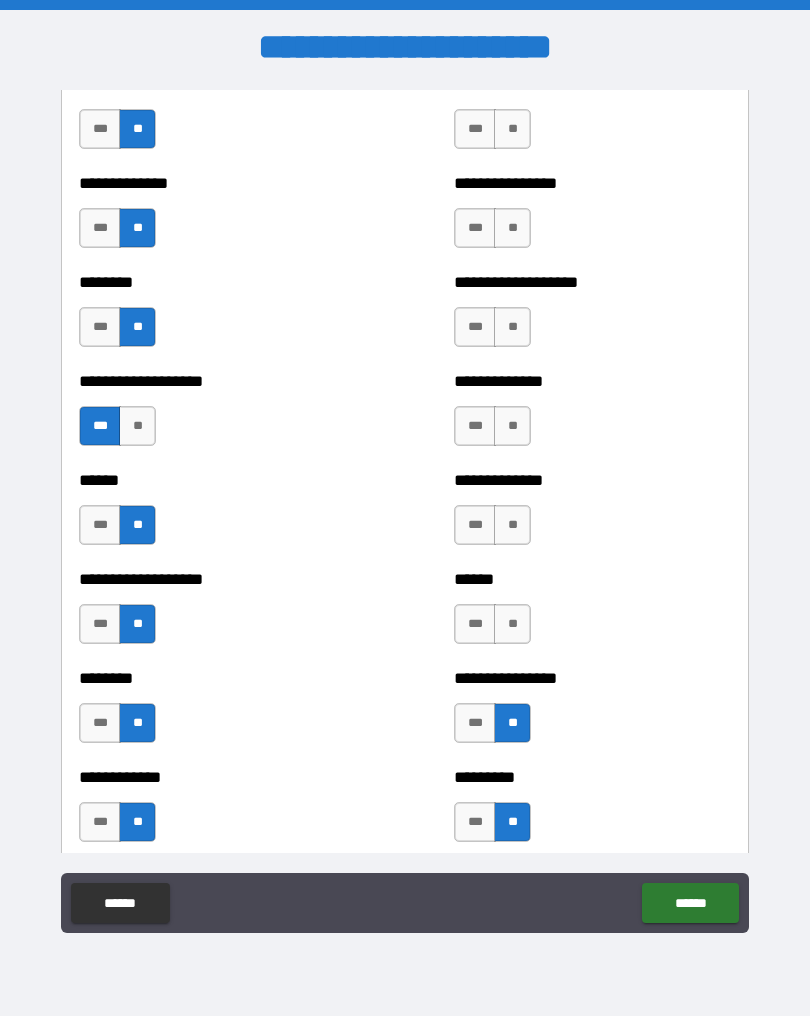 click on "**" at bounding box center [512, 624] 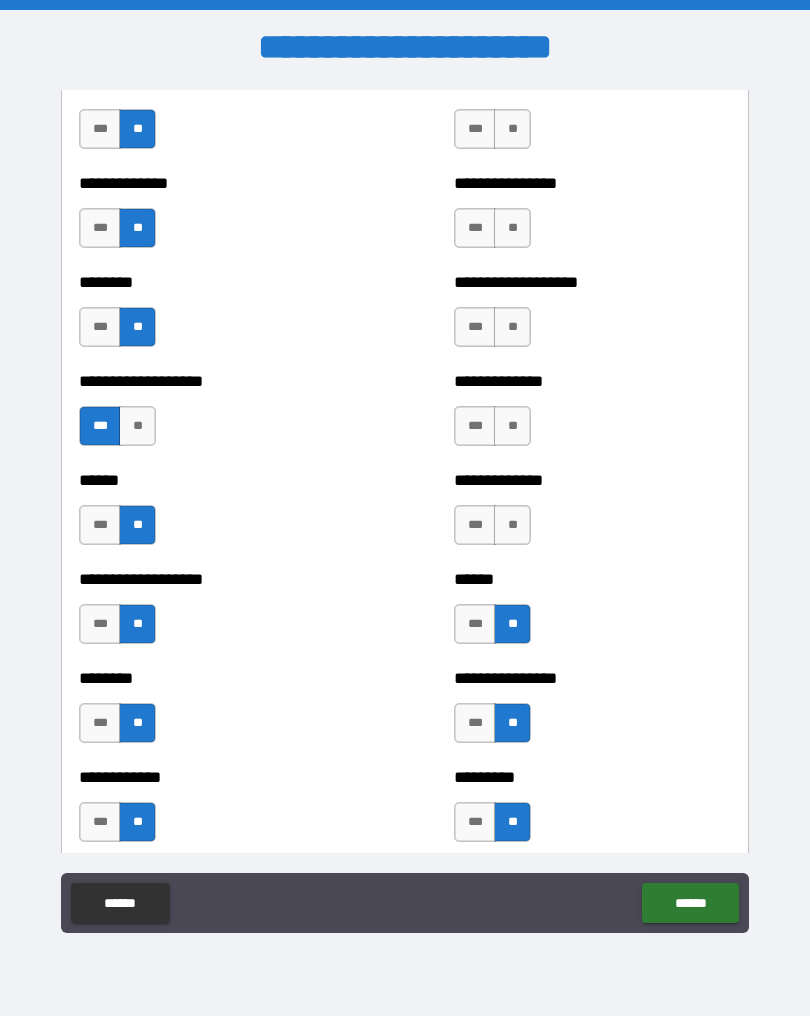 click on "**" at bounding box center [512, 525] 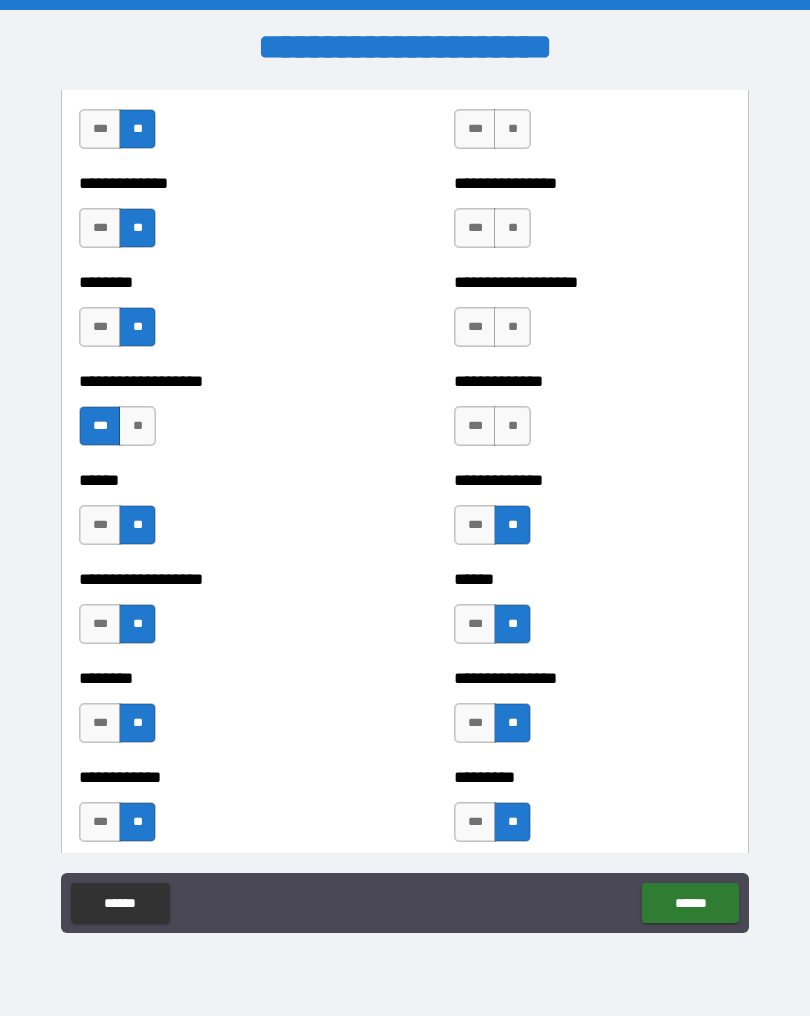 click on "**" at bounding box center (512, 426) 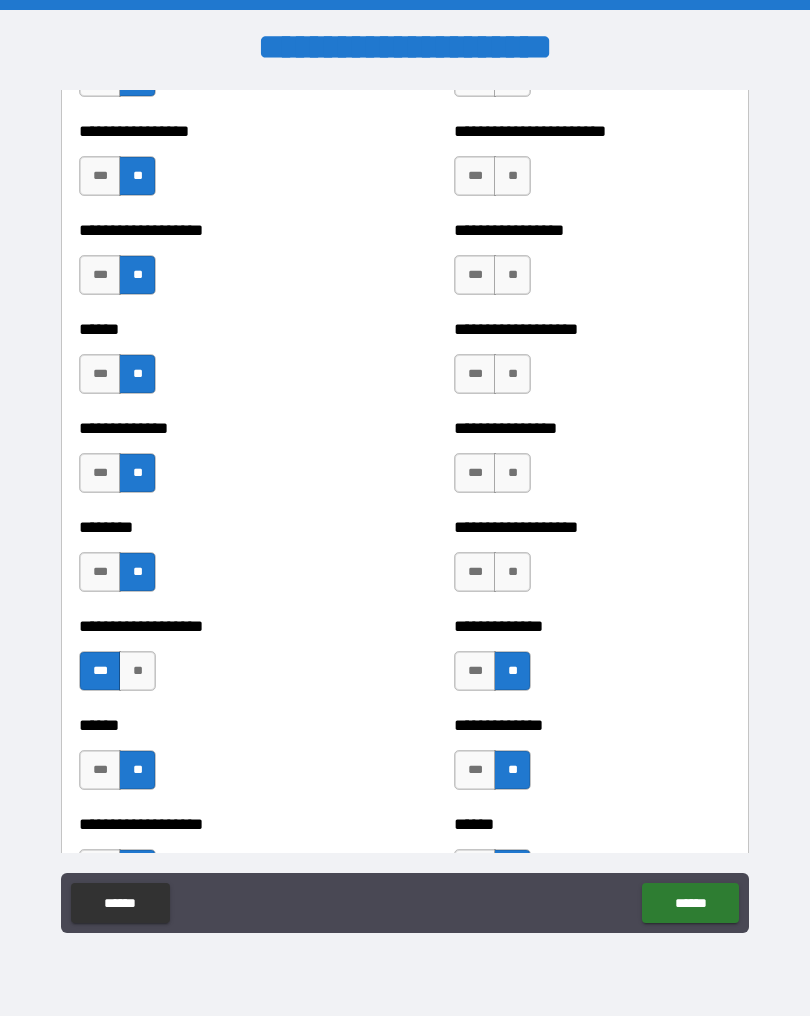 scroll, scrollTop: 1297, scrollLeft: 0, axis: vertical 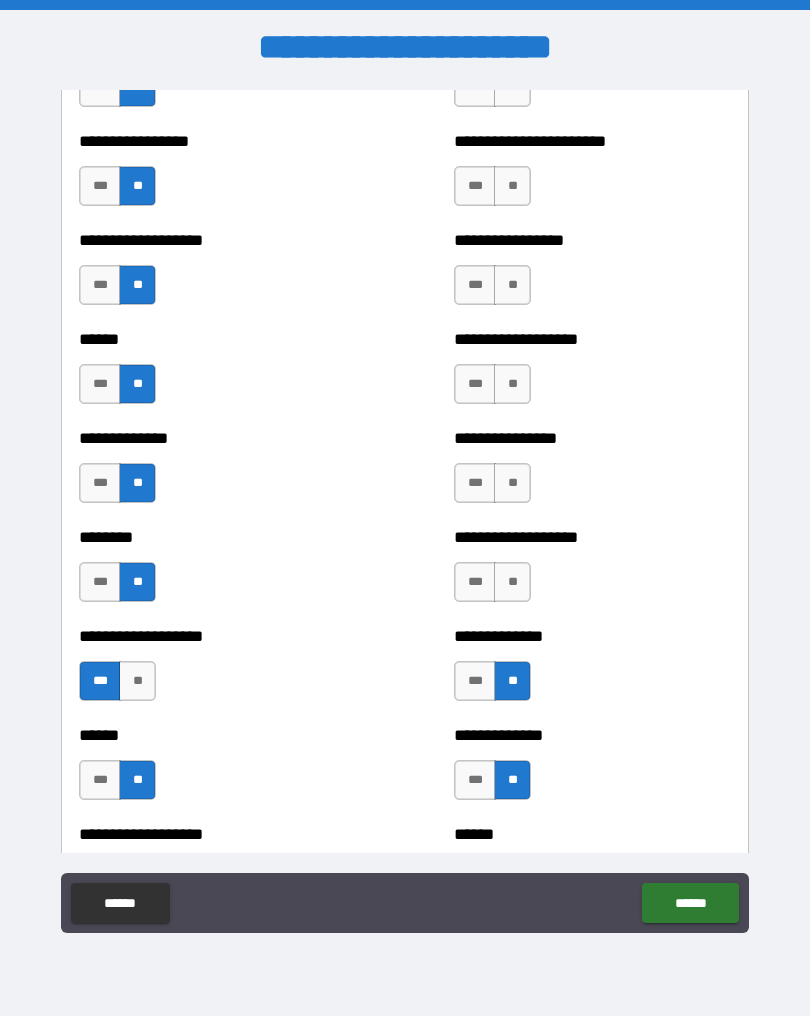 click on "**" at bounding box center (512, 582) 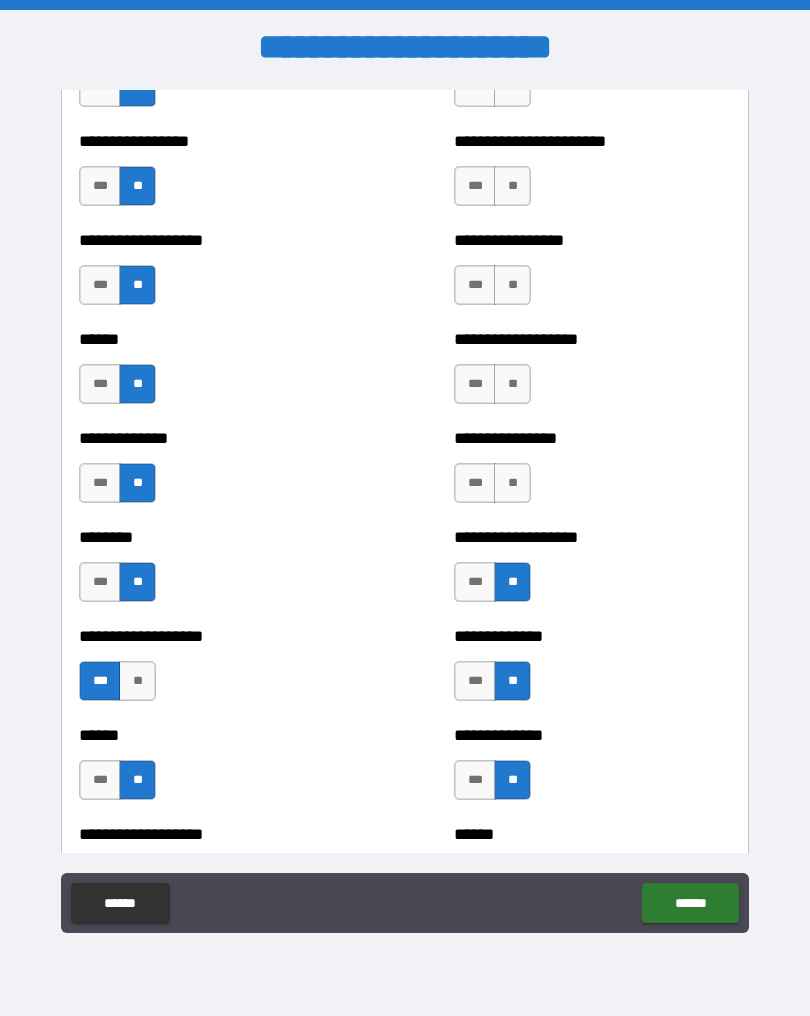 click on "**" at bounding box center [512, 483] 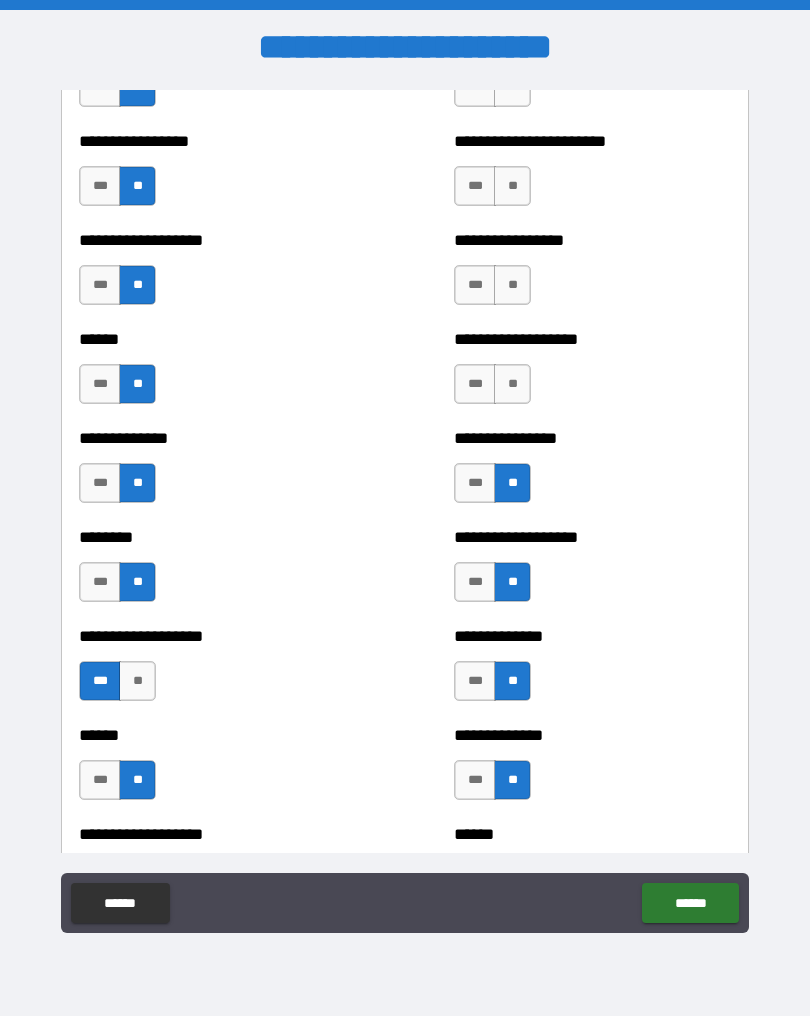 click on "**" at bounding box center [512, 384] 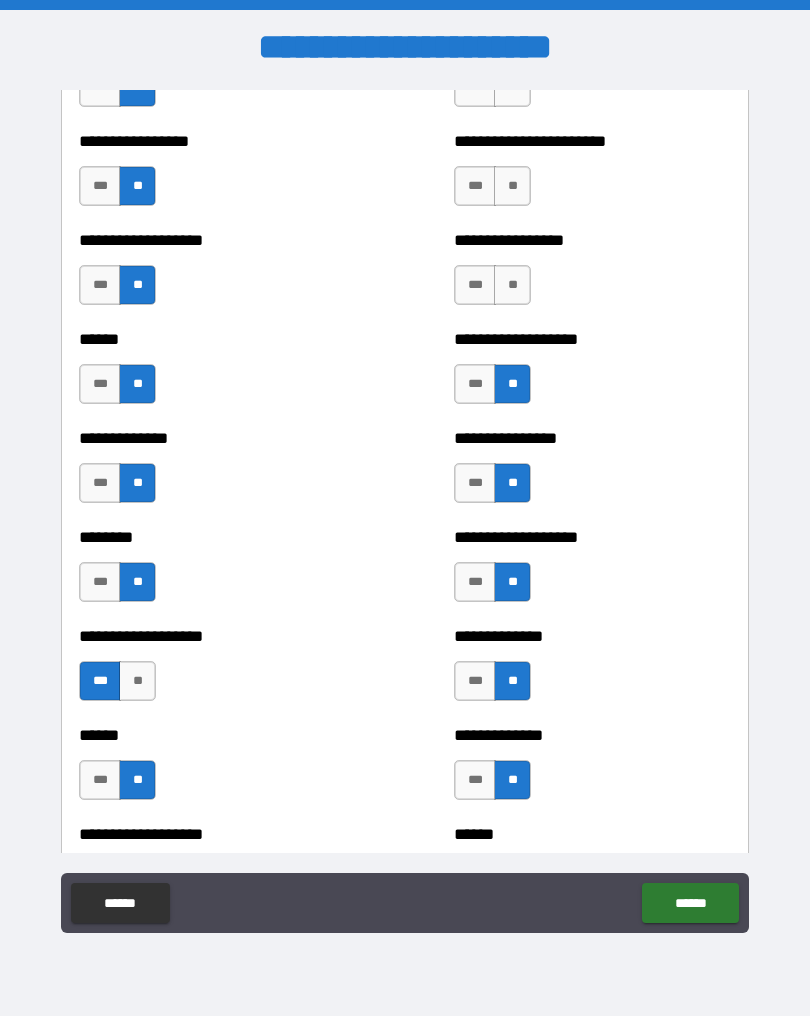 click on "***" at bounding box center (475, 384) 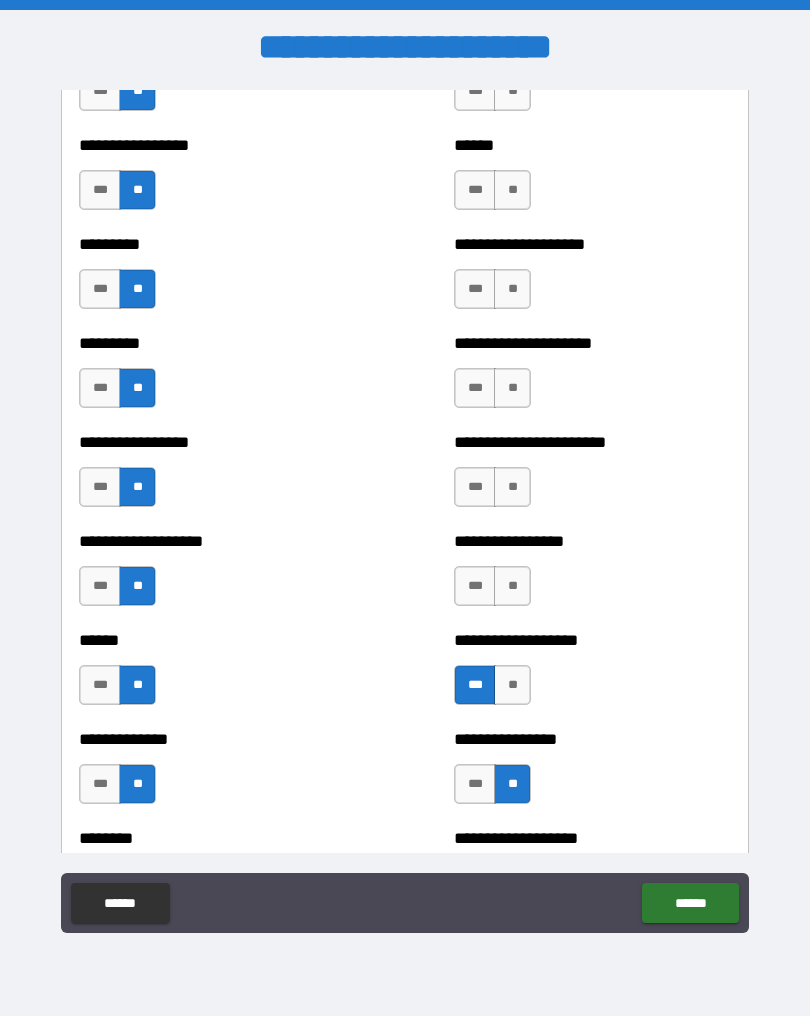scroll, scrollTop: 995, scrollLeft: 0, axis: vertical 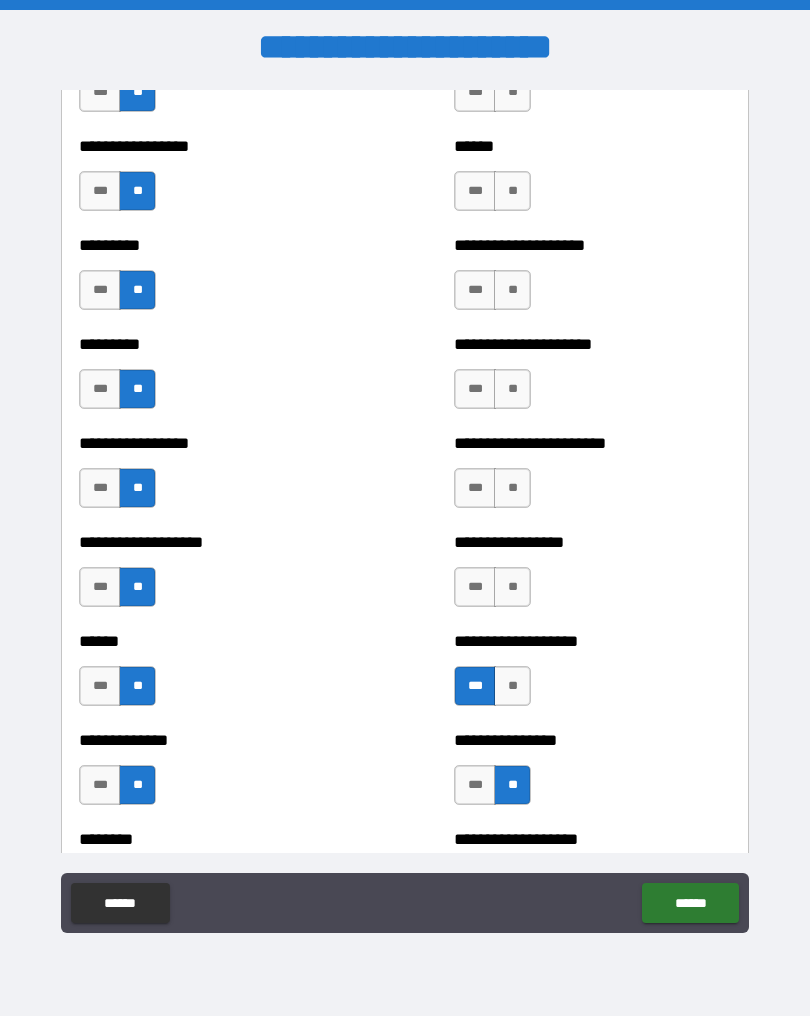 click on "**" at bounding box center [512, 587] 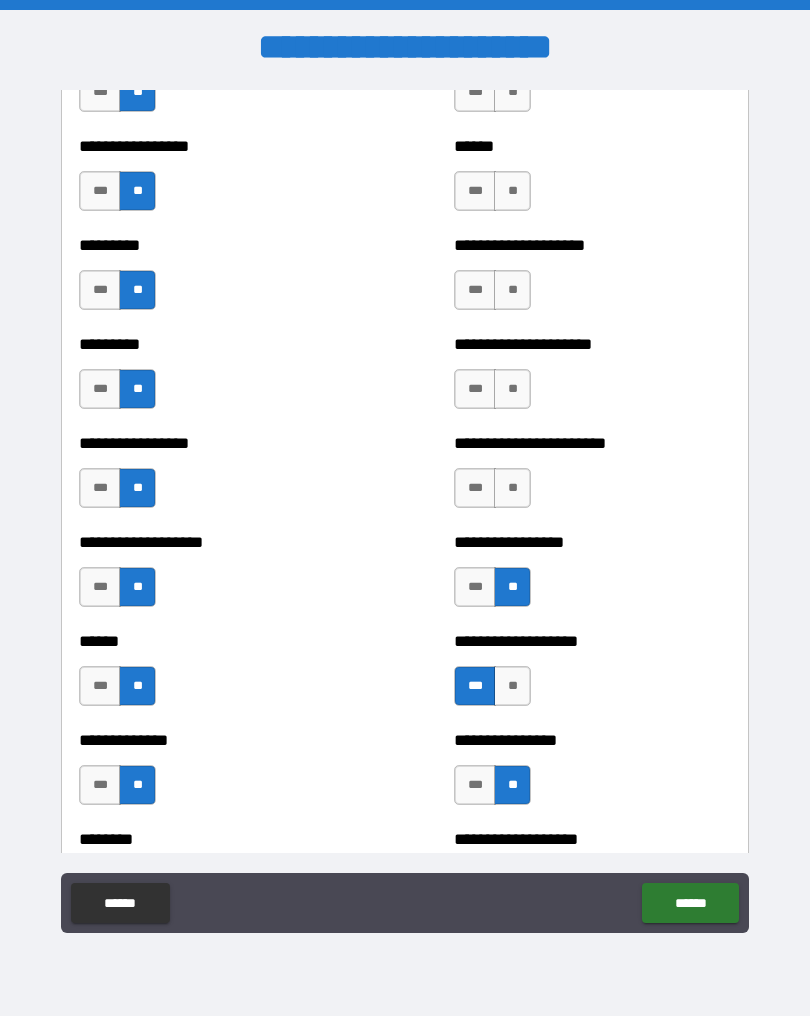 click on "**" at bounding box center [512, 488] 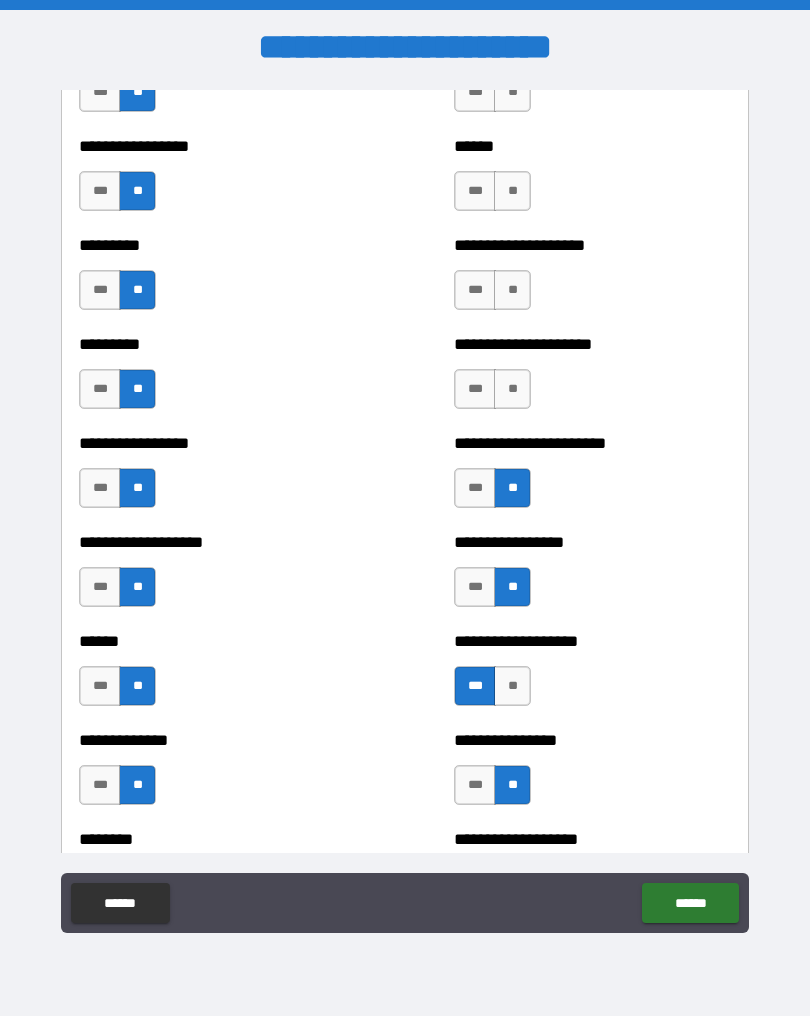 click on "**" at bounding box center [512, 389] 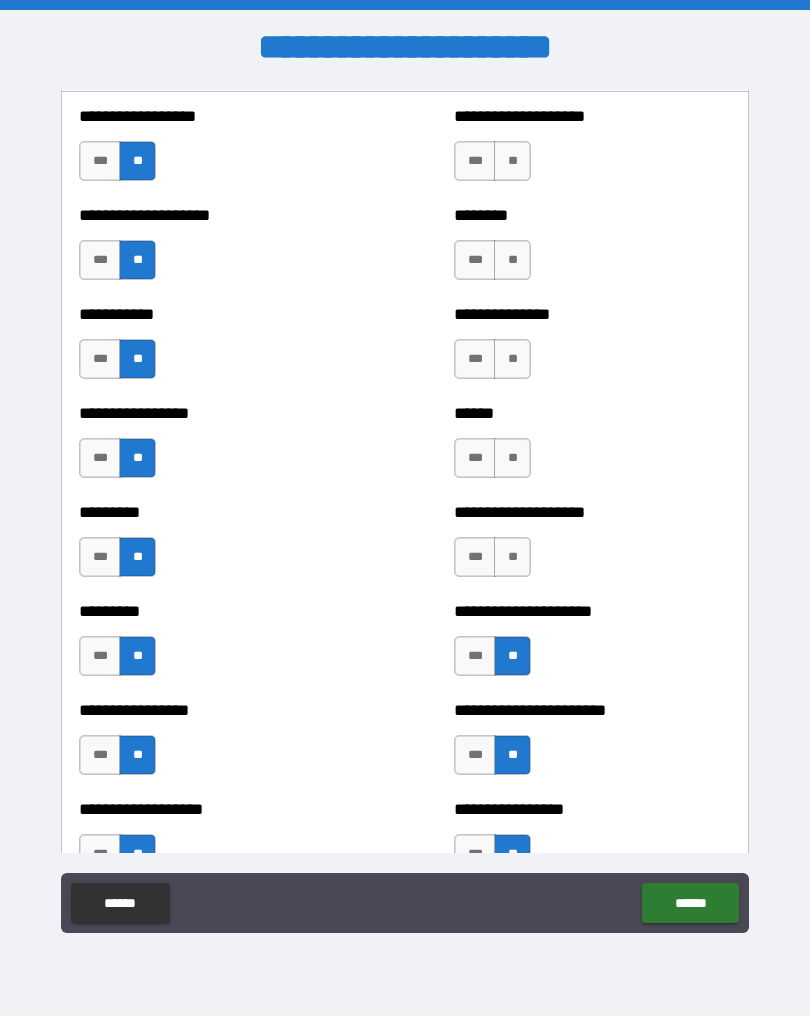 scroll, scrollTop: 730, scrollLeft: 0, axis: vertical 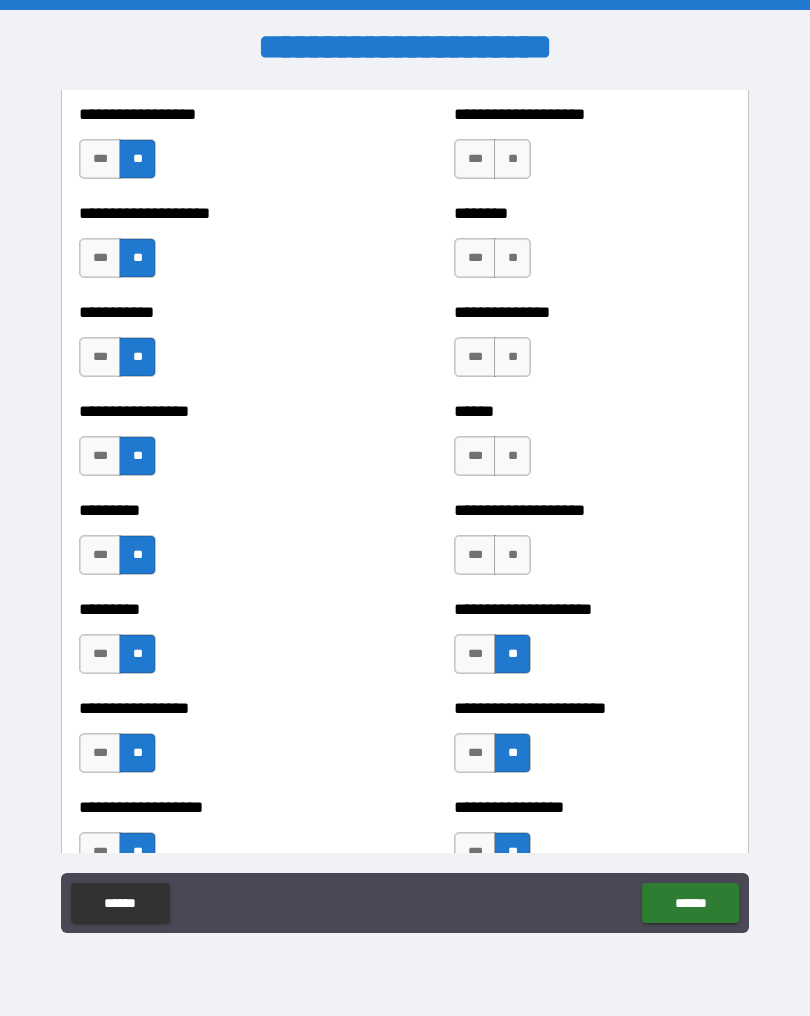 click on "**" at bounding box center [512, 555] 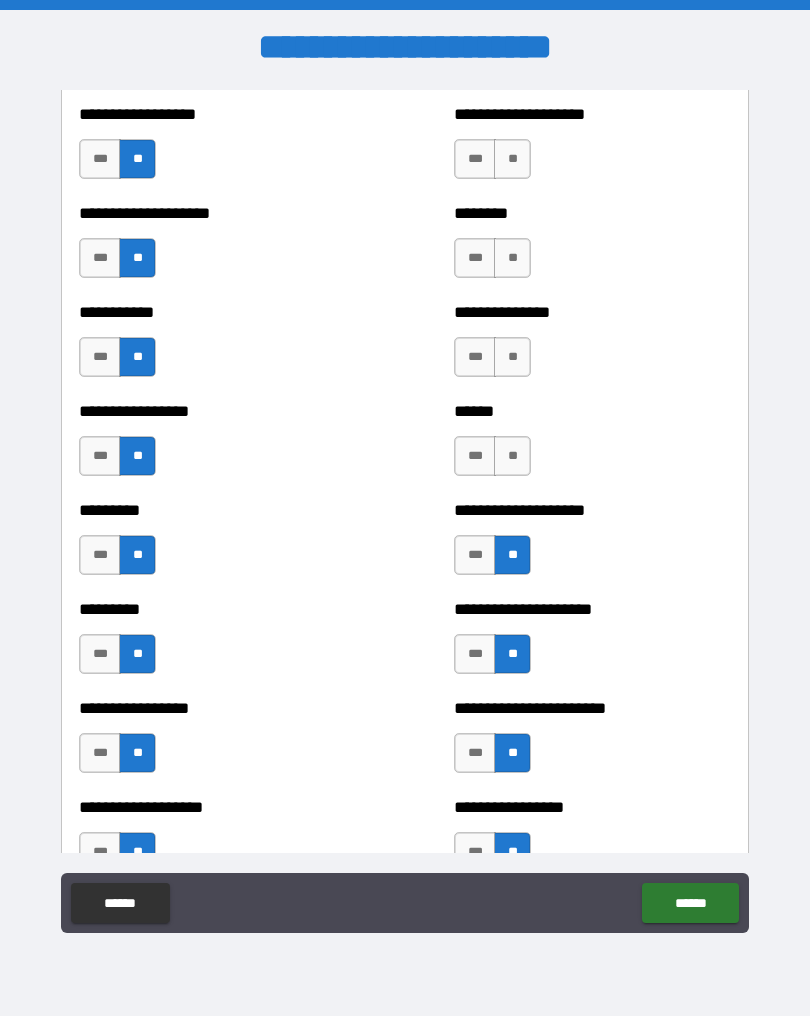 click on "**" at bounding box center [512, 456] 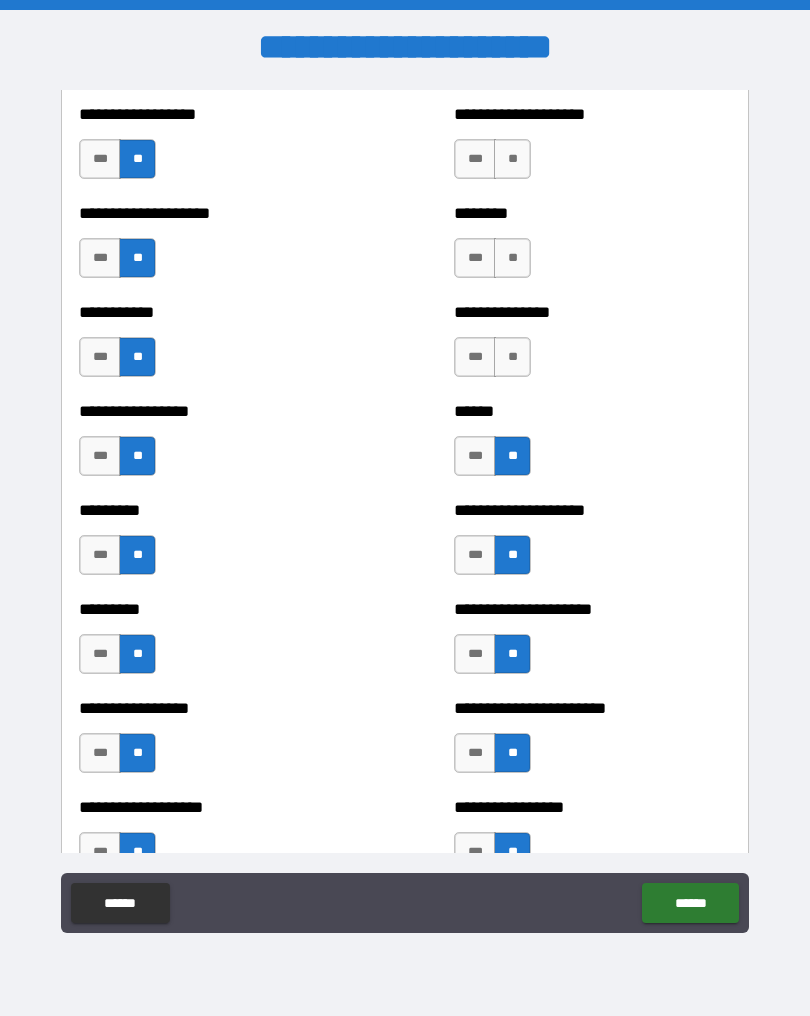 click on "**" at bounding box center [512, 357] 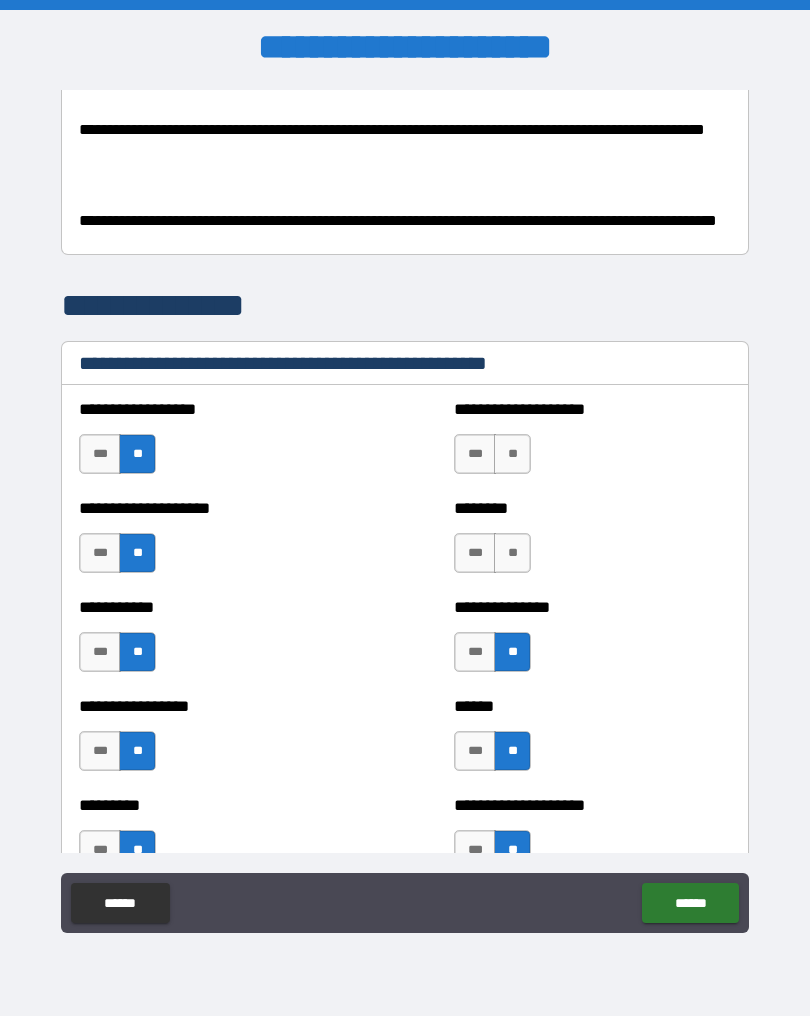 scroll, scrollTop: 436, scrollLeft: 0, axis: vertical 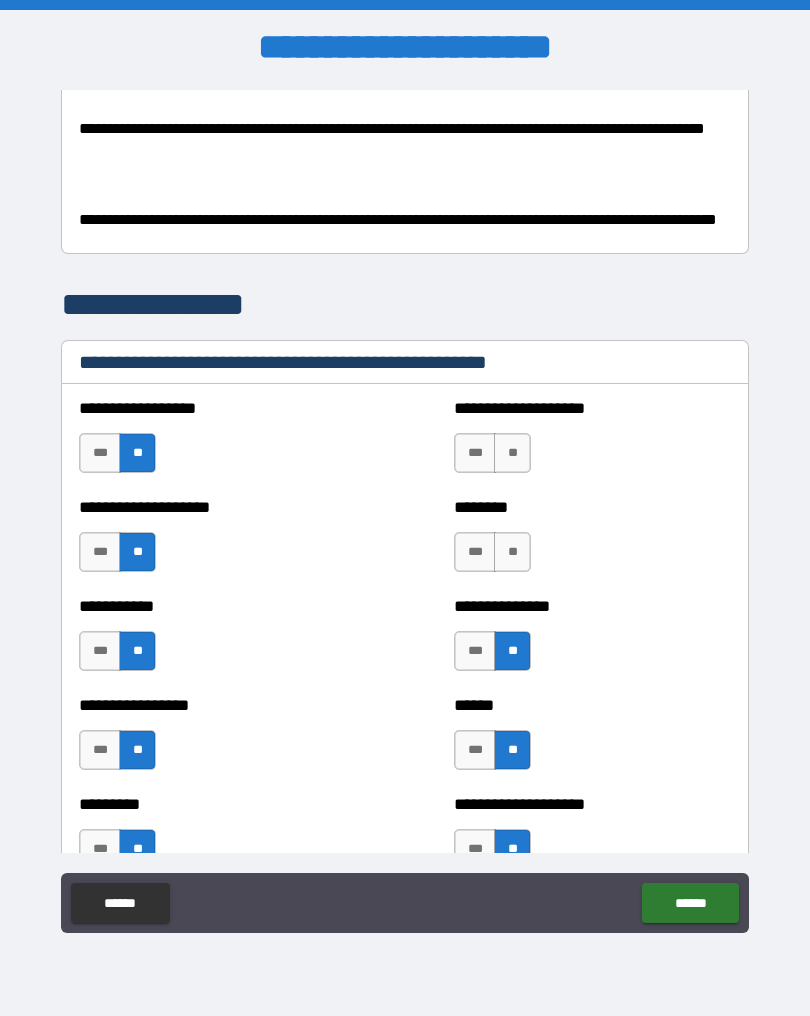 click on "**" at bounding box center [512, 552] 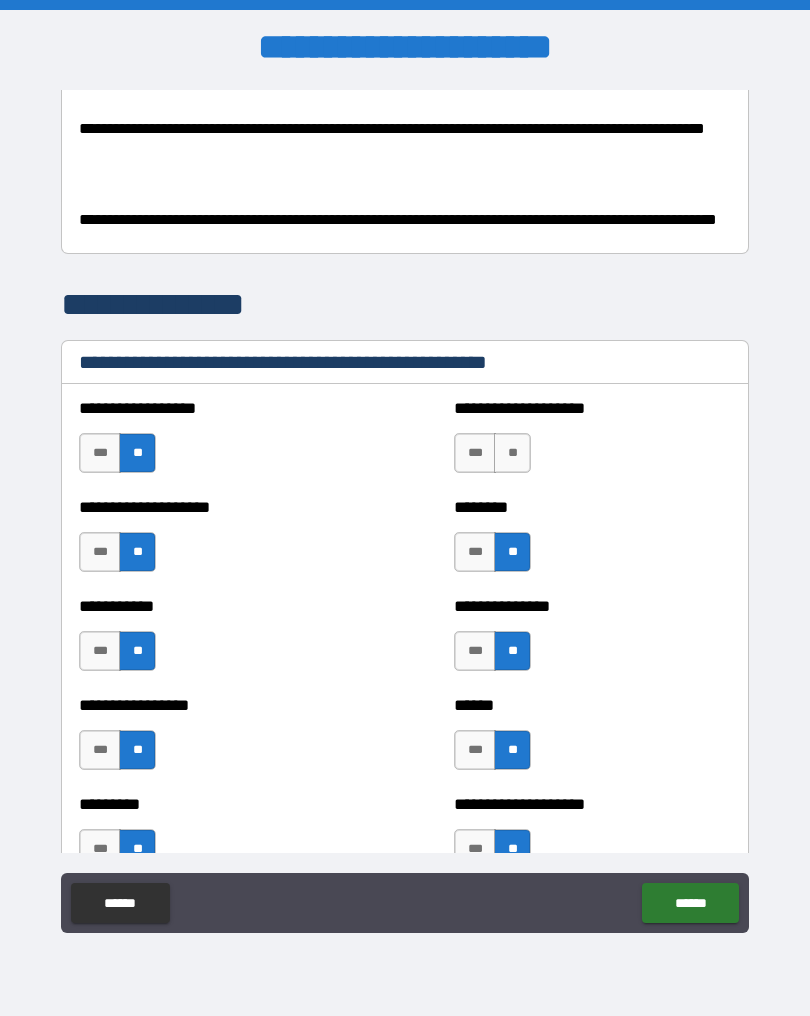 click on "**" at bounding box center (512, 453) 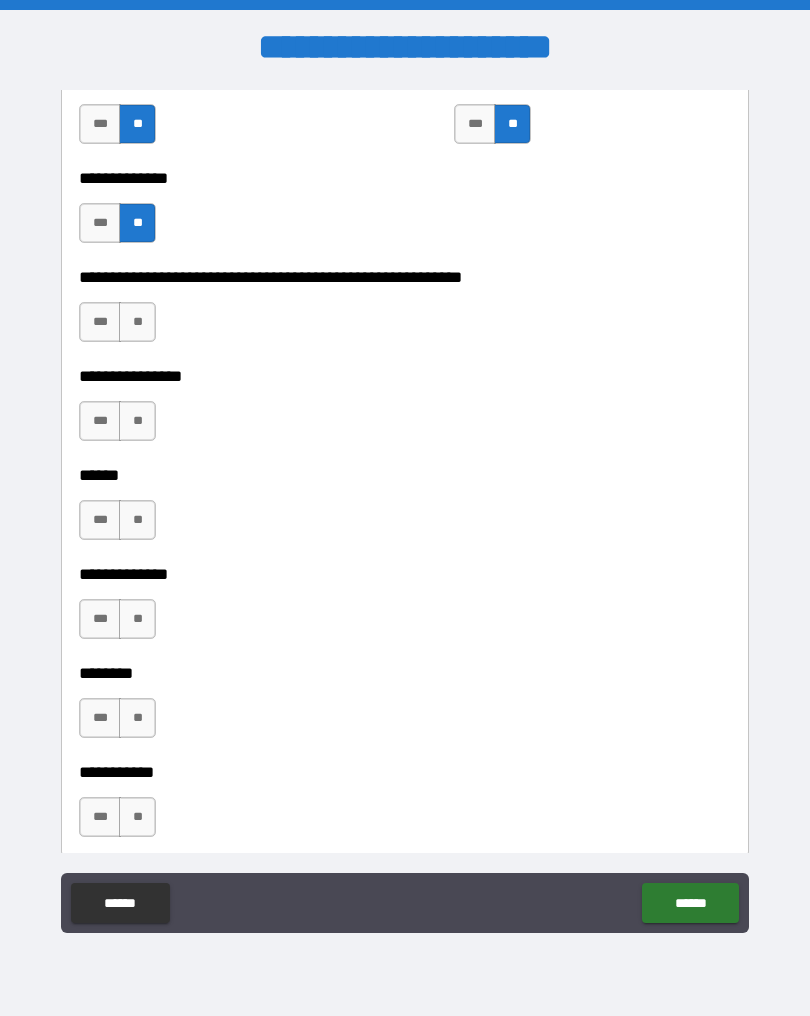scroll, scrollTop: 2560, scrollLeft: 0, axis: vertical 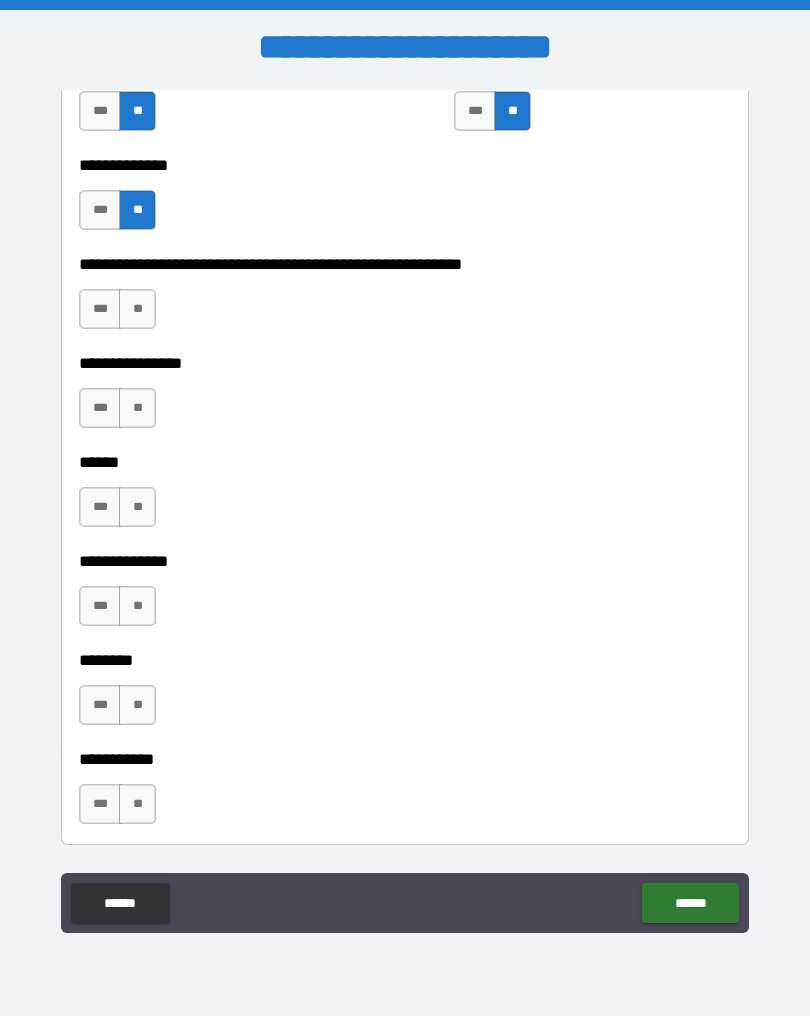 click on "**" at bounding box center [137, 309] 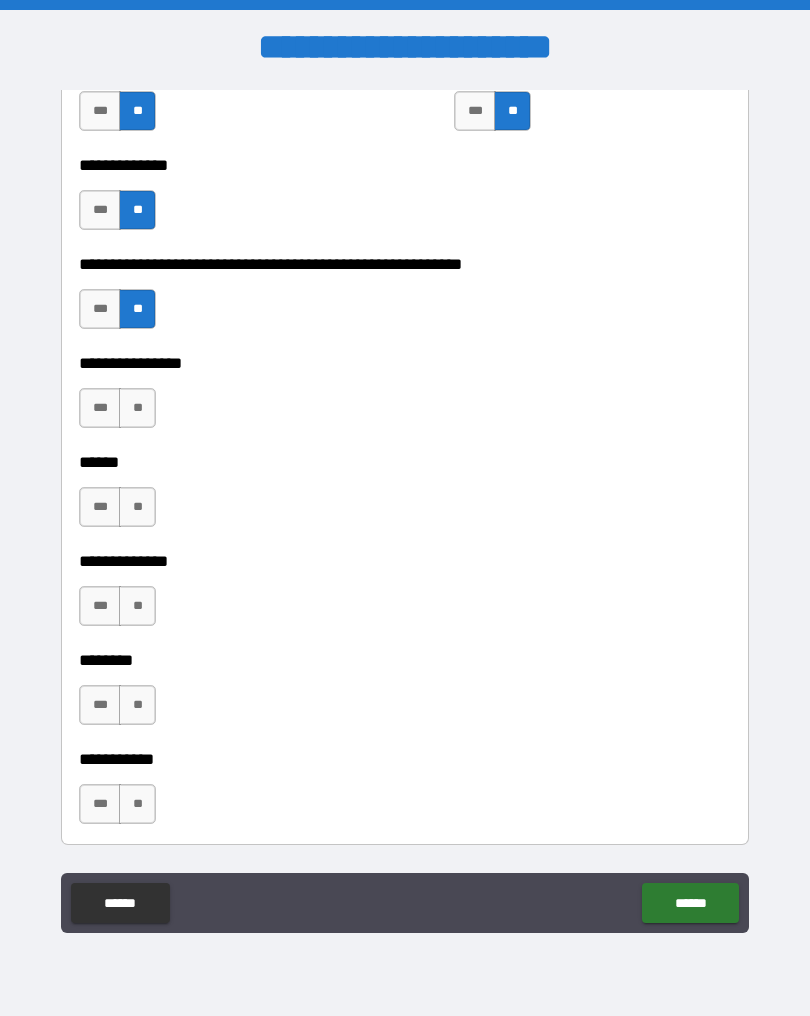 click on "**" at bounding box center (137, 408) 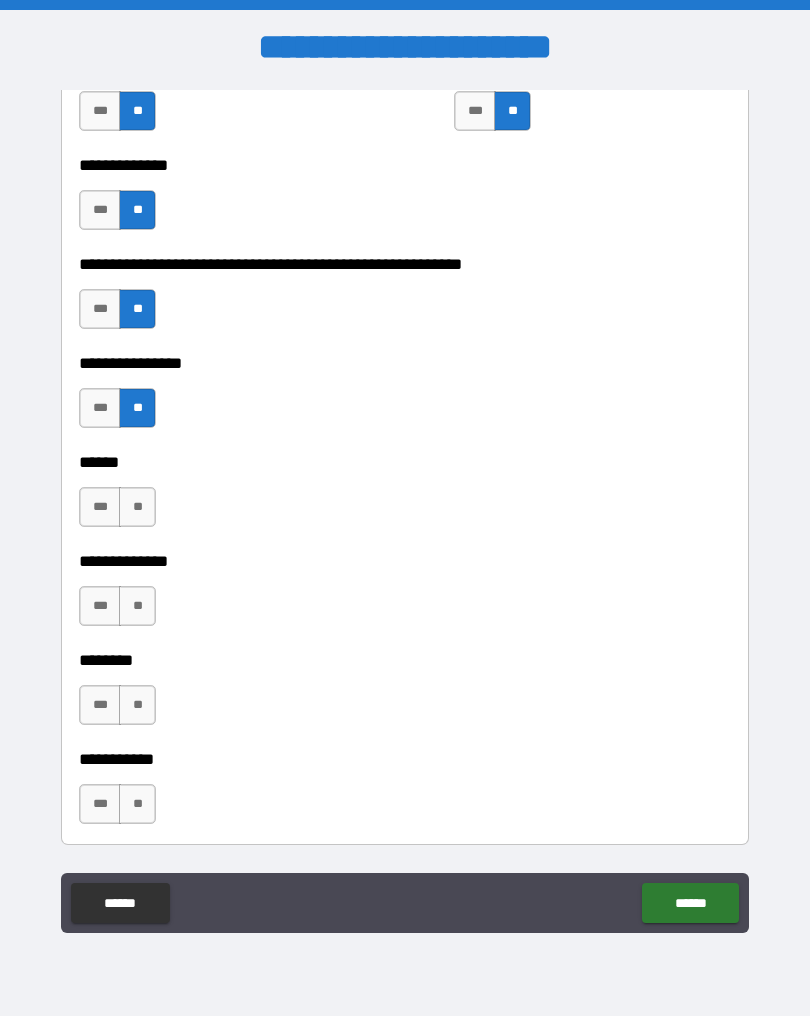 click on "**" at bounding box center [137, 507] 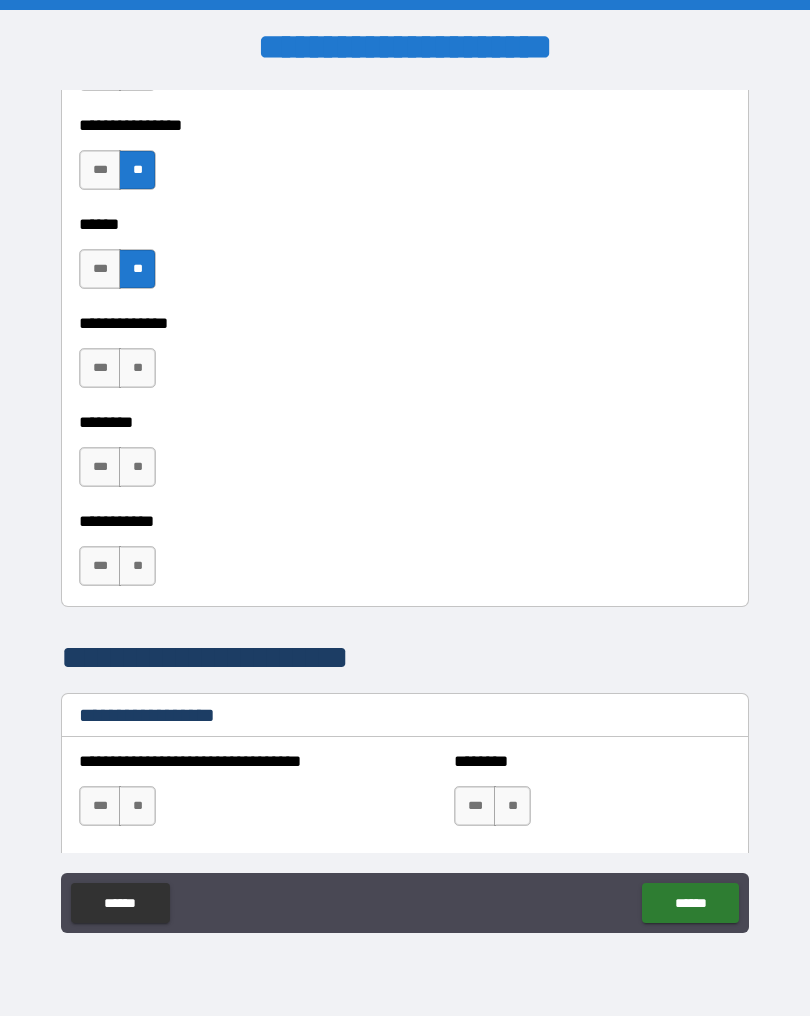 scroll, scrollTop: 2799, scrollLeft: 0, axis: vertical 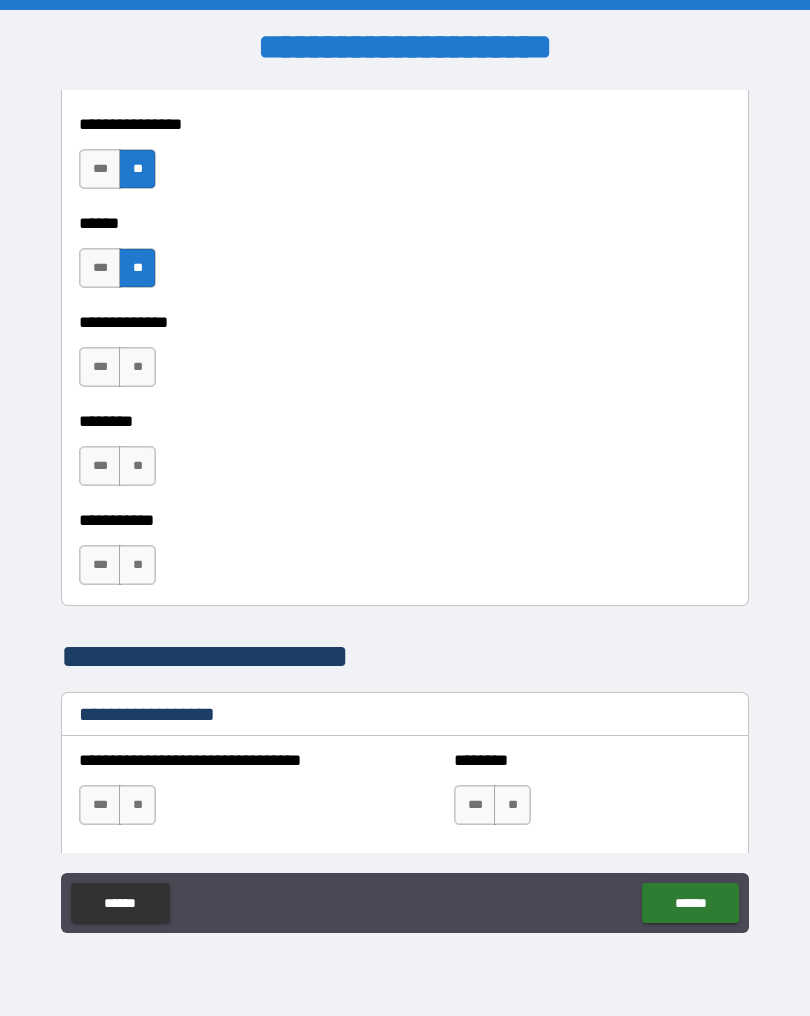 click on "**" at bounding box center [137, 367] 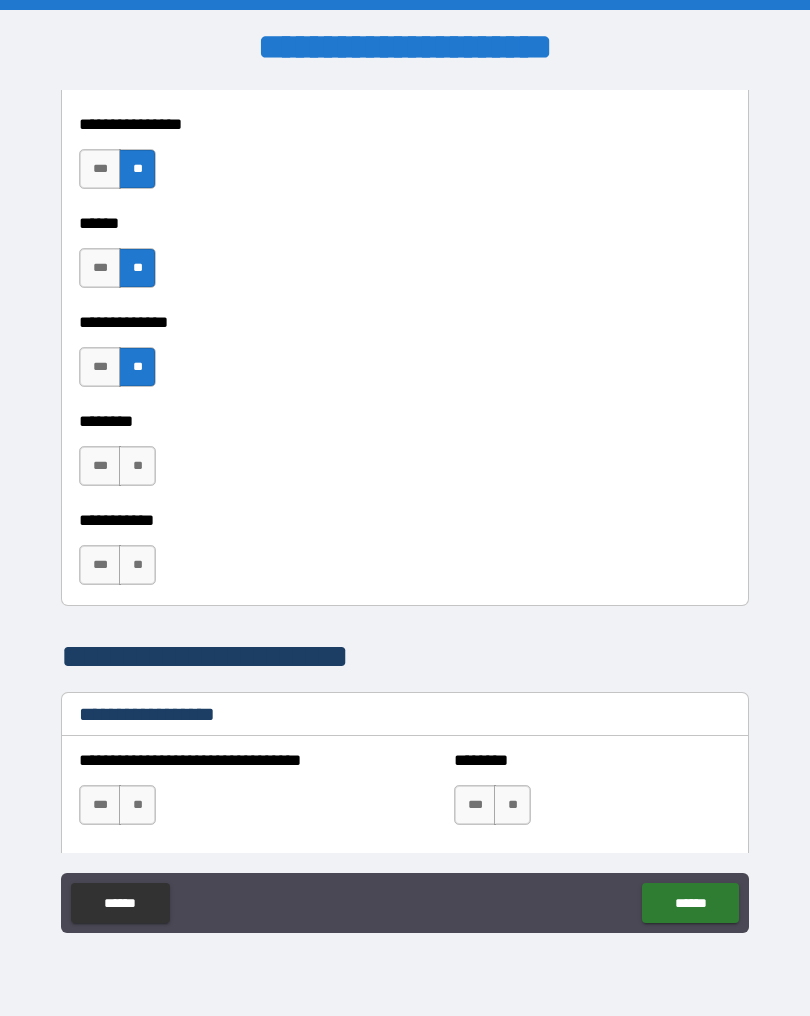 click on "**" at bounding box center [137, 466] 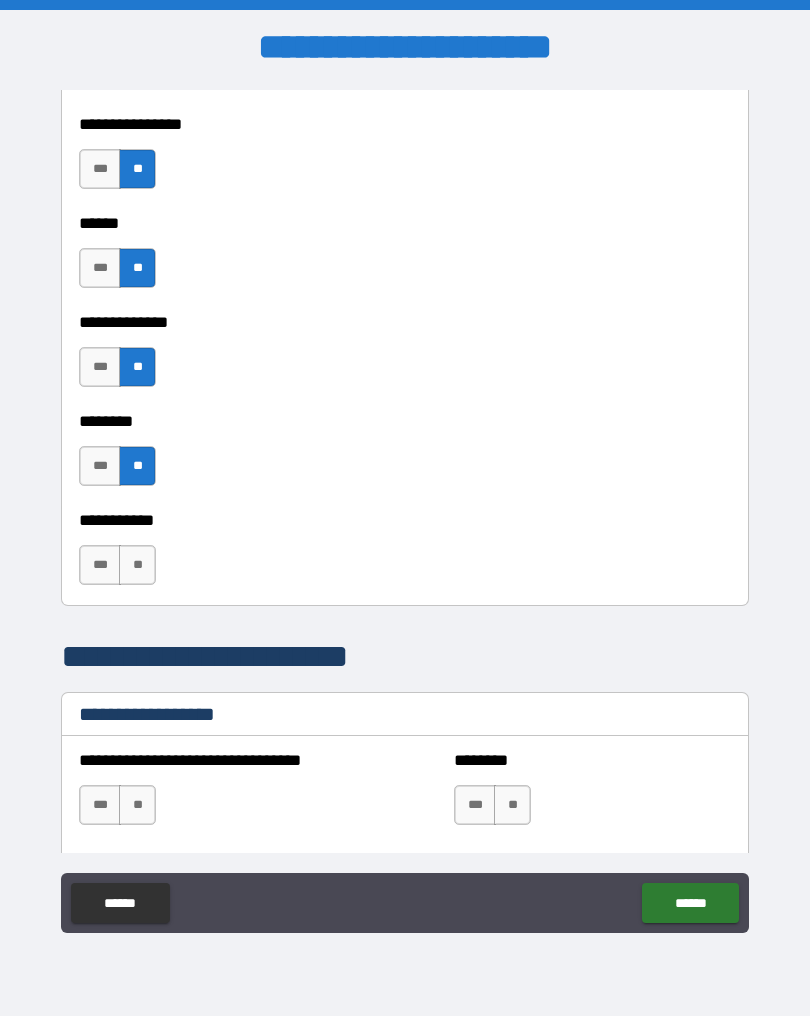 click on "**" at bounding box center [137, 565] 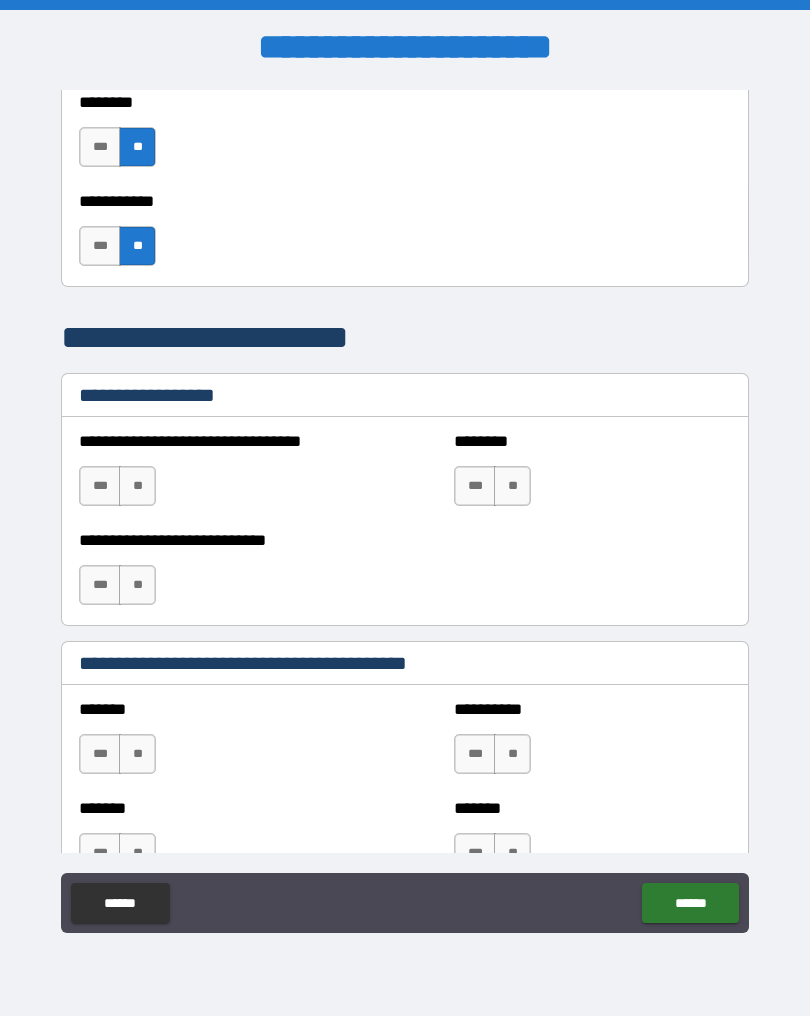scroll, scrollTop: 3131, scrollLeft: 0, axis: vertical 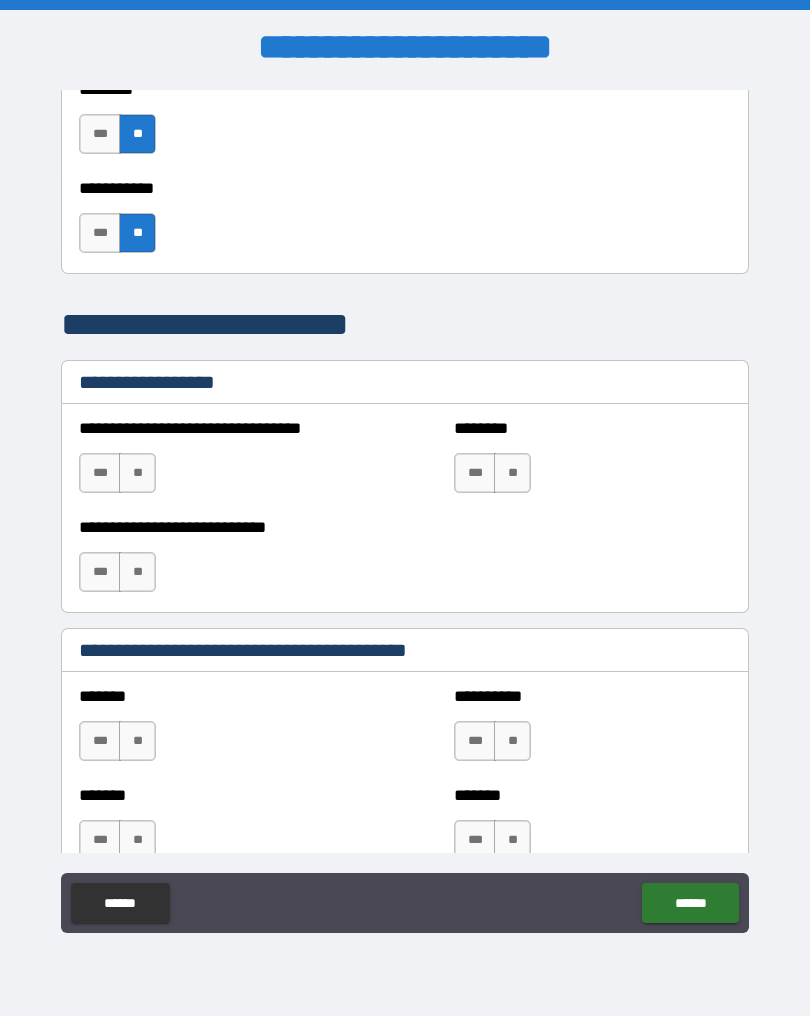 click on "**" at bounding box center (137, 473) 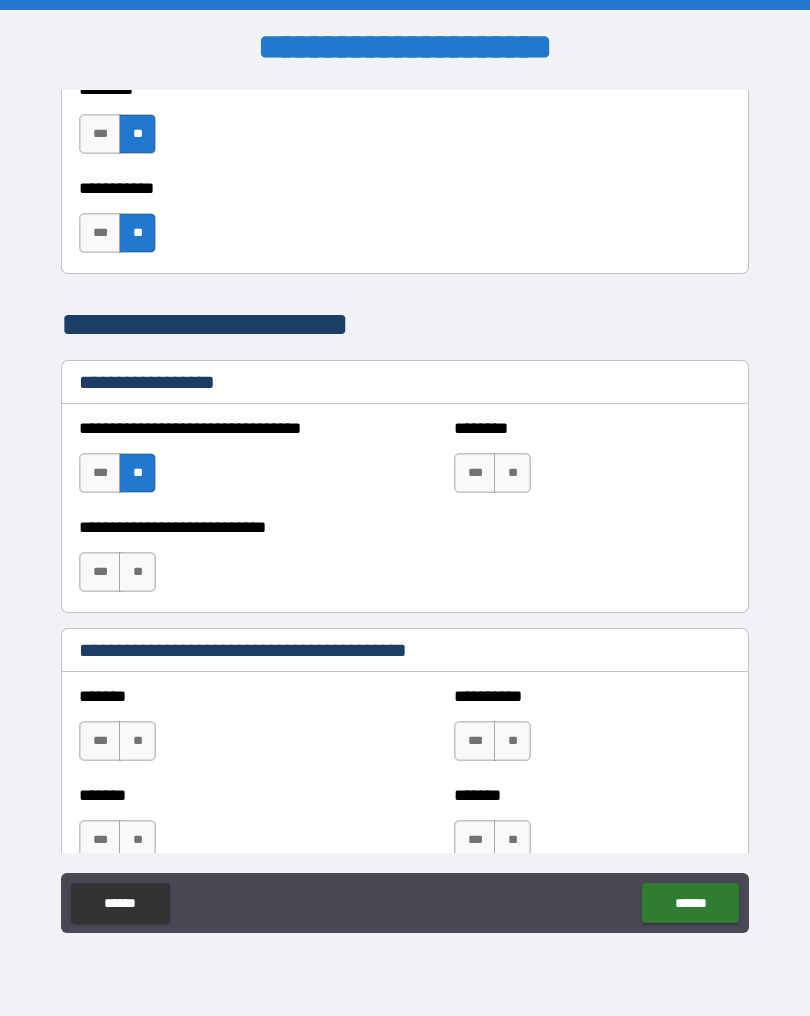 click on "**" at bounding box center (137, 572) 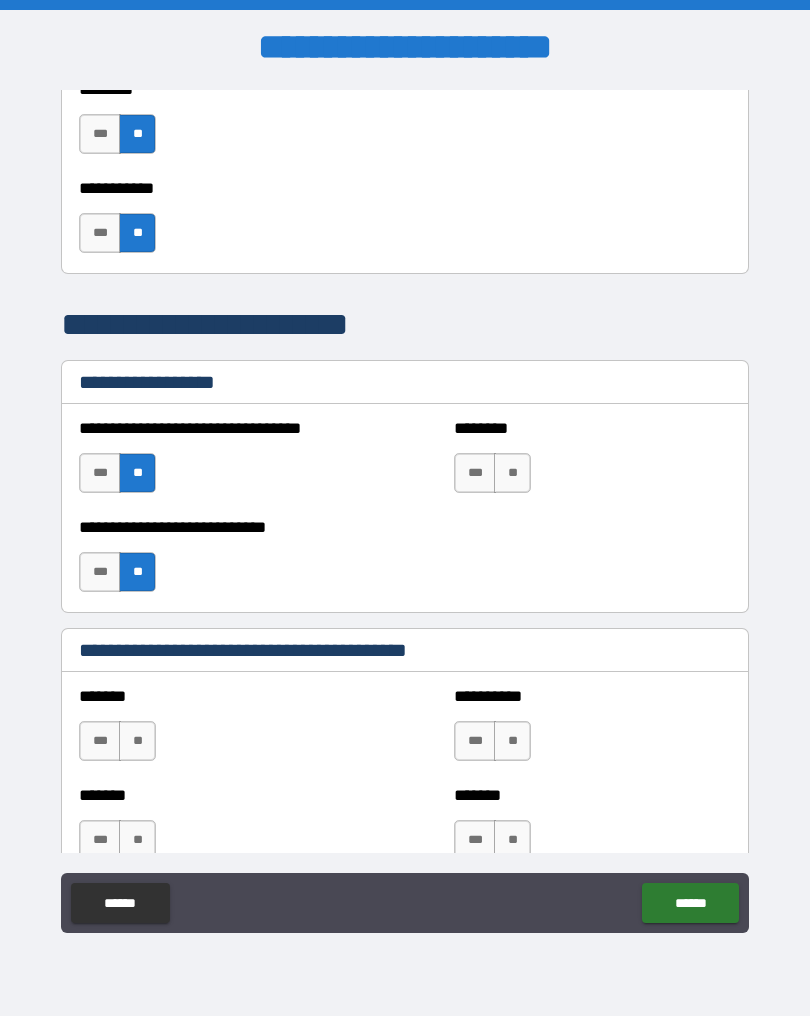 click on "**" at bounding box center [512, 473] 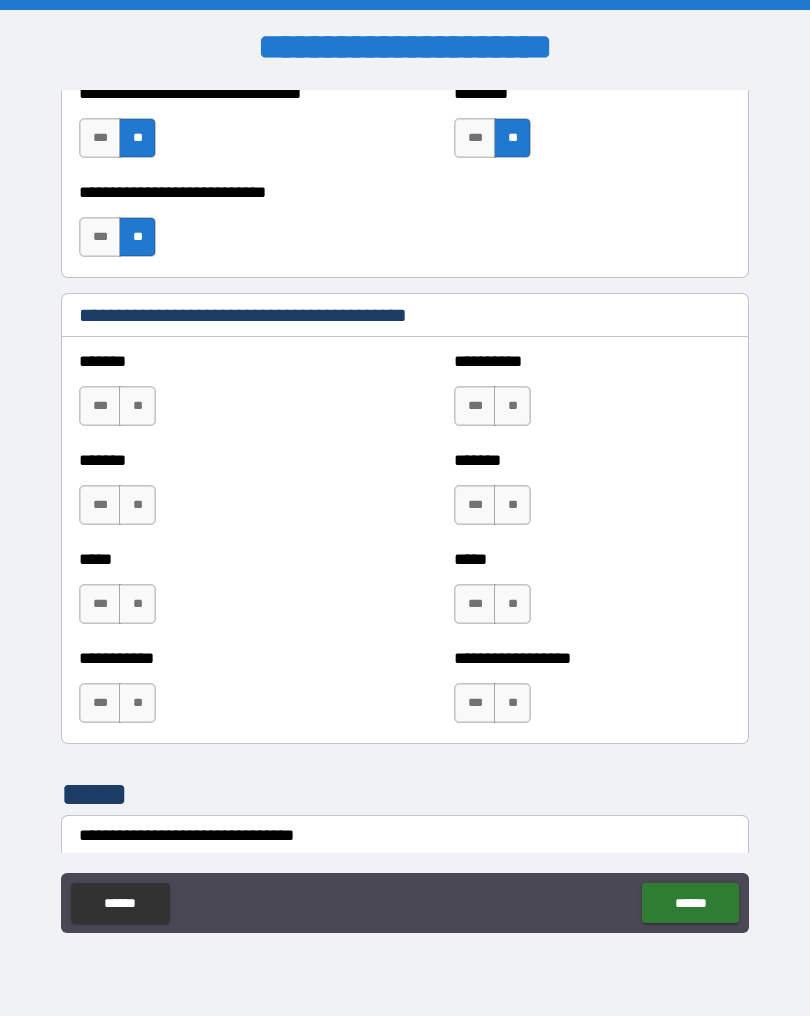 scroll, scrollTop: 3468, scrollLeft: 0, axis: vertical 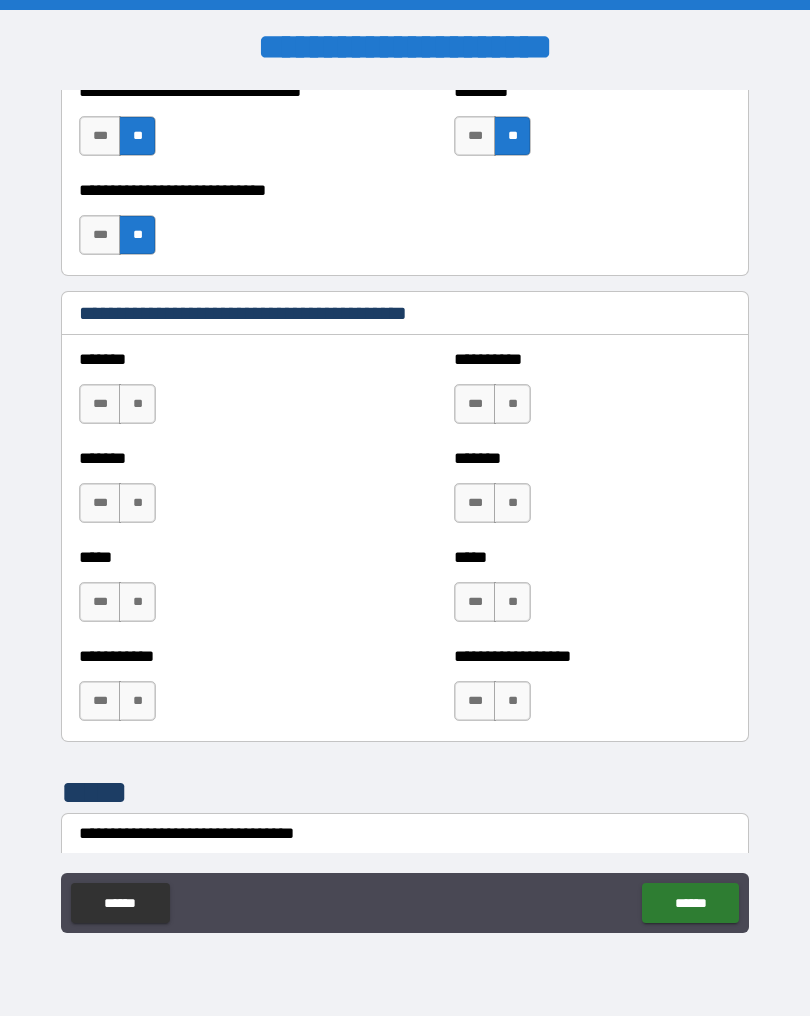 click on "**" at bounding box center (137, 404) 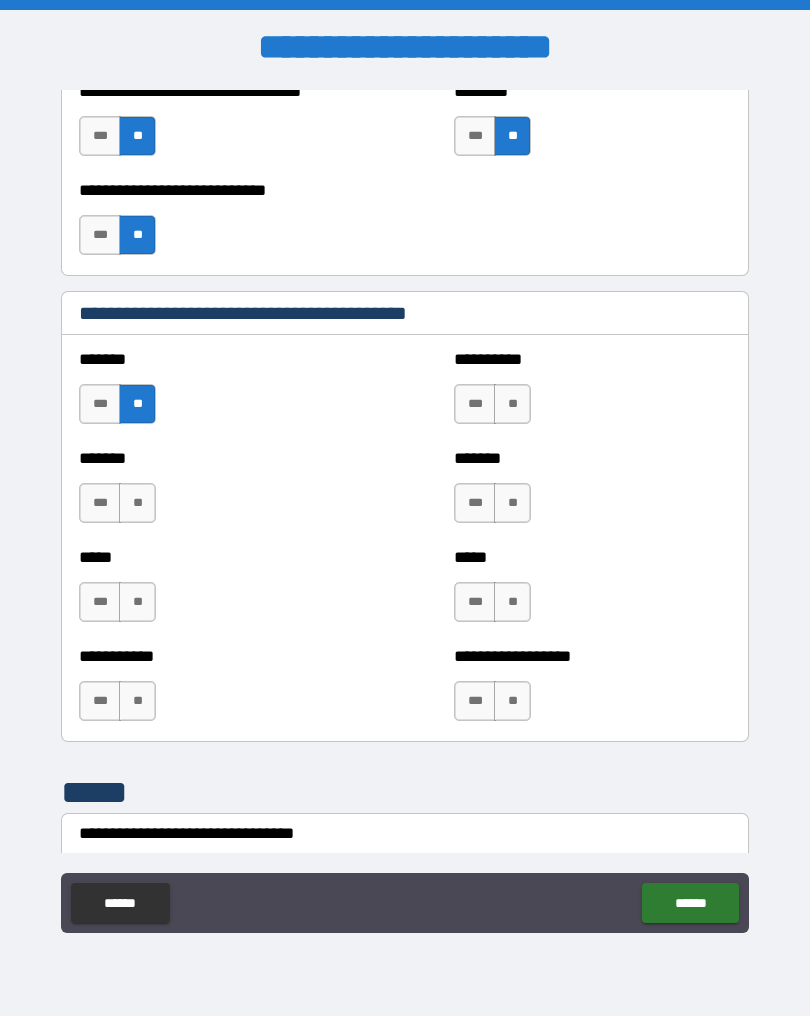 click on "**" at bounding box center (137, 503) 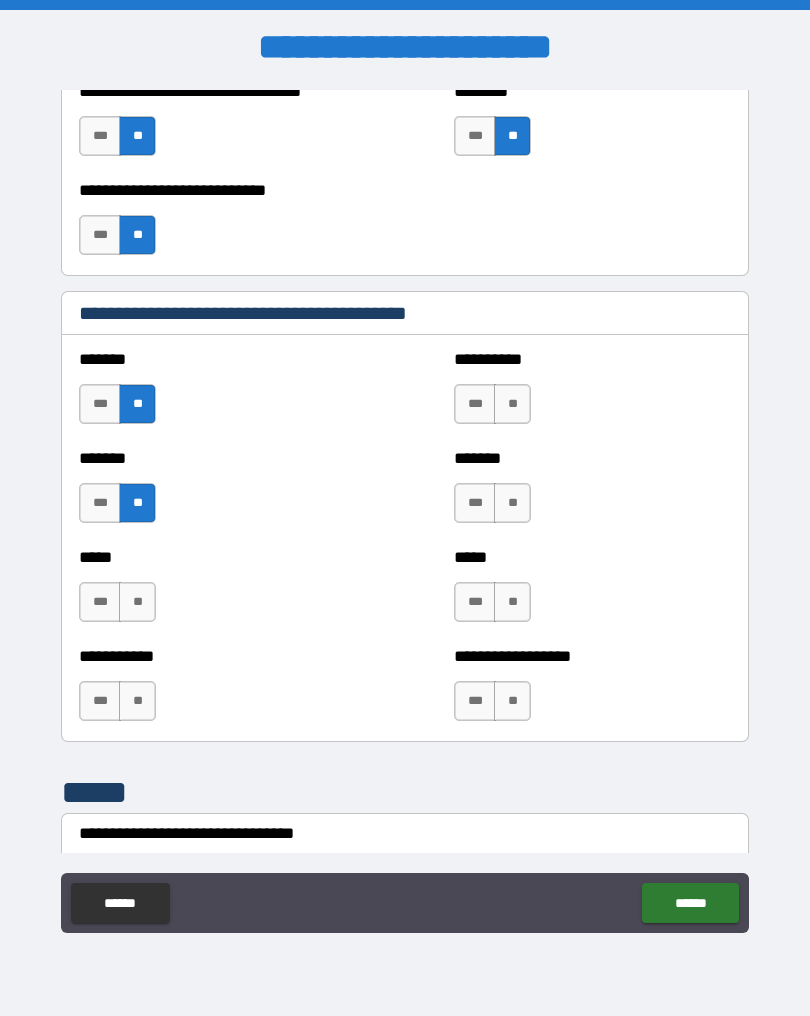 click on "**" at bounding box center (137, 602) 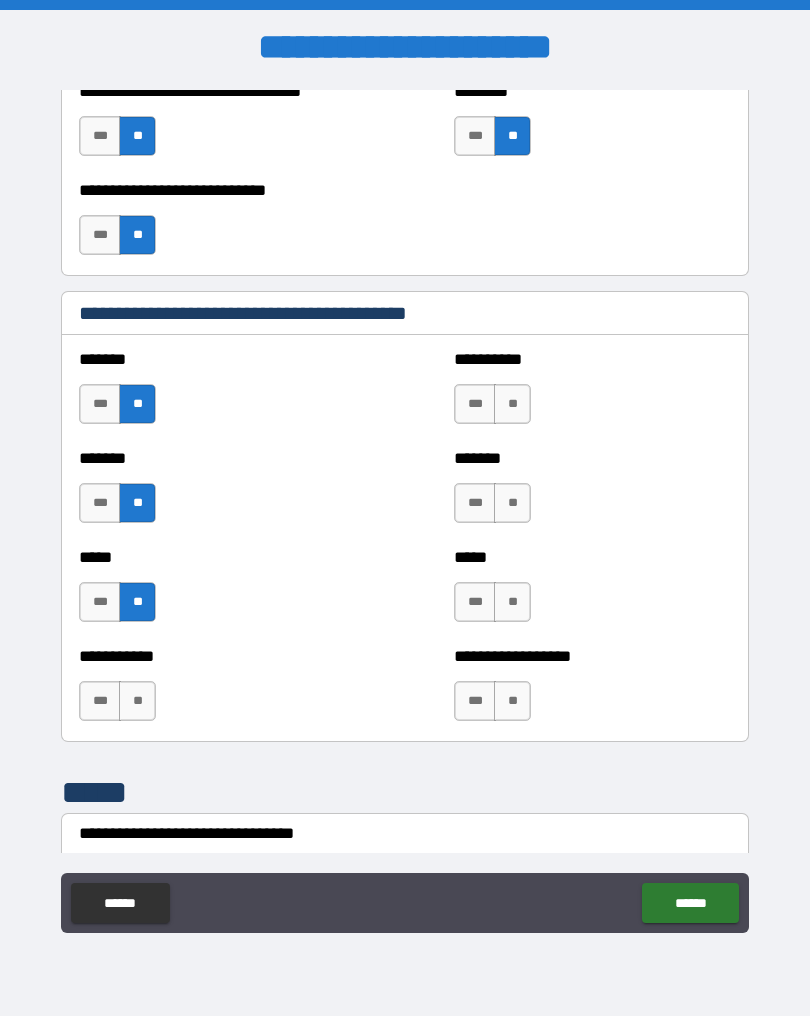 click on "**" at bounding box center [137, 701] 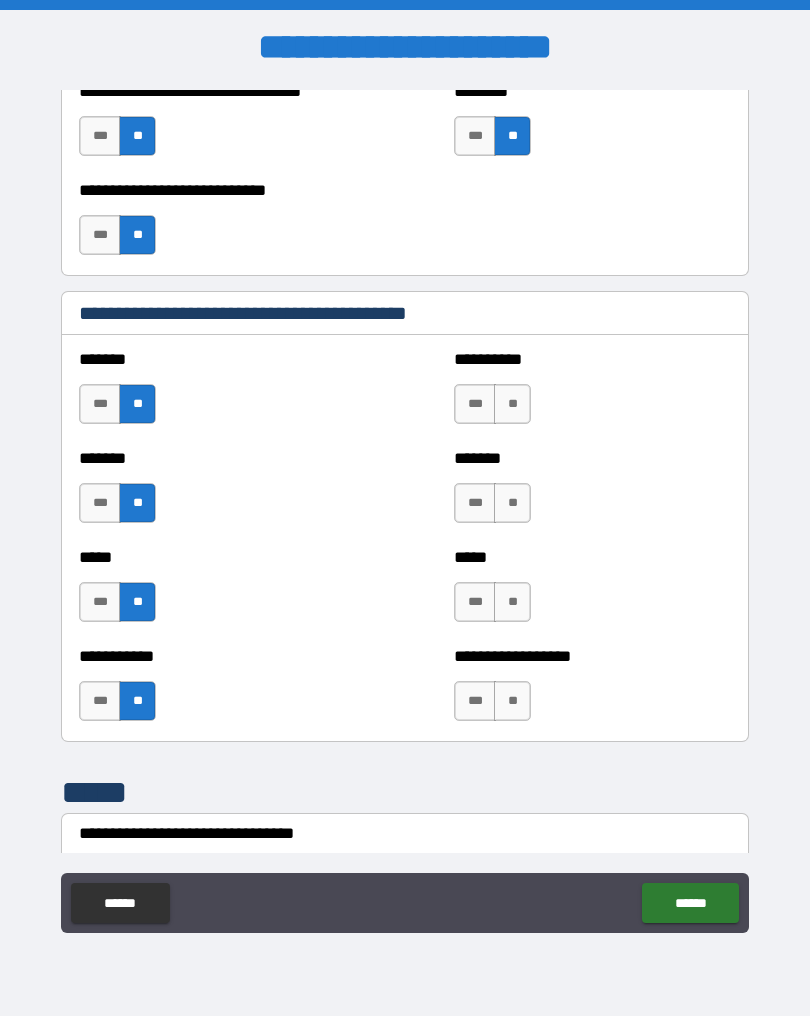 click on "***" at bounding box center [100, 701] 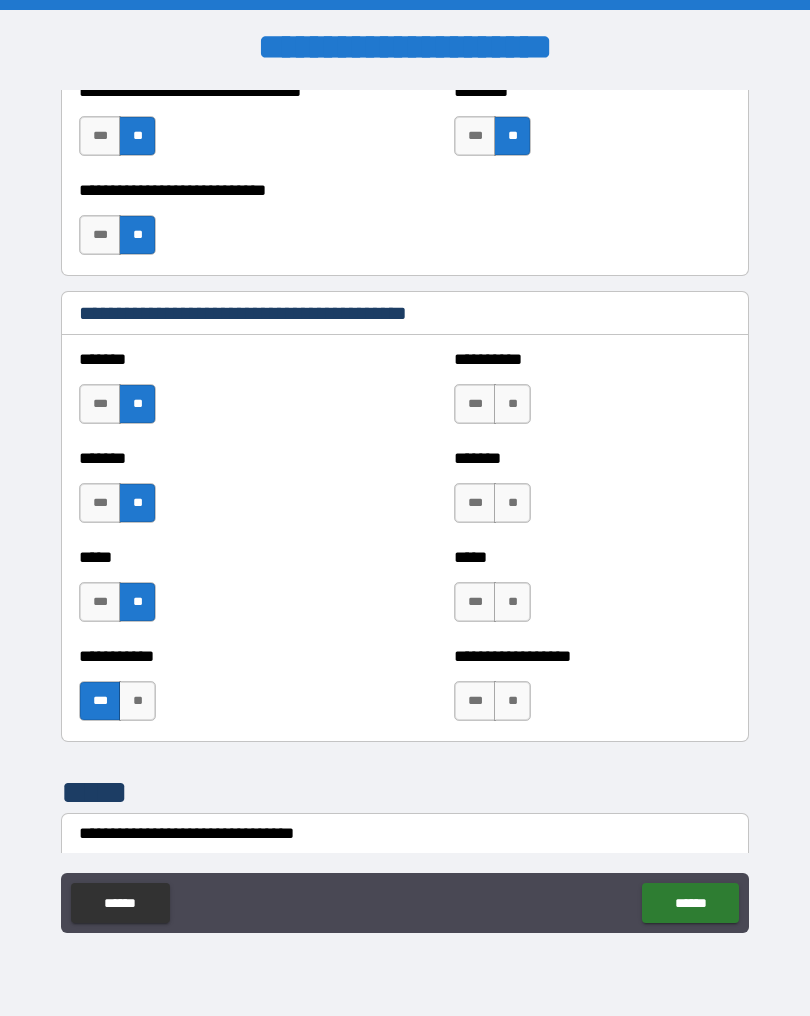 click on "**" at bounding box center [512, 404] 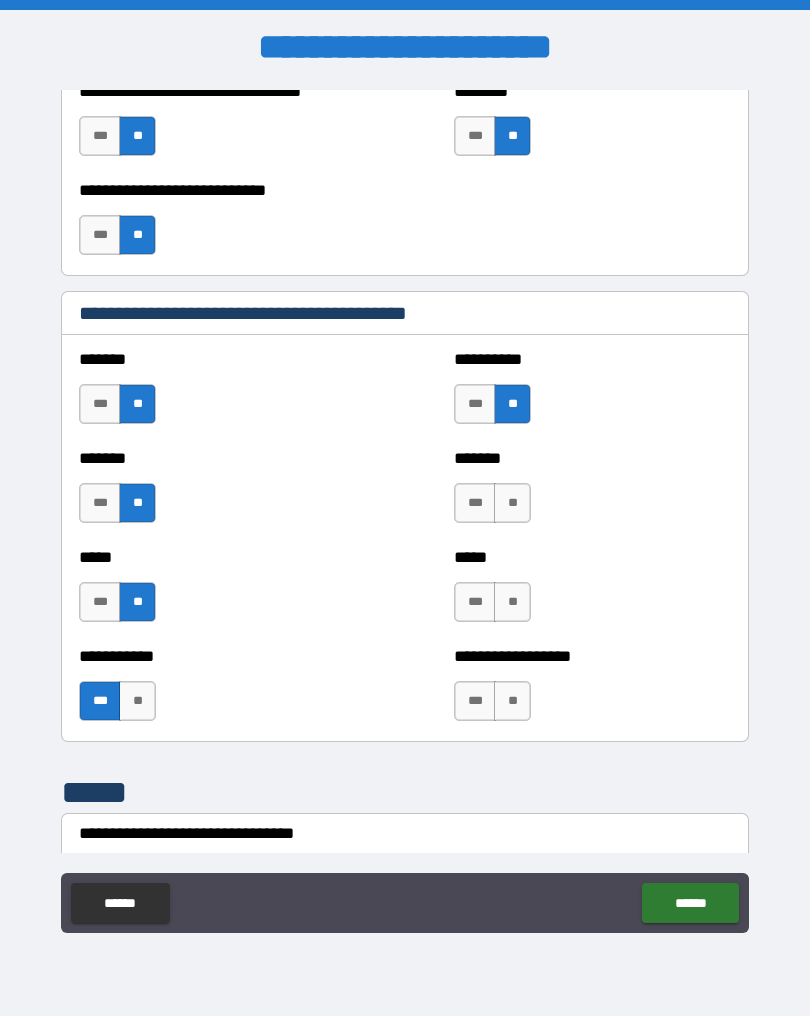 click on "**" at bounding box center [512, 503] 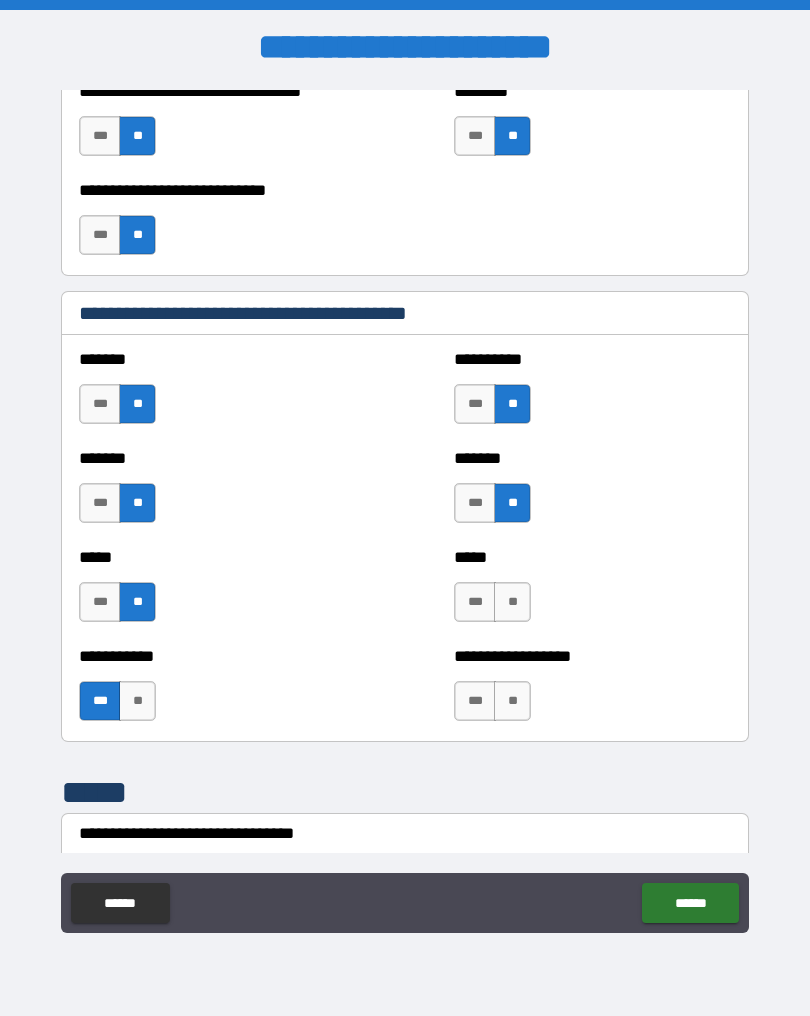 click on "**" at bounding box center [512, 602] 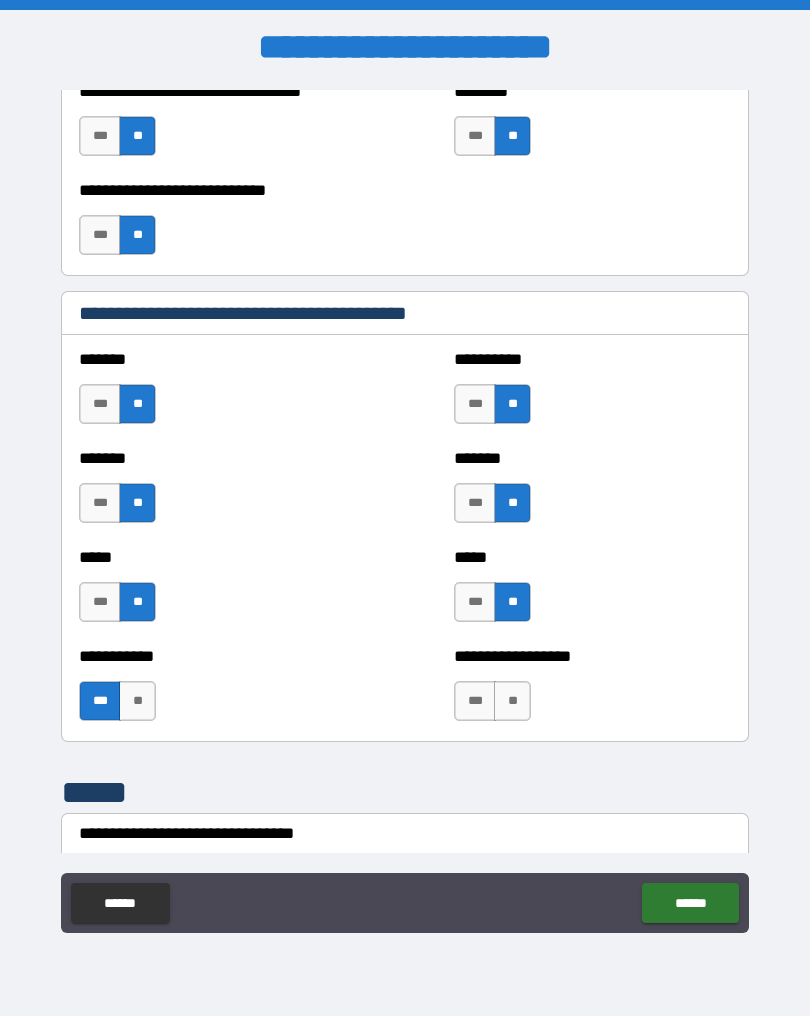 click on "**" at bounding box center (512, 701) 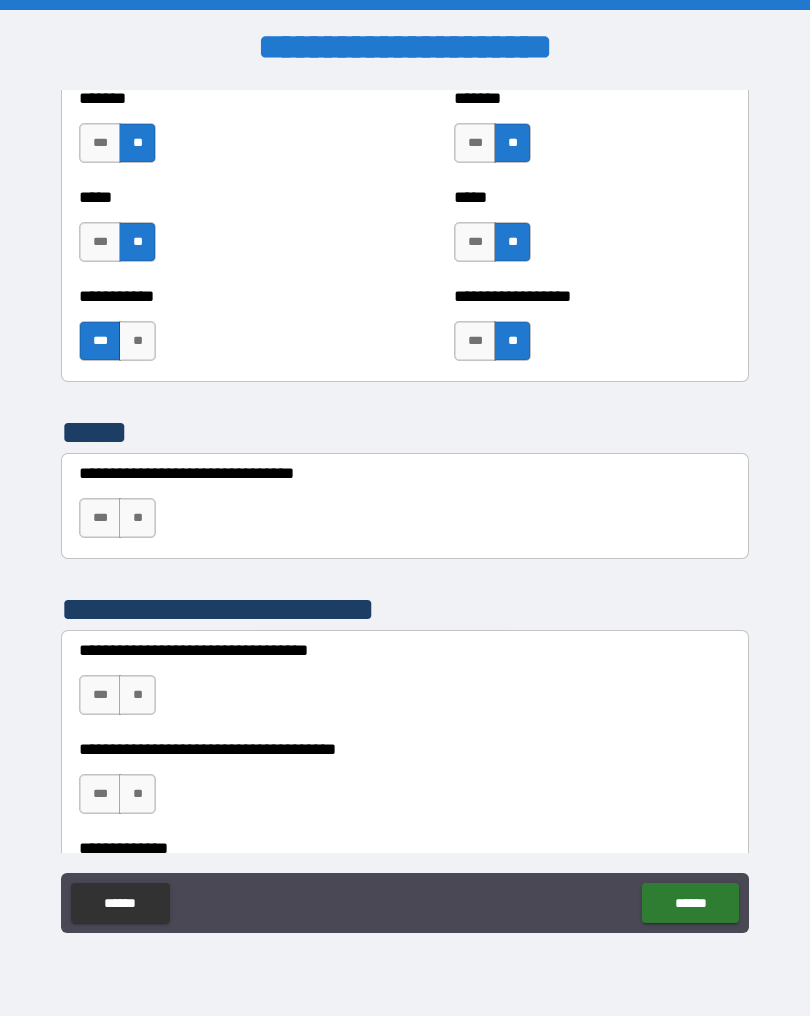 scroll, scrollTop: 3846, scrollLeft: 0, axis: vertical 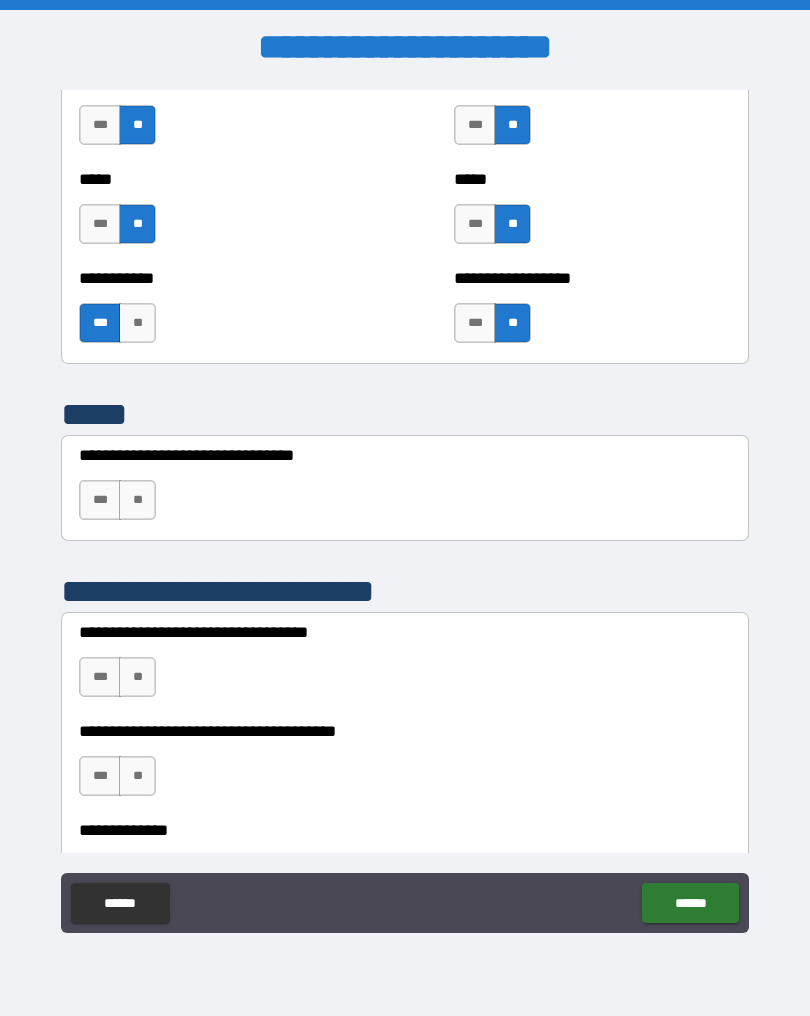 click on "**" at bounding box center [137, 500] 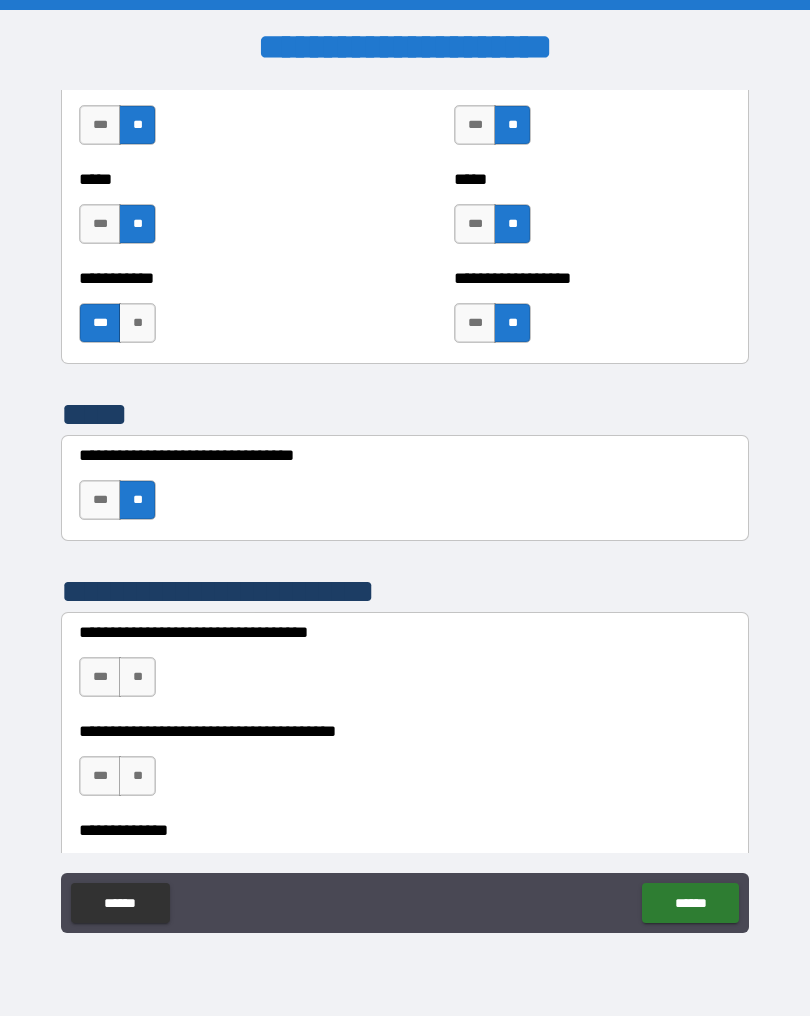 click on "**" at bounding box center (137, 677) 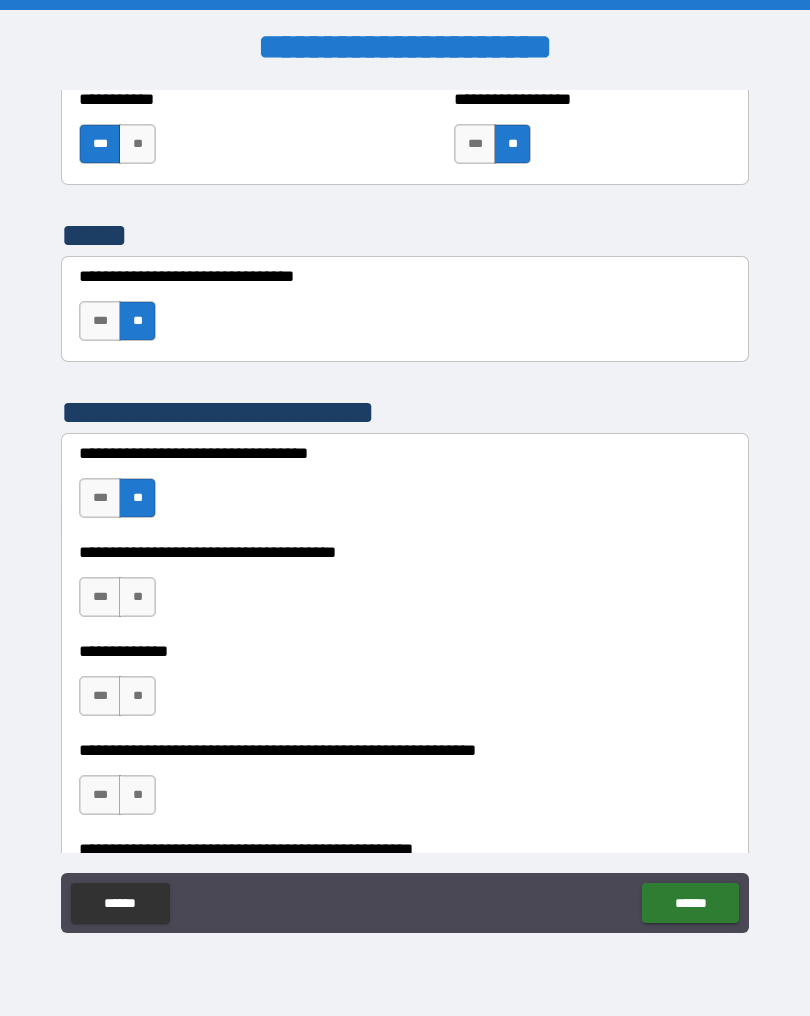 scroll, scrollTop: 4028, scrollLeft: 0, axis: vertical 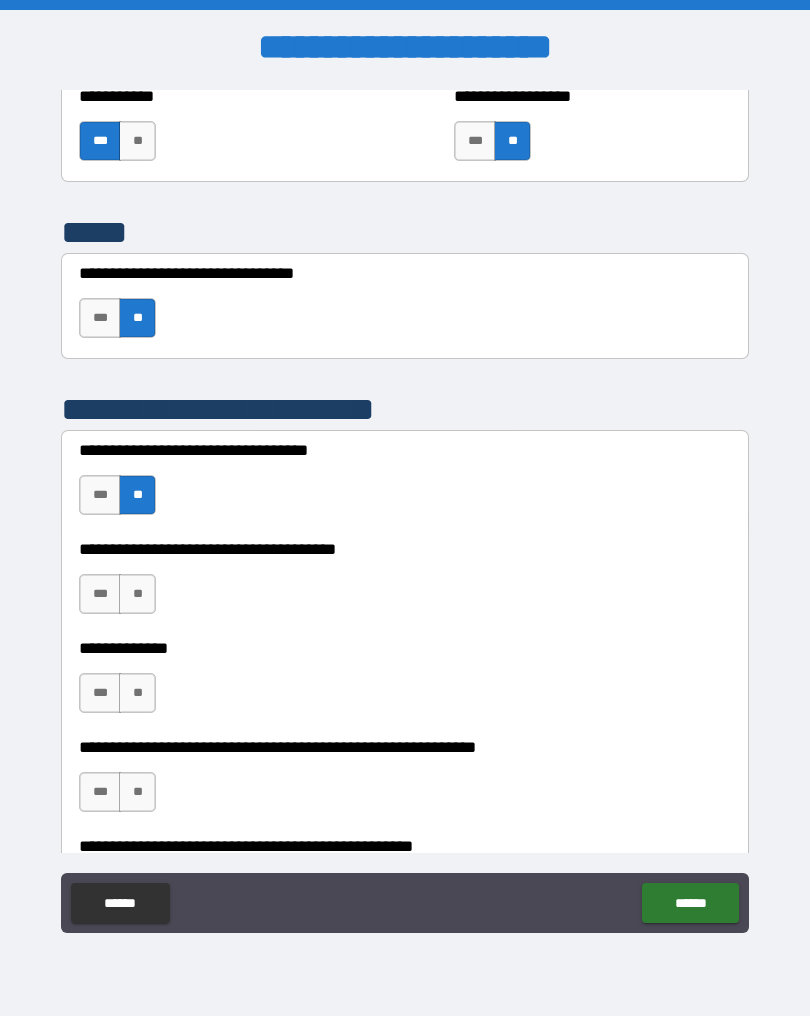 click on "***" at bounding box center (100, 594) 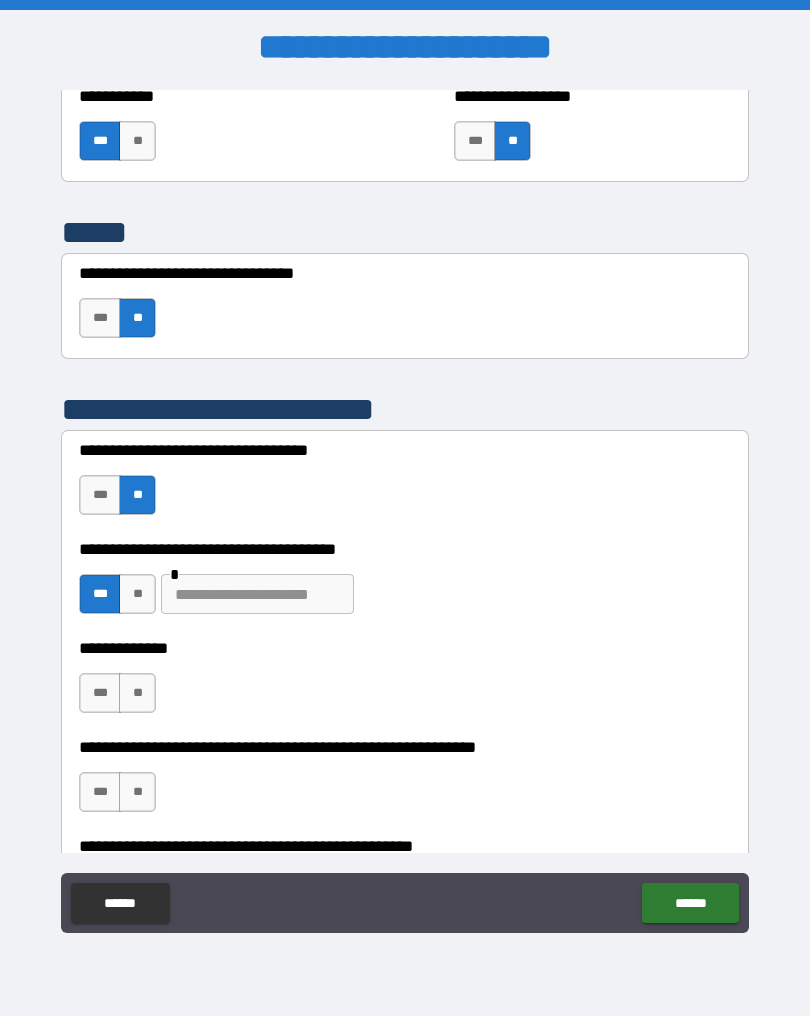 click on "***" at bounding box center [100, 693] 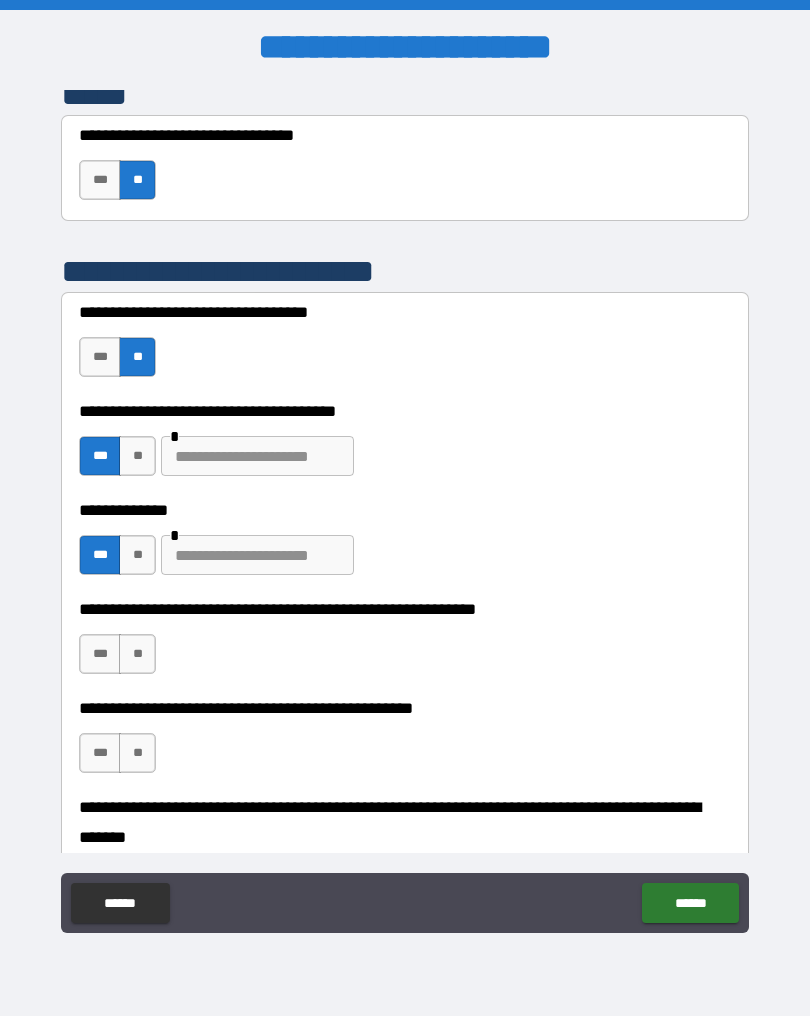scroll, scrollTop: 4169, scrollLeft: 0, axis: vertical 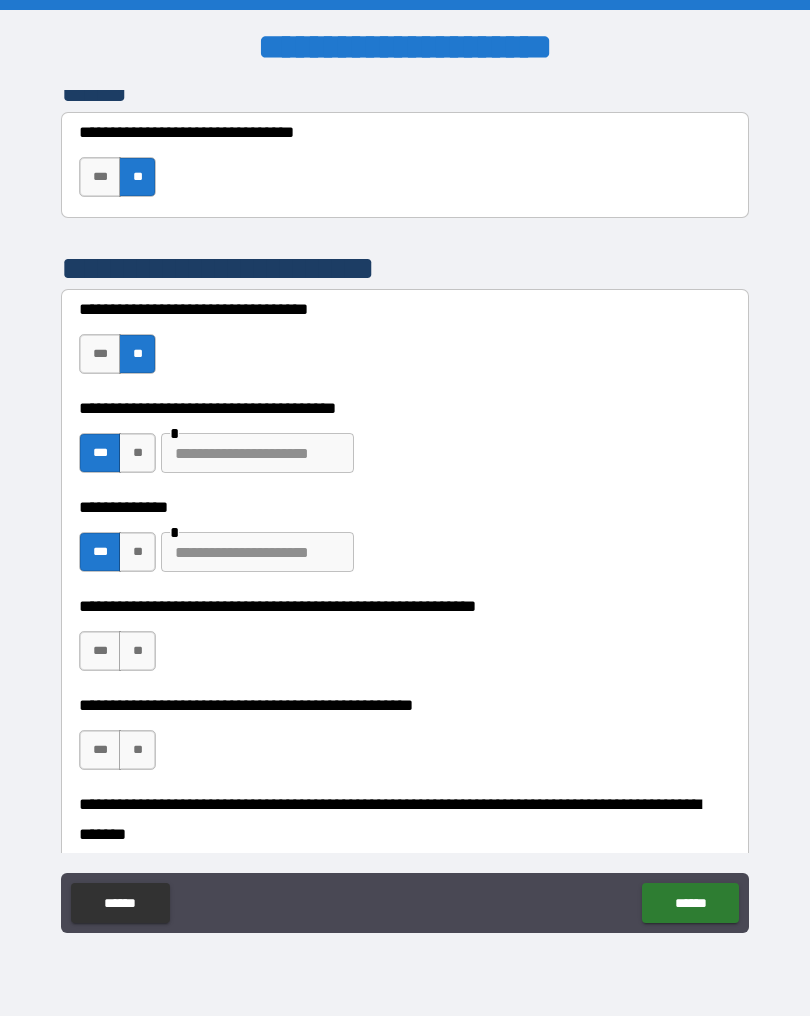 click at bounding box center [257, 453] 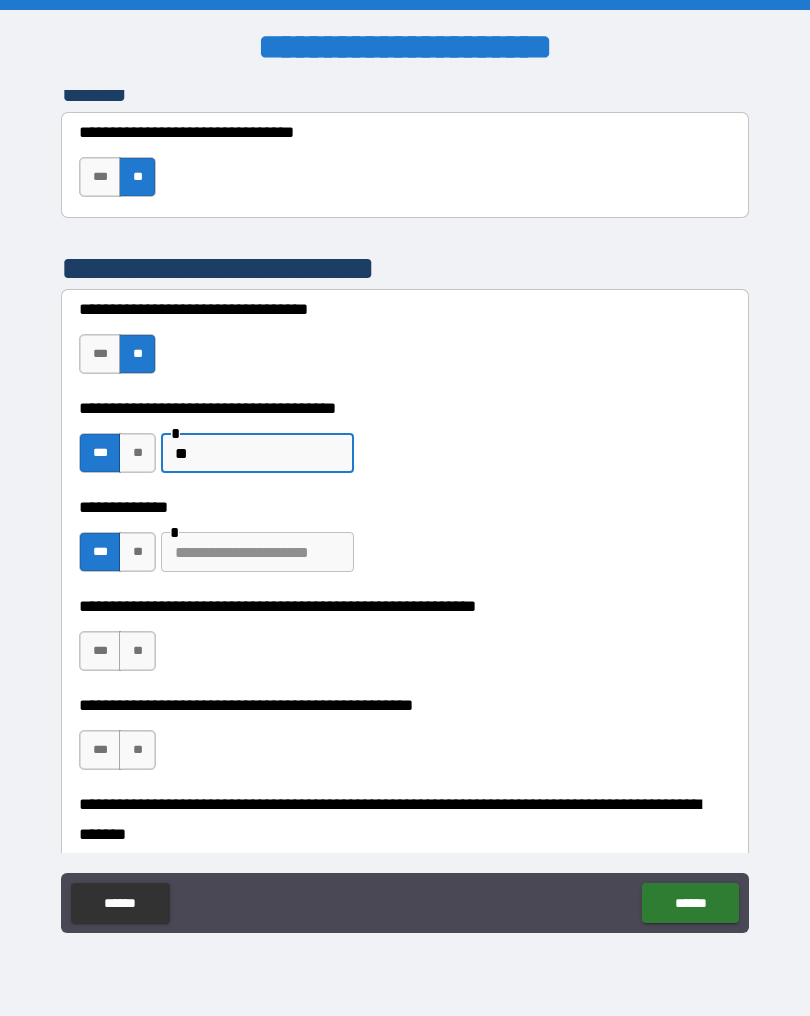 type on "*" 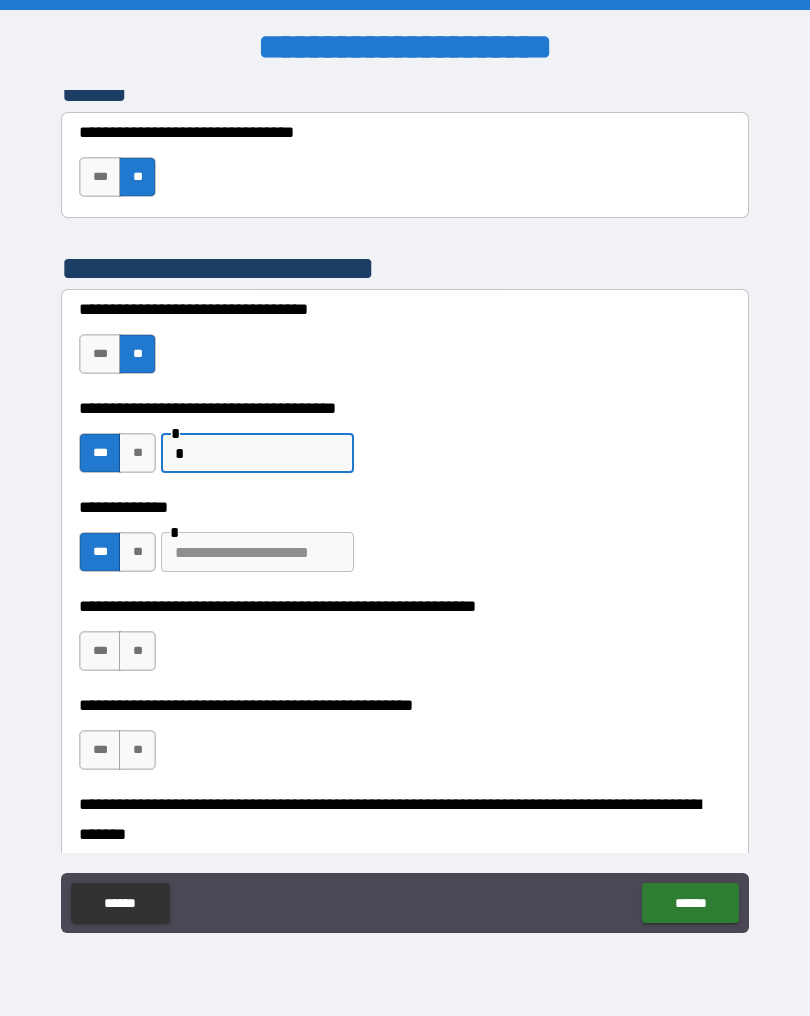 type 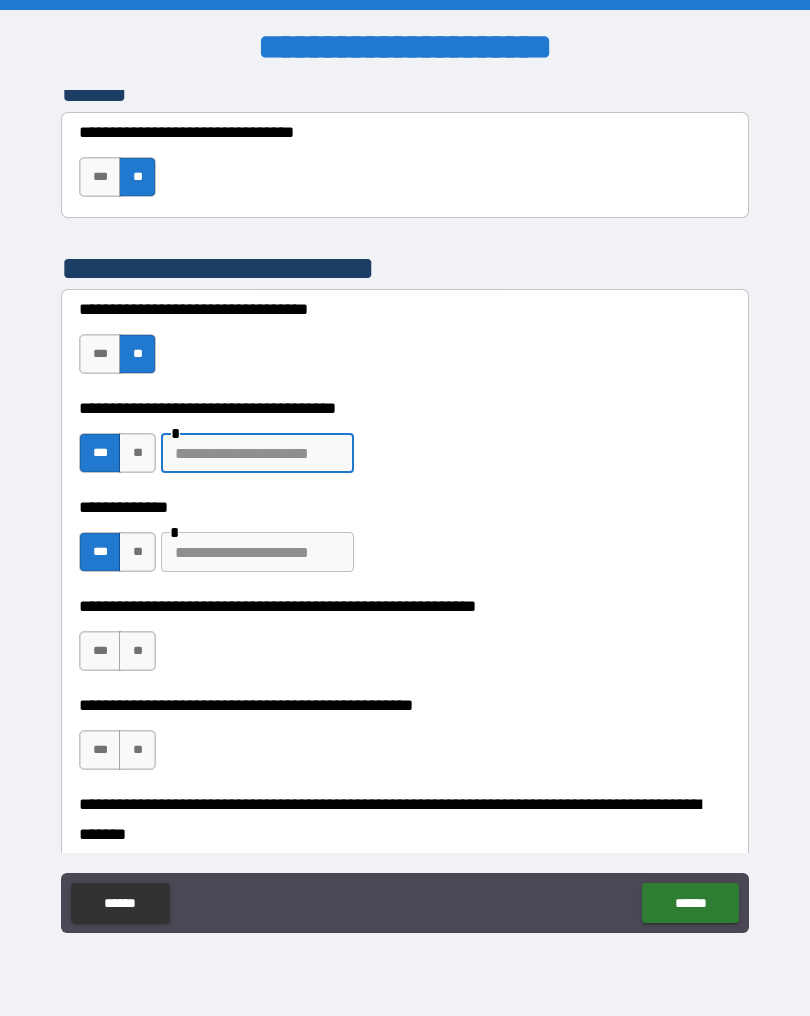 click on "**" at bounding box center (137, 453) 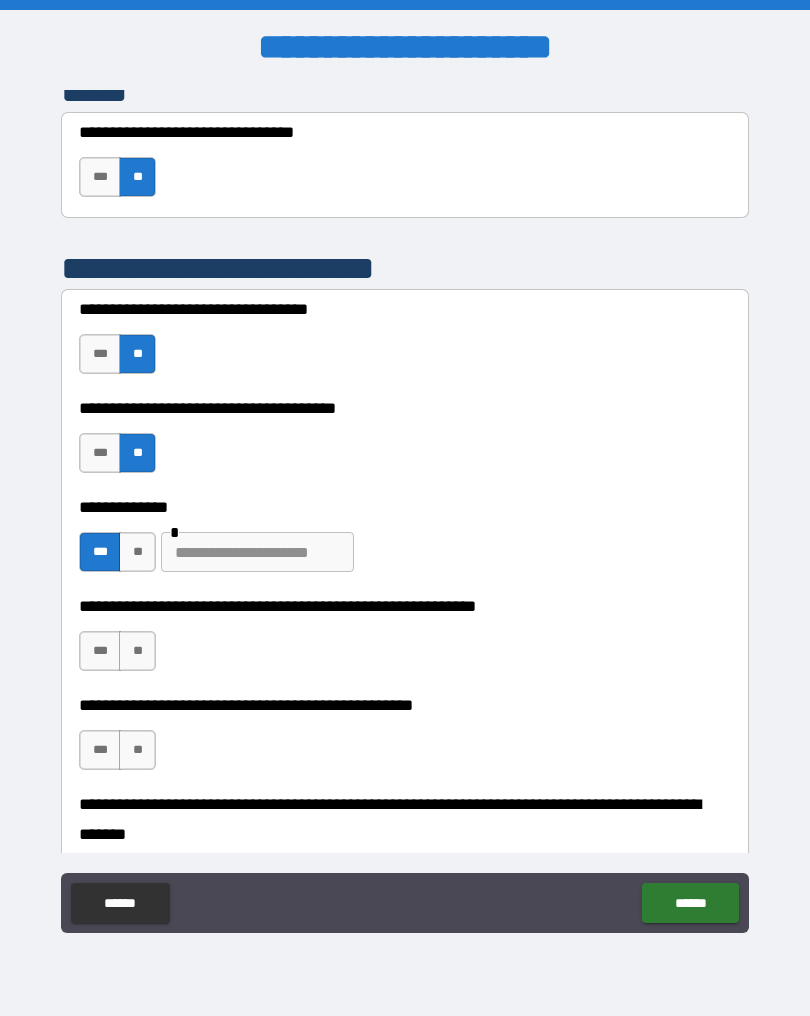 click at bounding box center [257, 552] 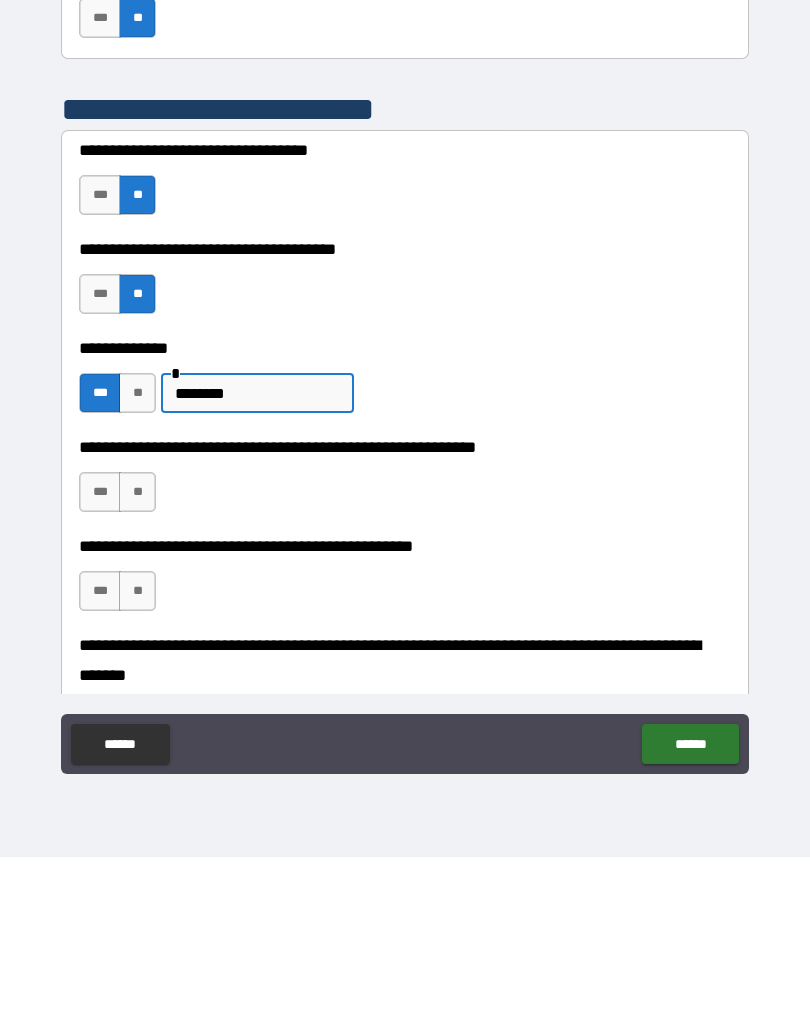 scroll, scrollTop: 4297, scrollLeft: 0, axis: vertical 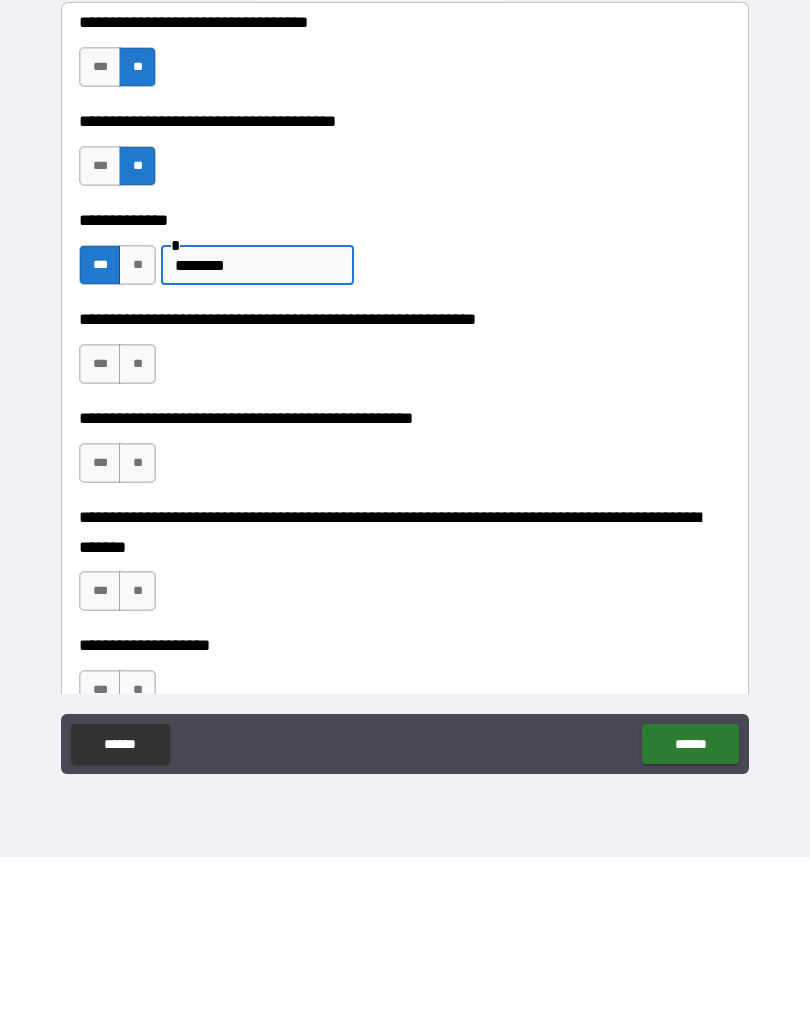 type on "********" 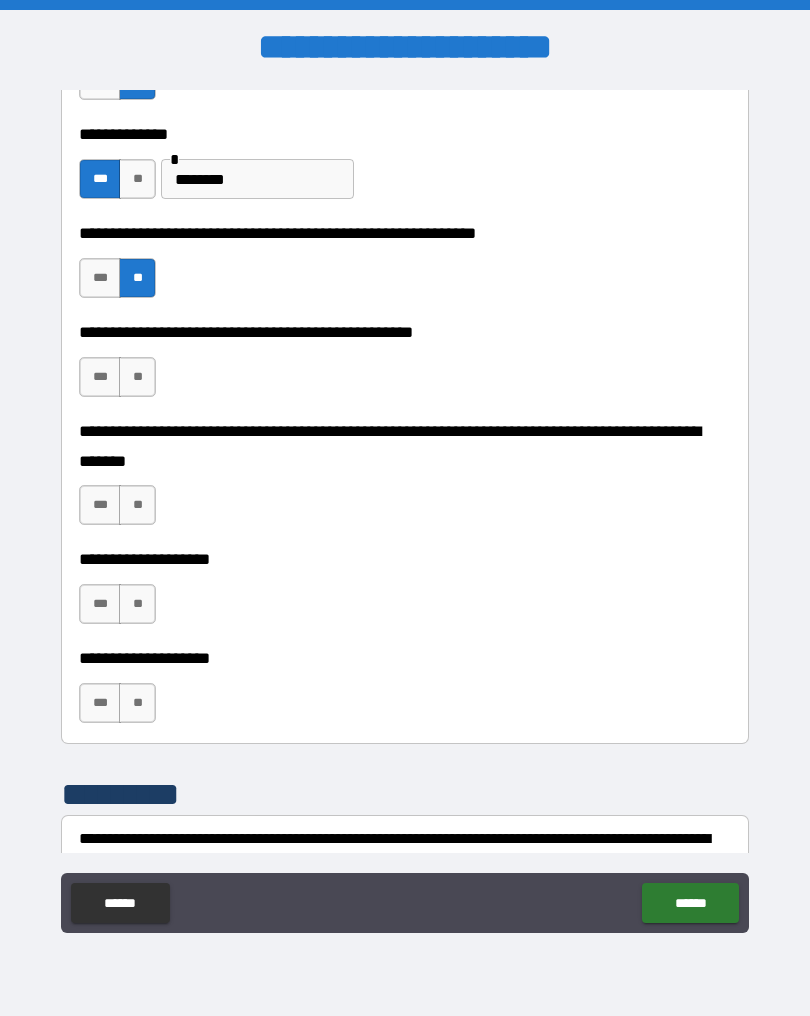 scroll, scrollTop: 4544, scrollLeft: 0, axis: vertical 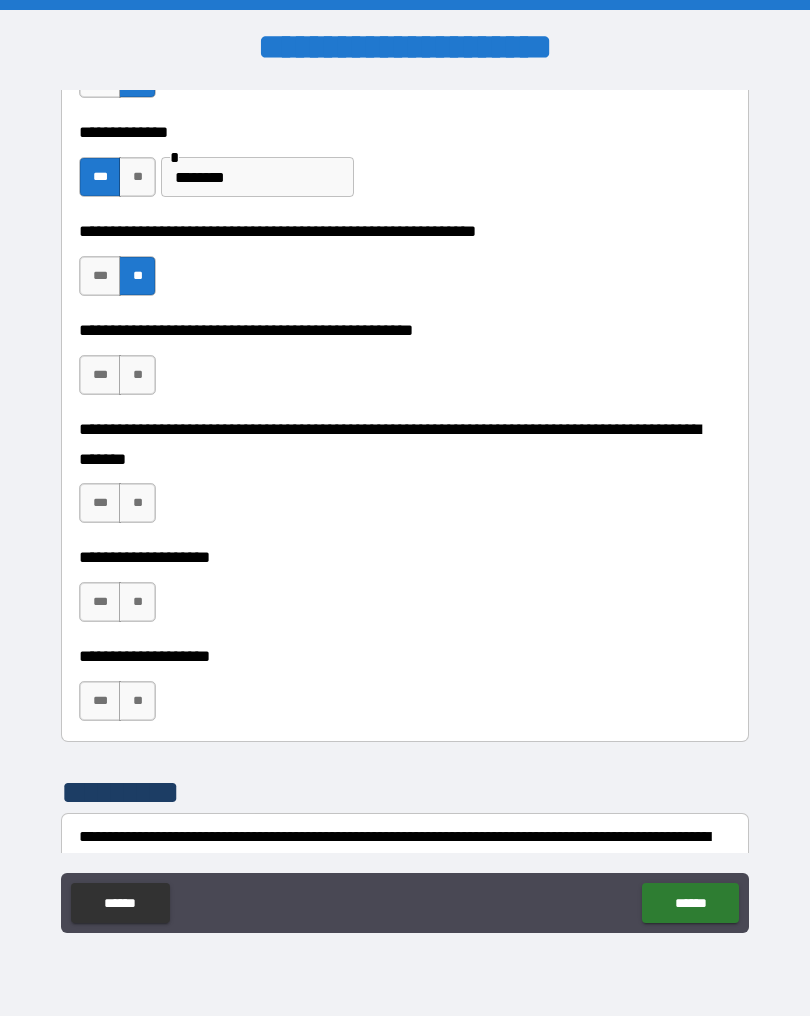 click on "***" at bounding box center (100, 375) 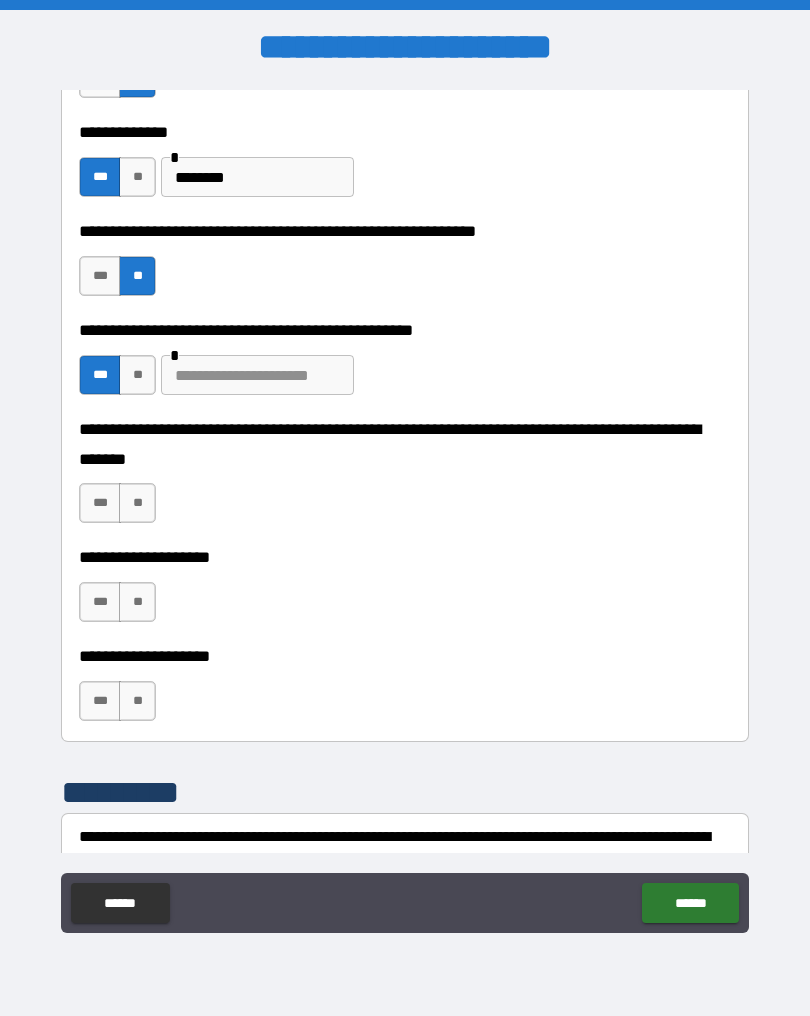 click at bounding box center [257, 375] 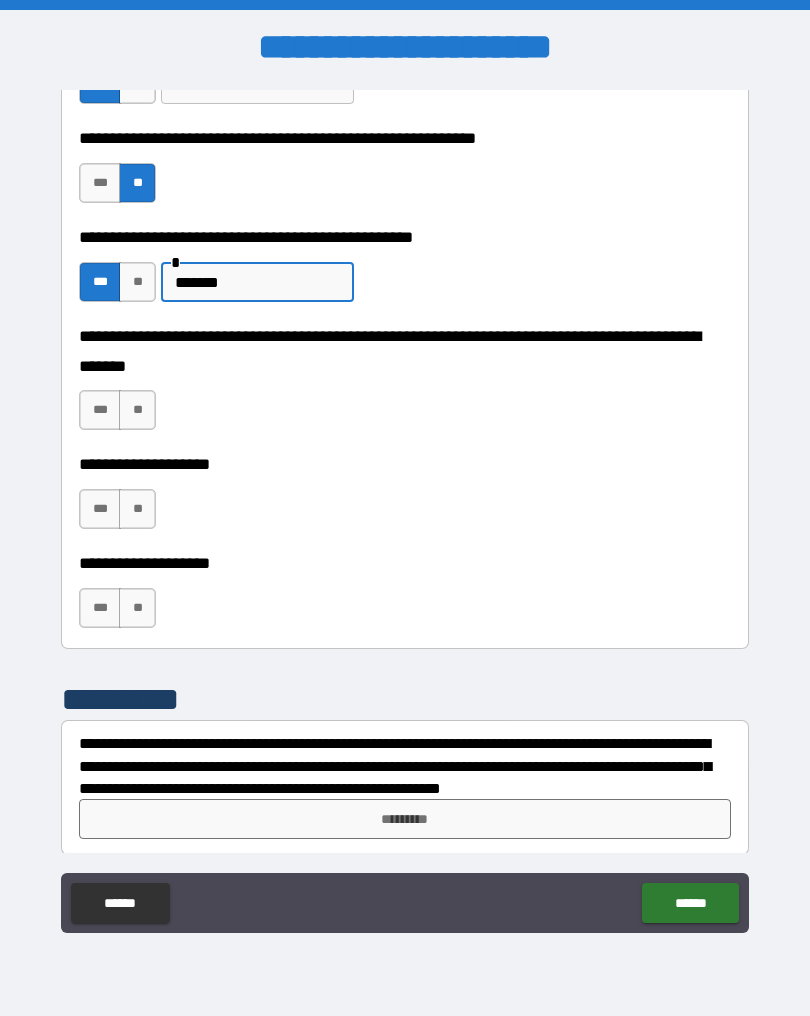 scroll, scrollTop: 4640, scrollLeft: 0, axis: vertical 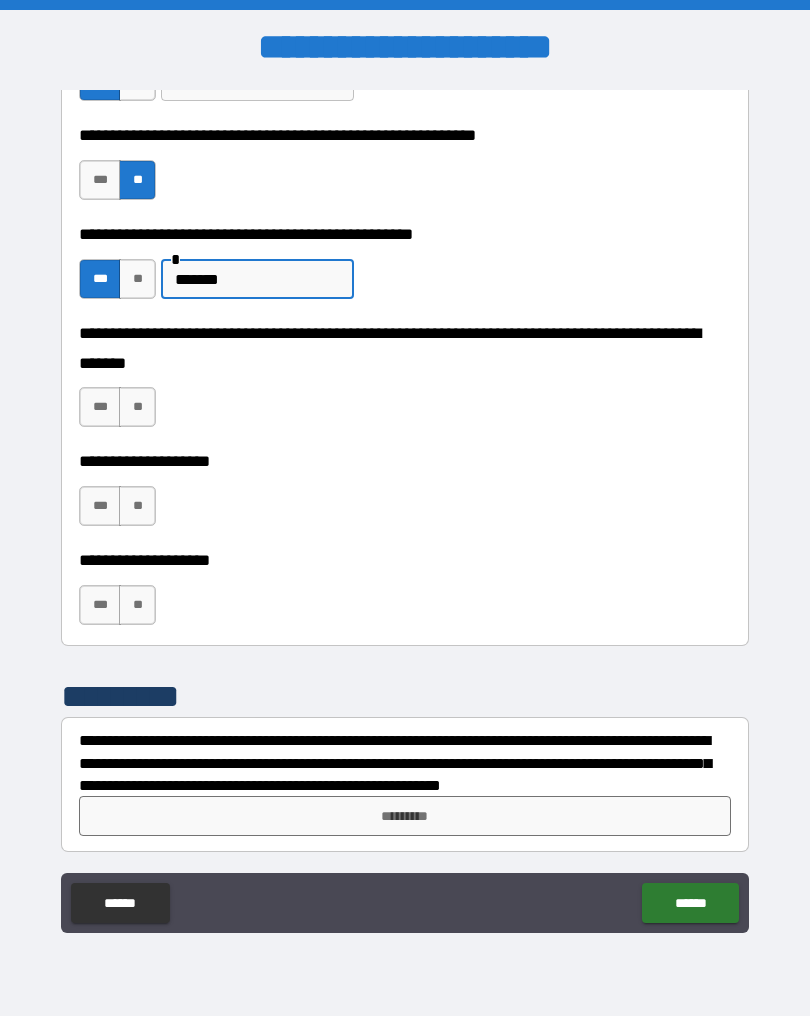 type on "*******" 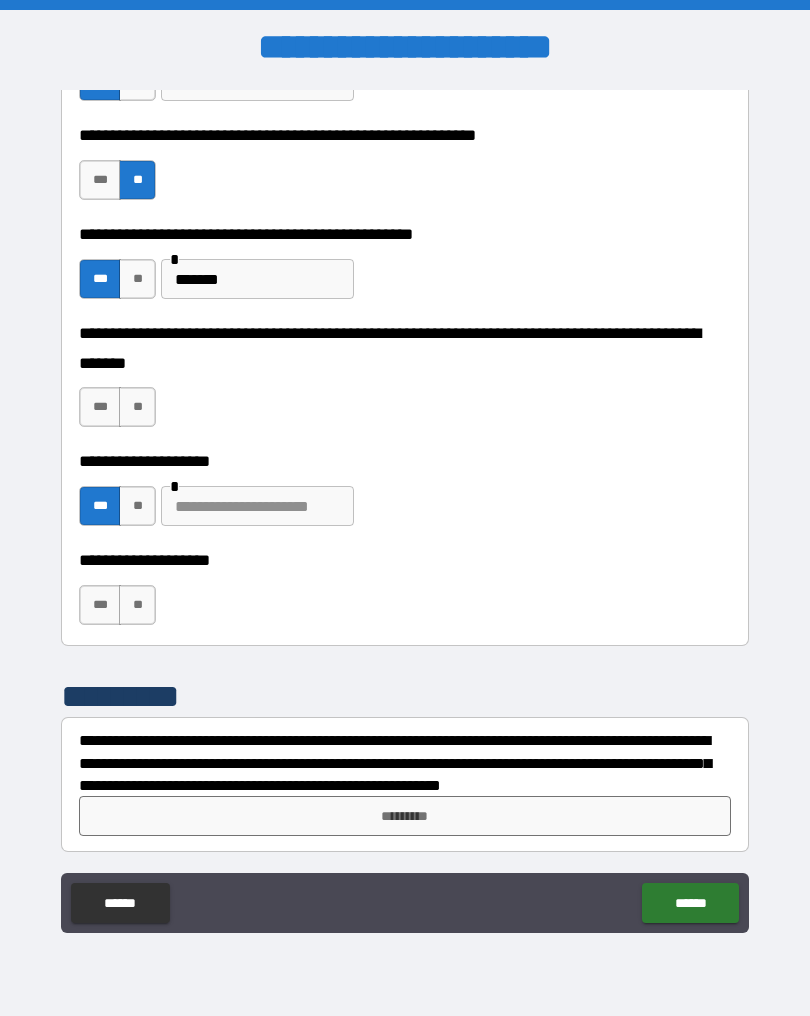 click at bounding box center (257, 506) 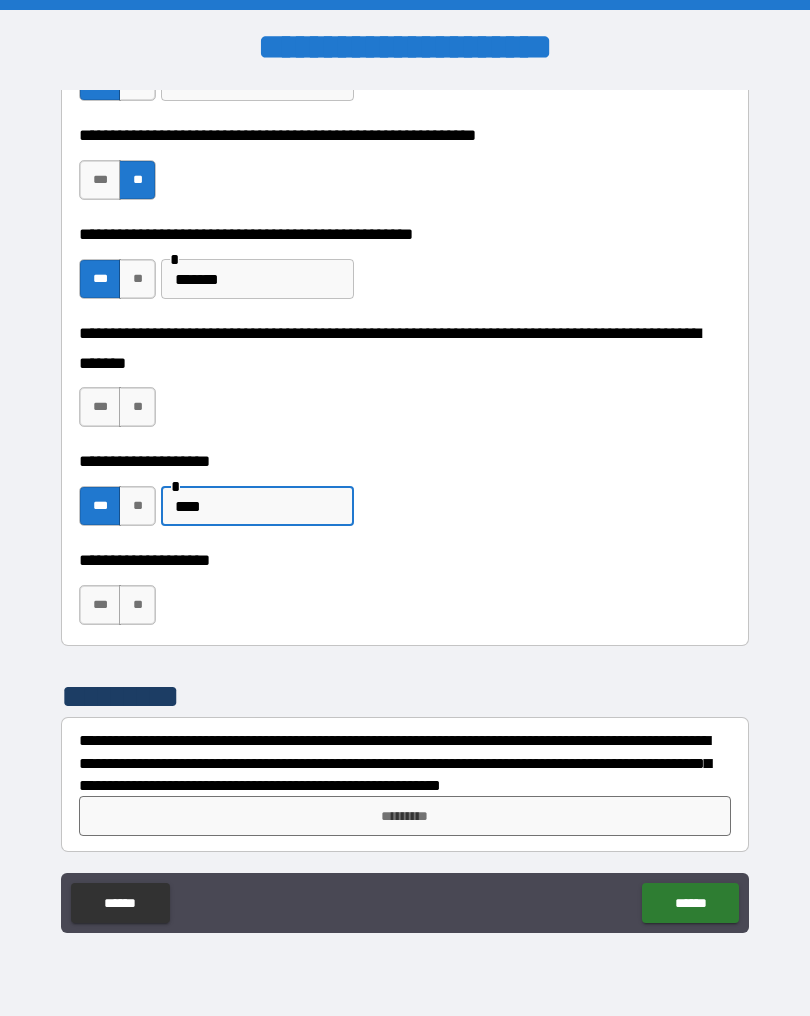 type on "****" 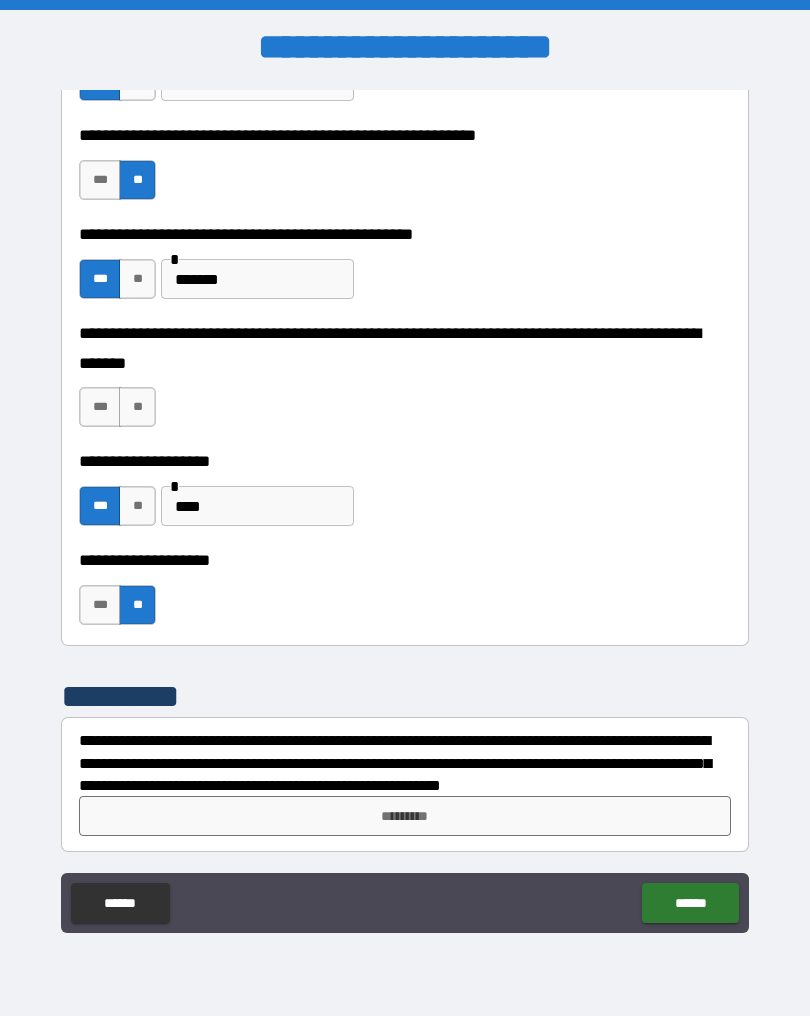 click on "**" at bounding box center (137, 407) 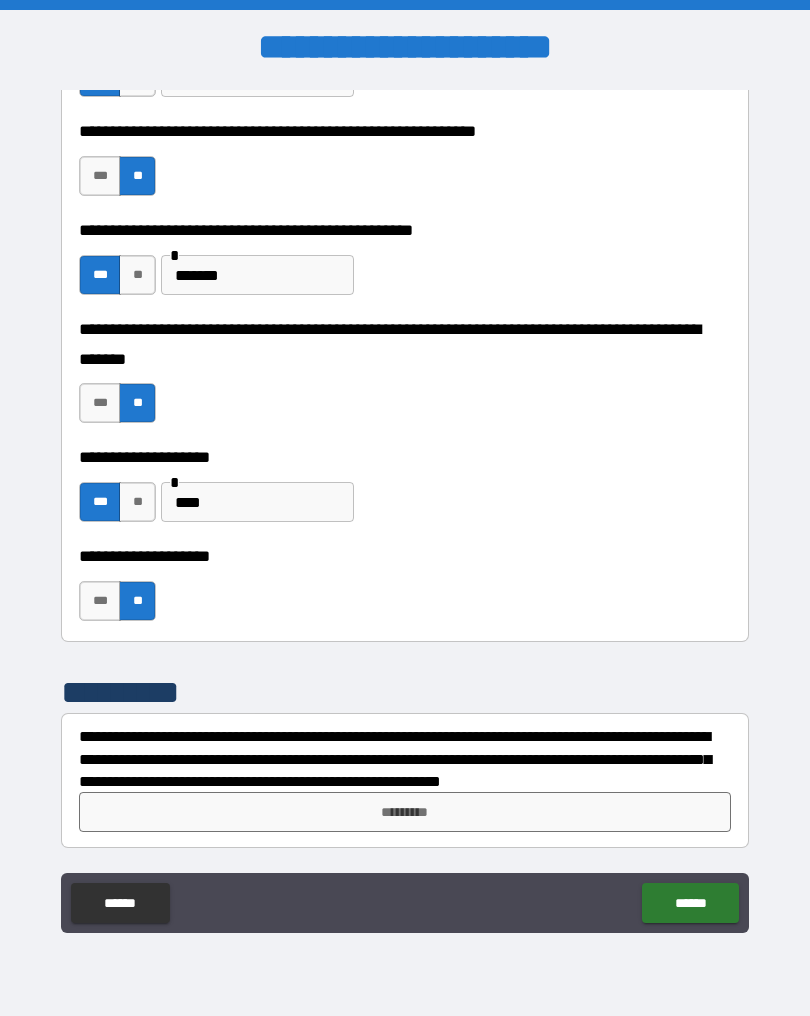 scroll, scrollTop: 4644, scrollLeft: 0, axis: vertical 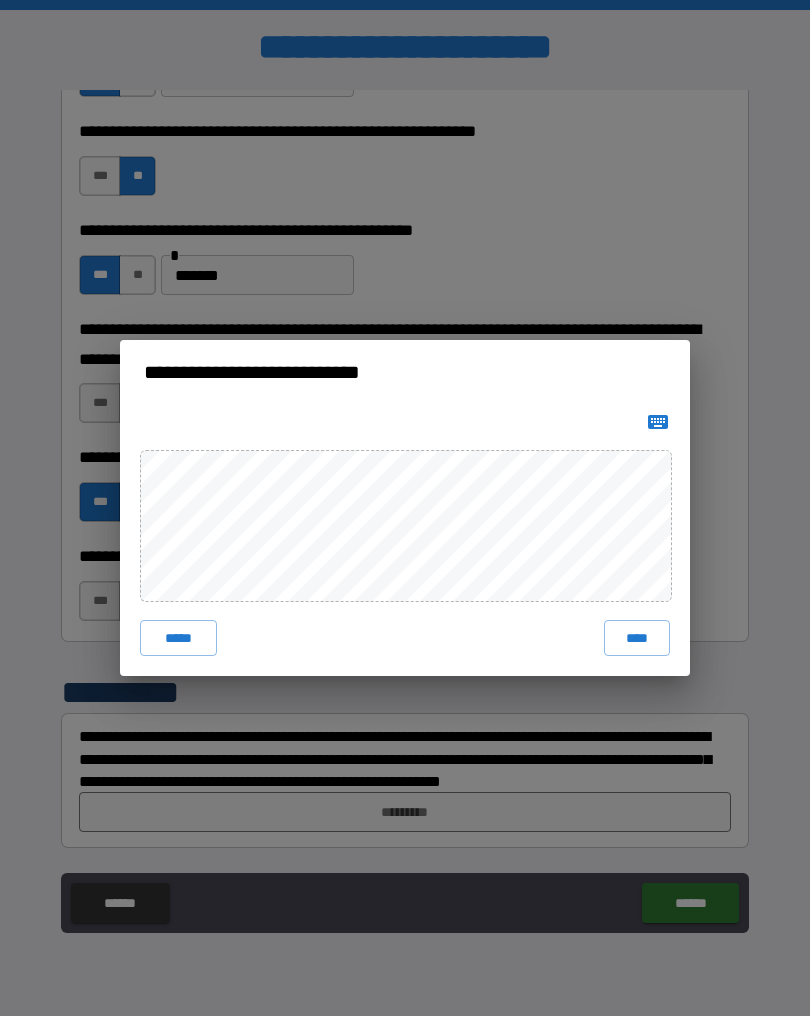 click on "****" at bounding box center (637, 638) 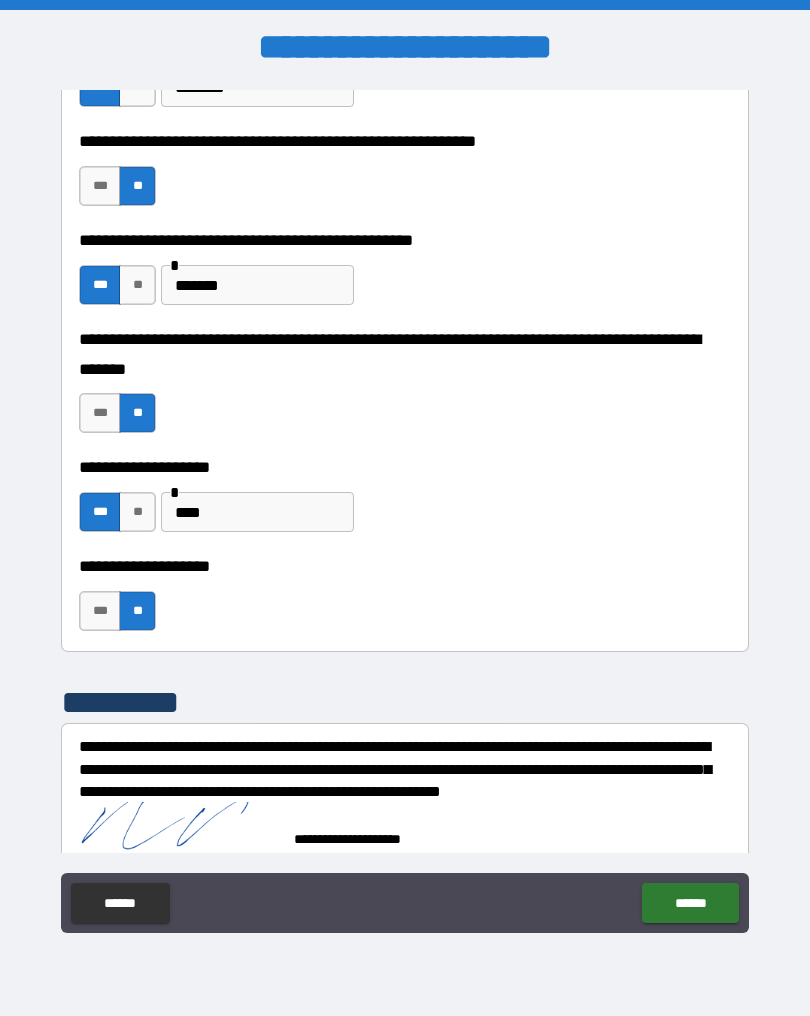 click on "******" at bounding box center [690, 903] 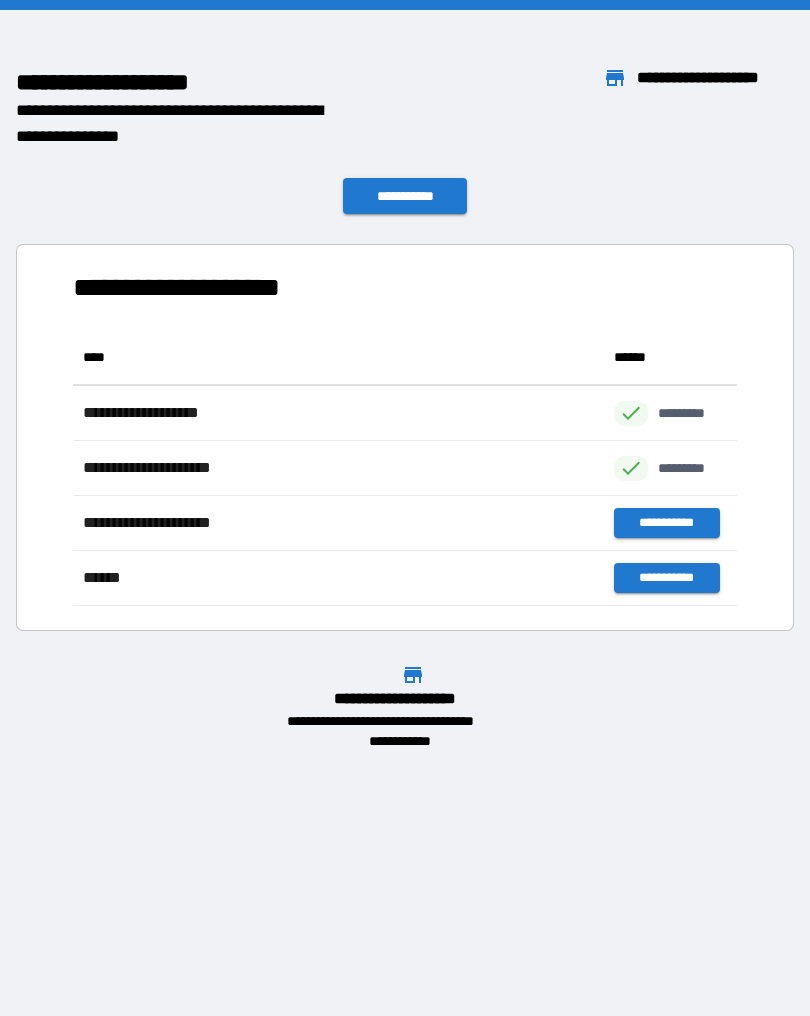 scroll, scrollTop: 1, scrollLeft: 1, axis: both 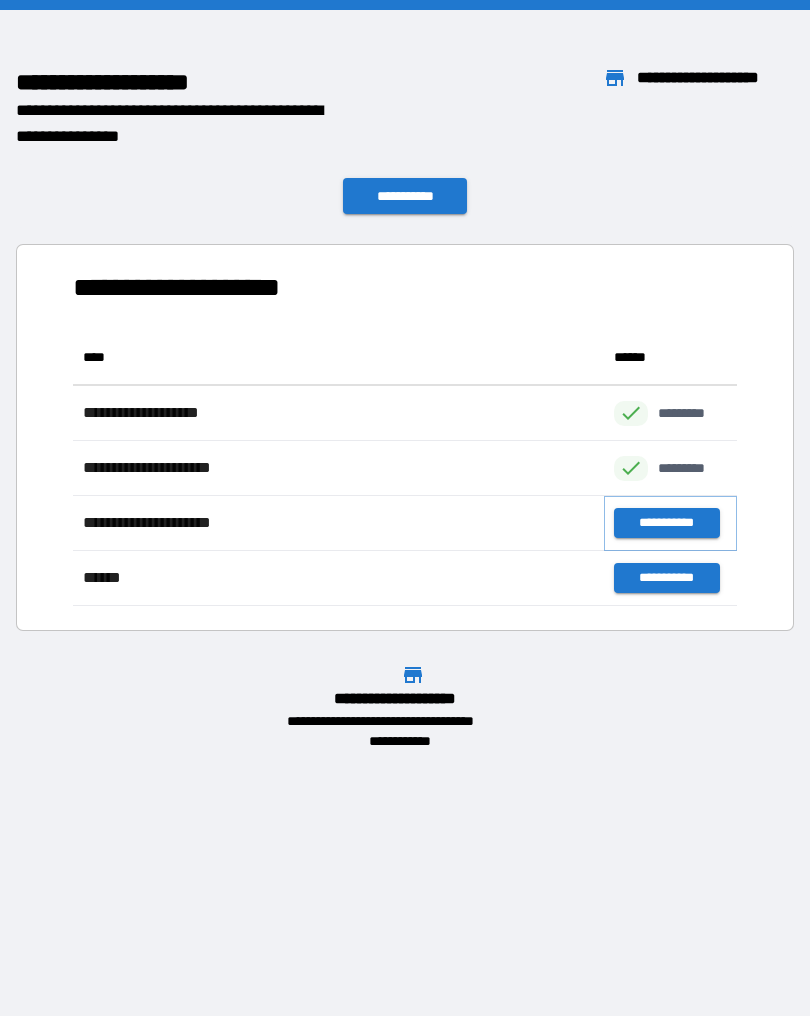 click on "**********" at bounding box center [666, 523] 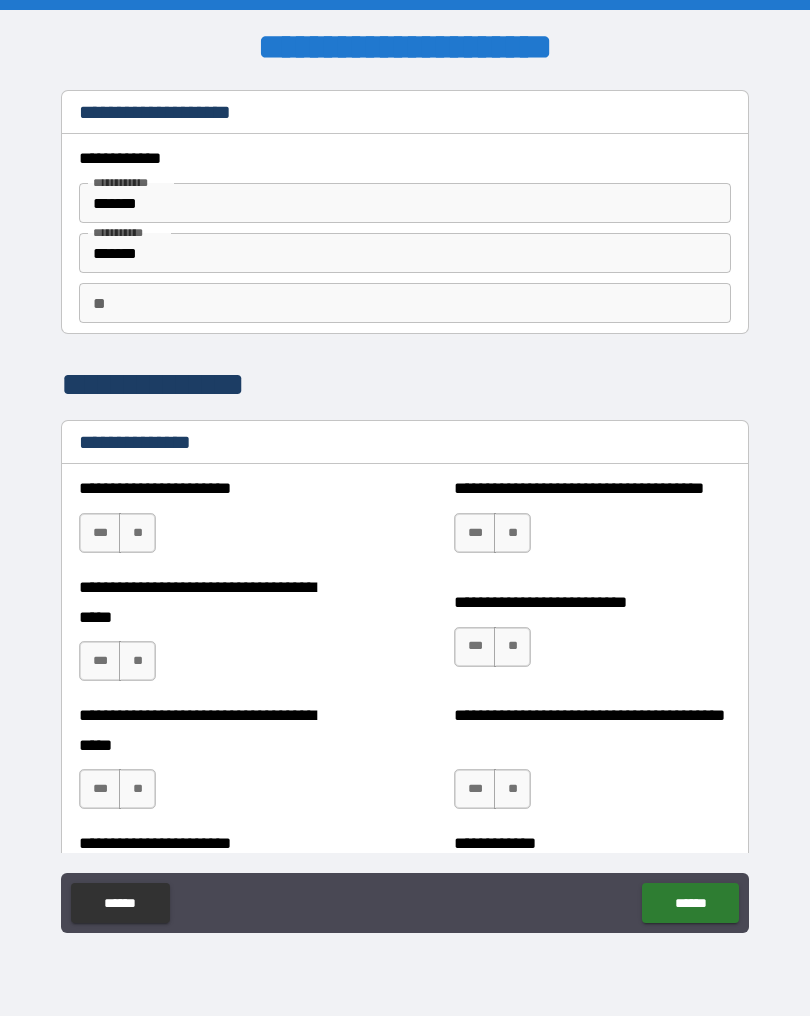 click on "***" at bounding box center (100, 533) 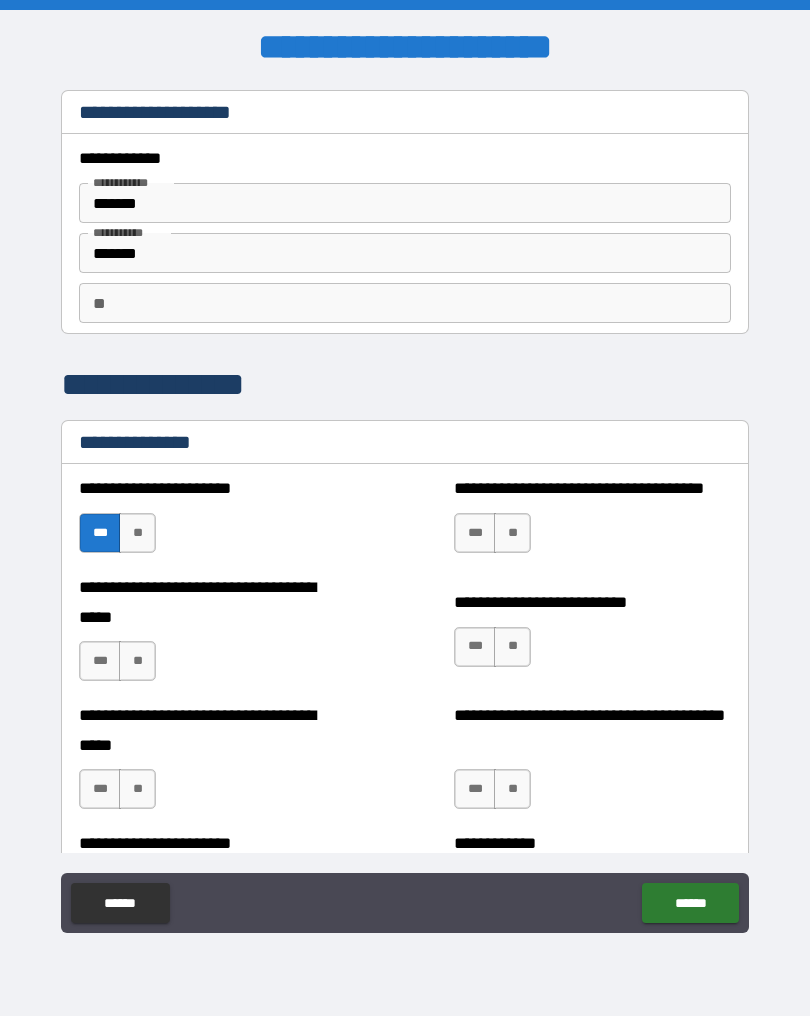 click on "***" at bounding box center [475, 533] 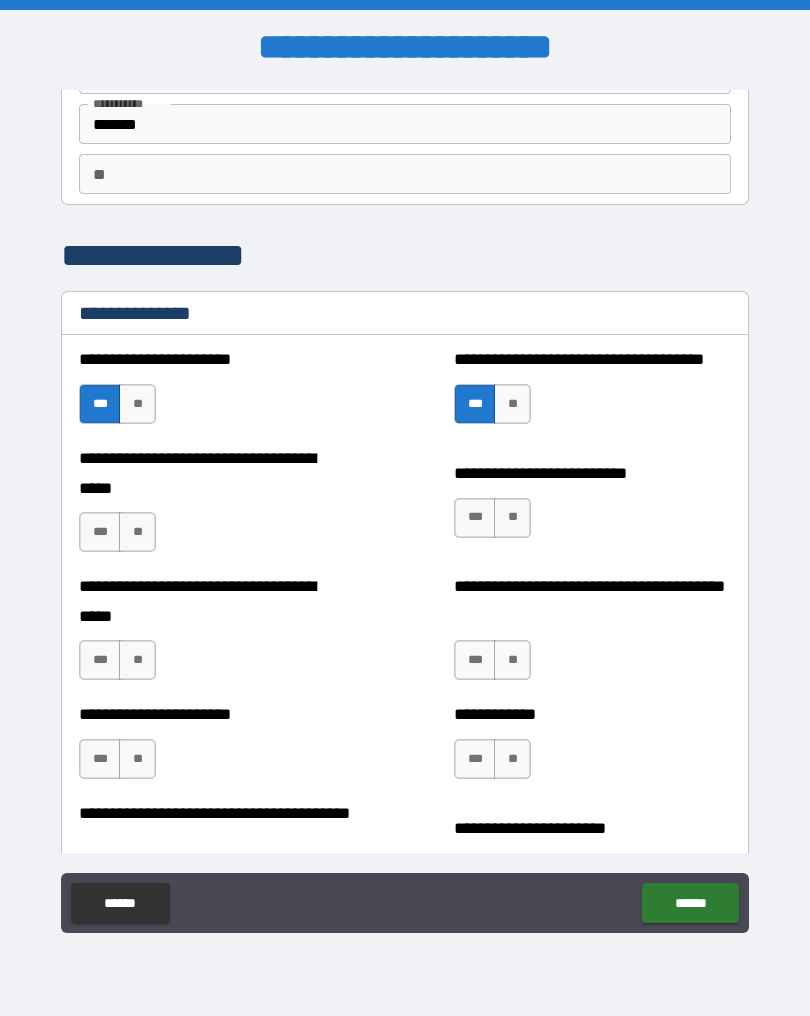 scroll, scrollTop: 130, scrollLeft: 0, axis: vertical 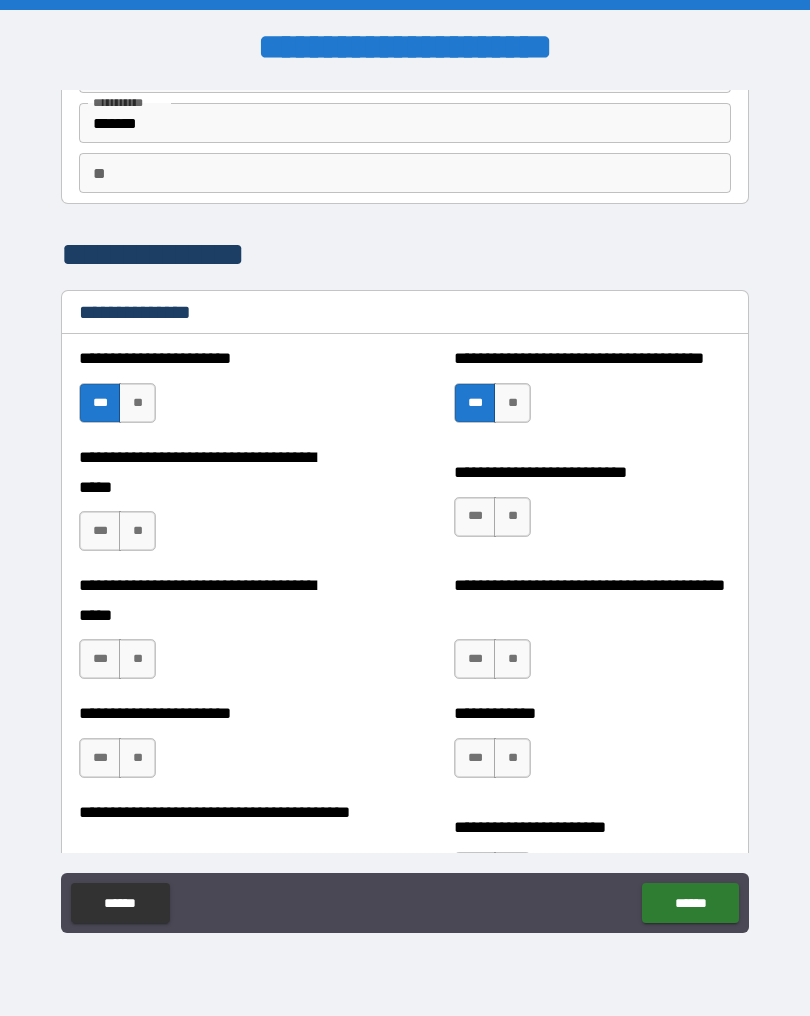 click on "**" at bounding box center [137, 531] 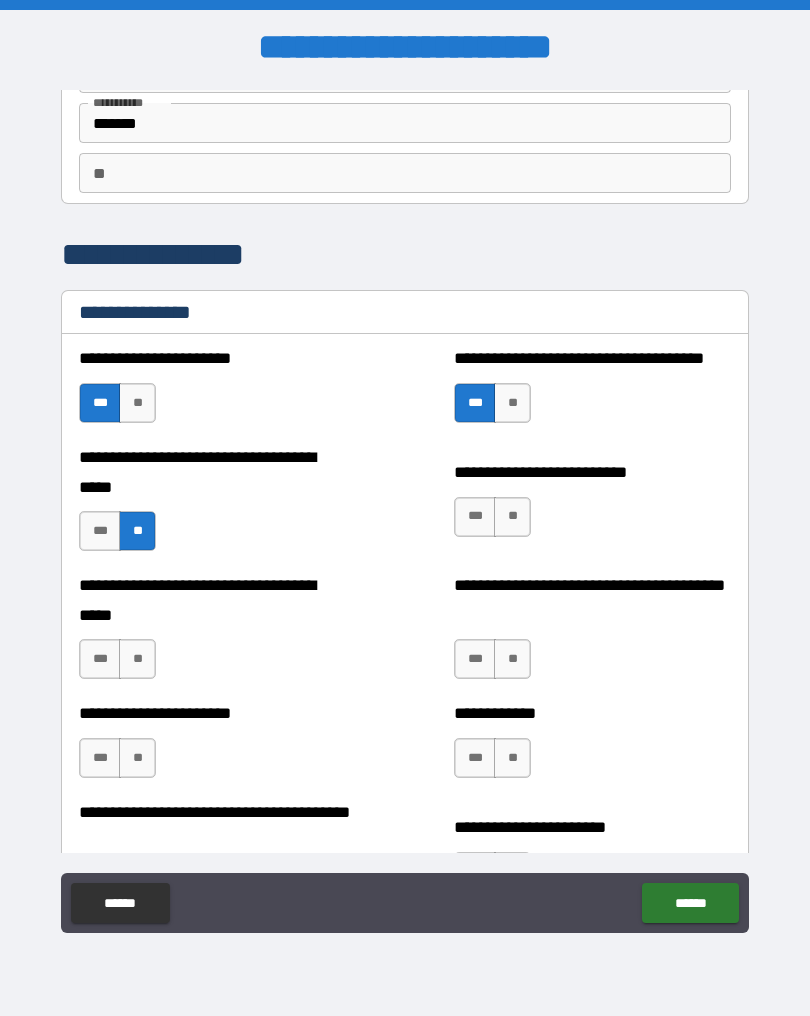 click on "***" at bounding box center [475, 517] 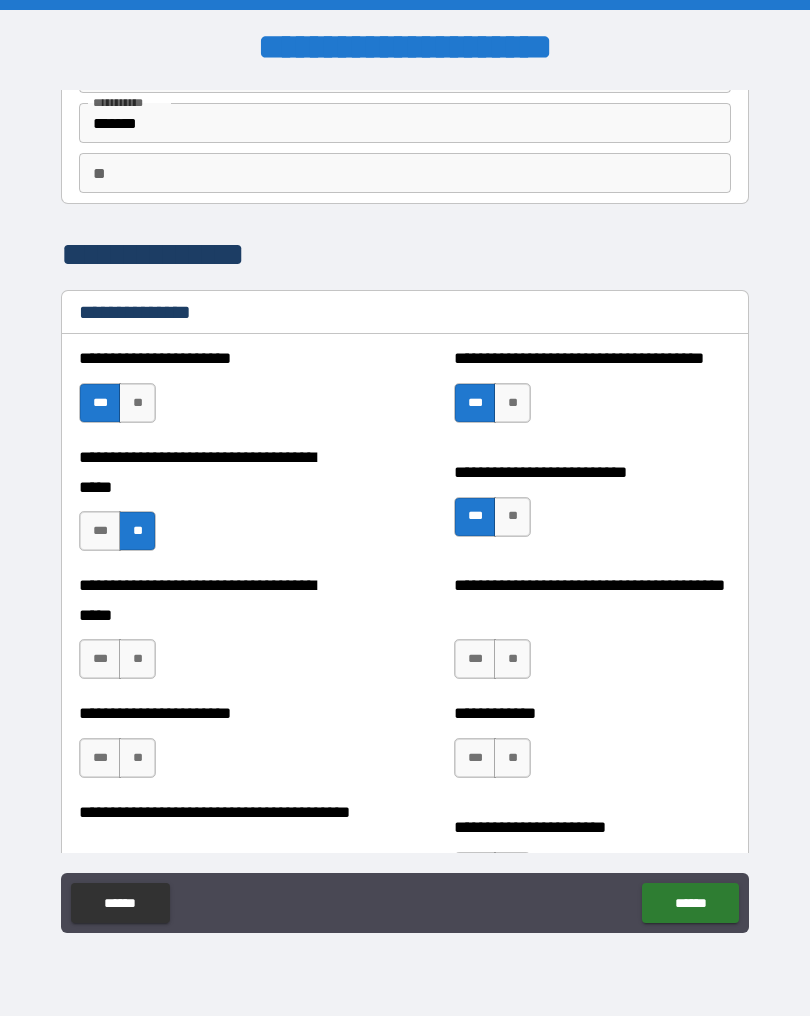 click on "**" at bounding box center [512, 517] 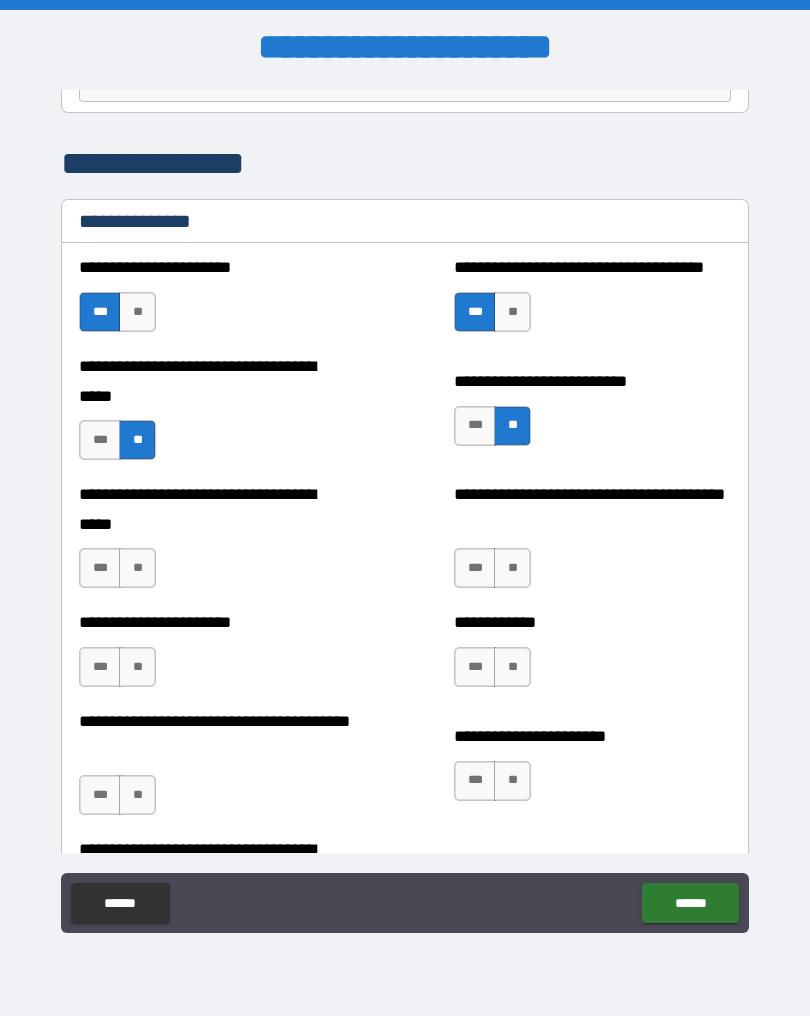 scroll, scrollTop: 231, scrollLeft: 0, axis: vertical 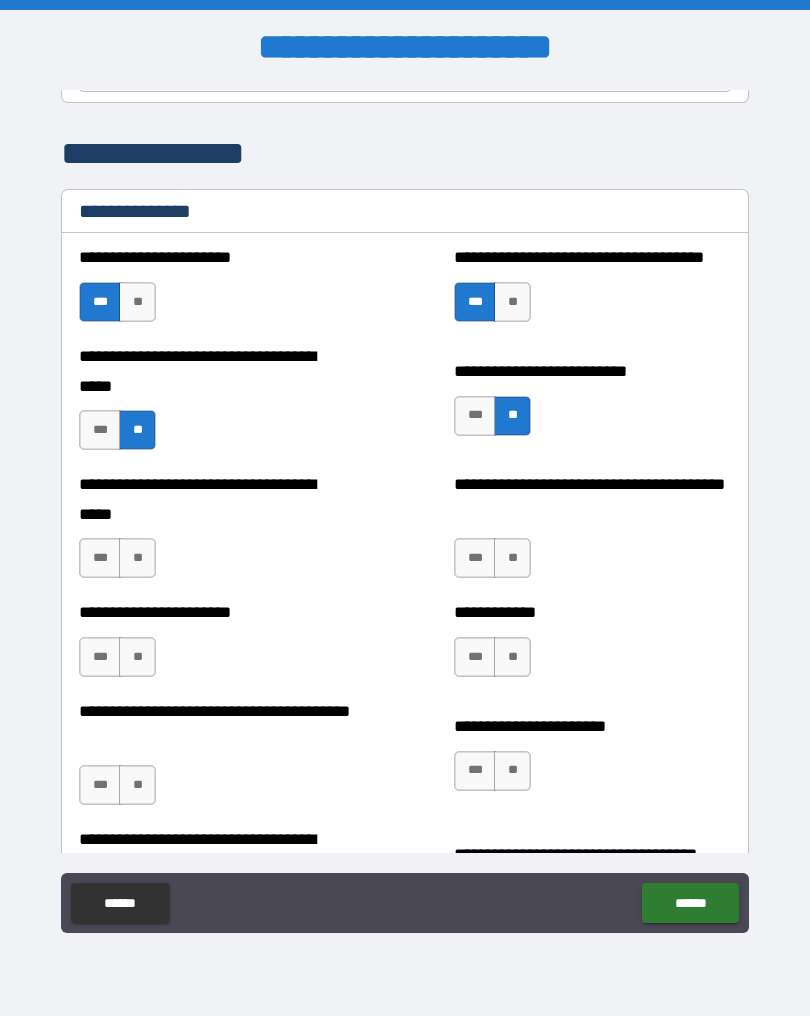 click on "***" at bounding box center (100, 558) 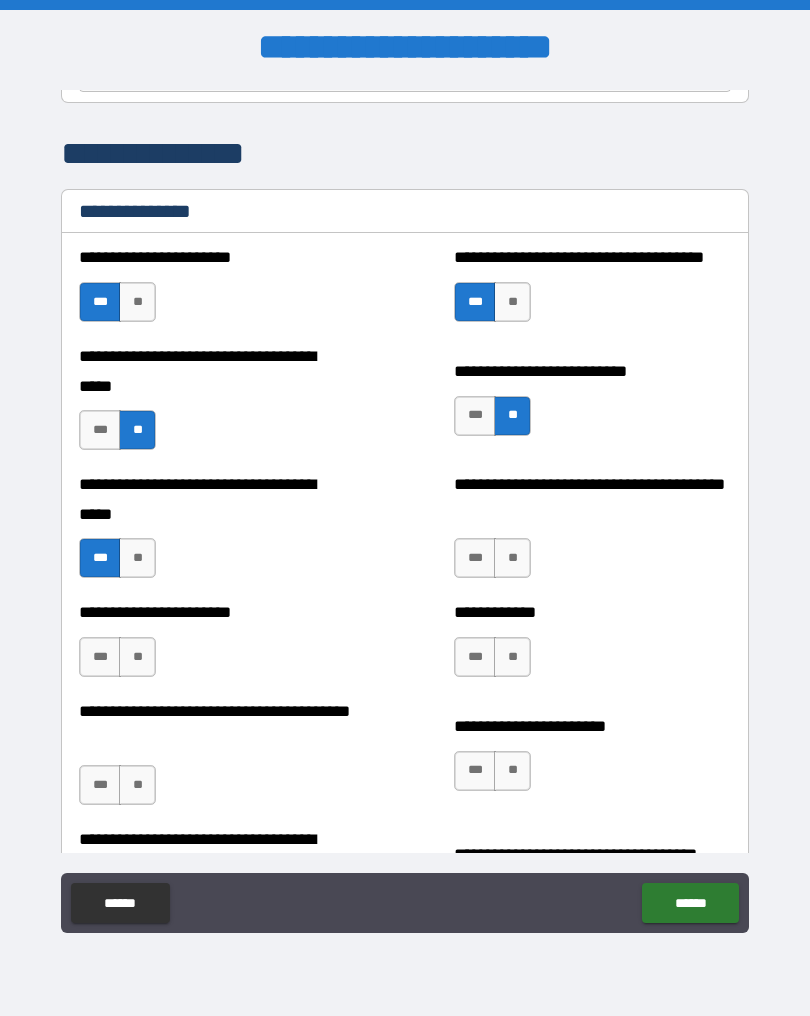 click on "**" at bounding box center [512, 558] 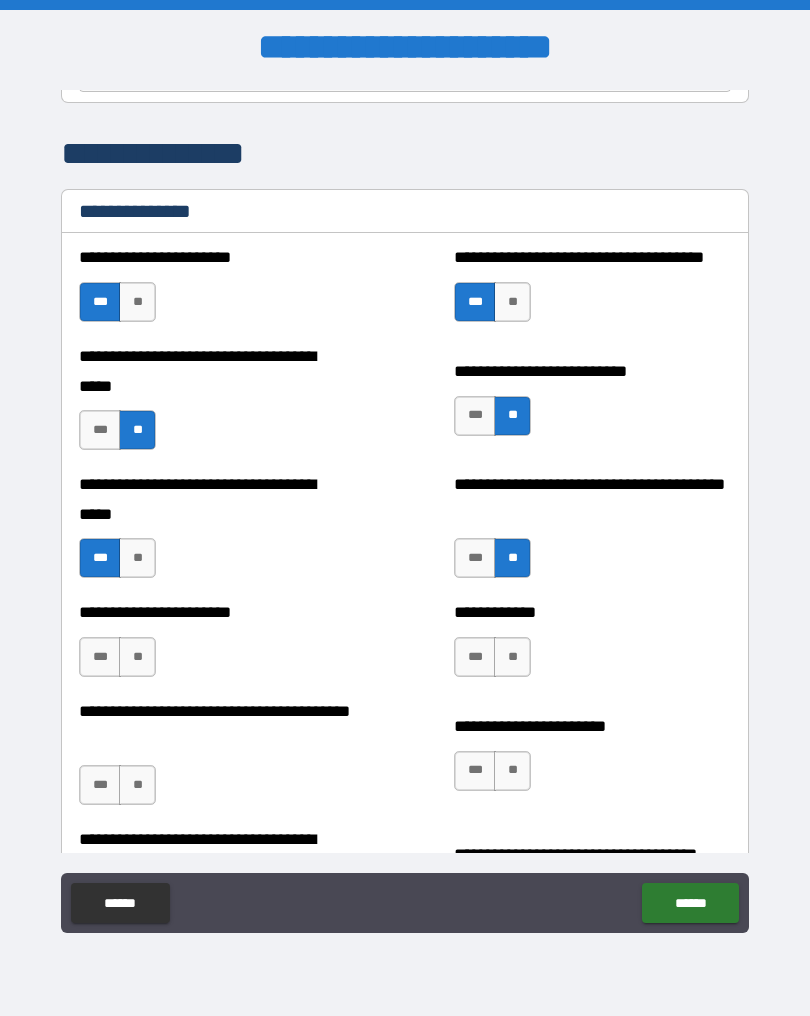 click on "**" at bounding box center (137, 657) 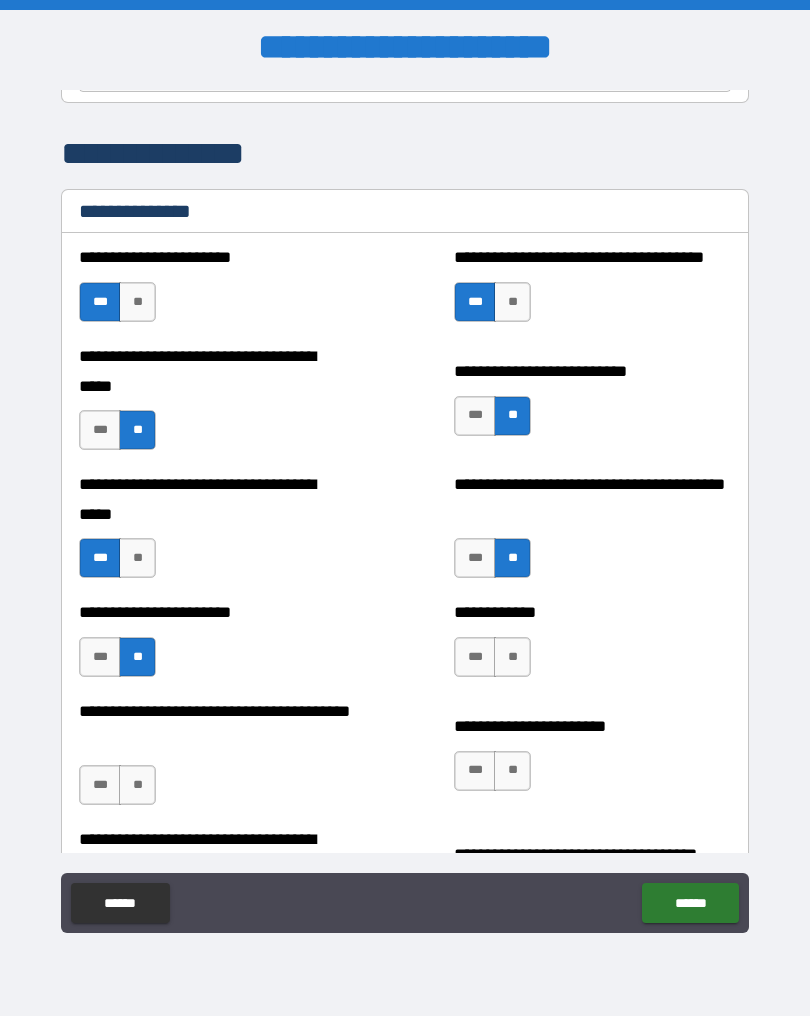 click on "**" at bounding box center [512, 657] 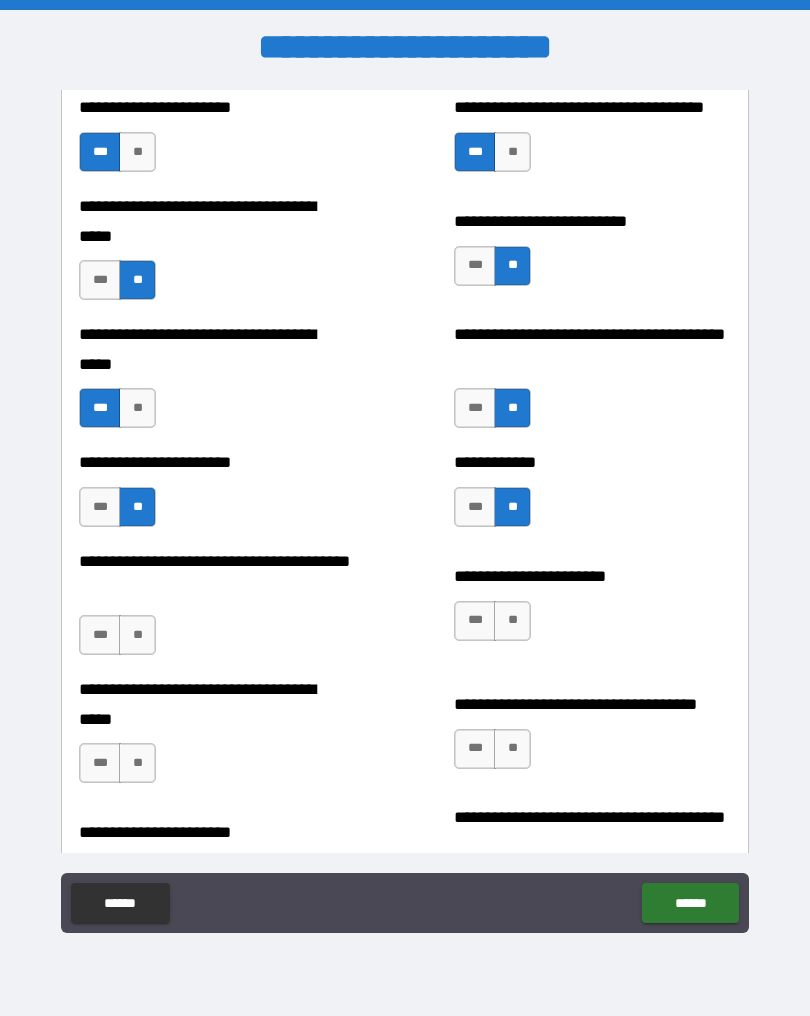 scroll, scrollTop: 384, scrollLeft: 0, axis: vertical 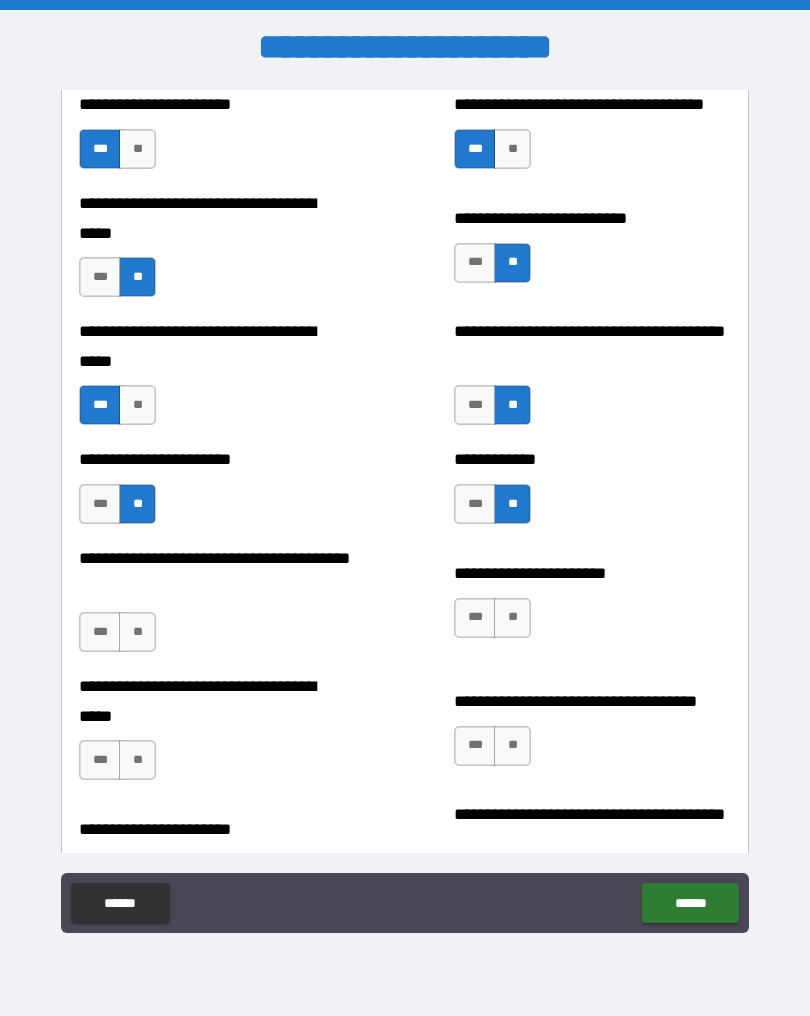 click on "**" at bounding box center [137, 405] 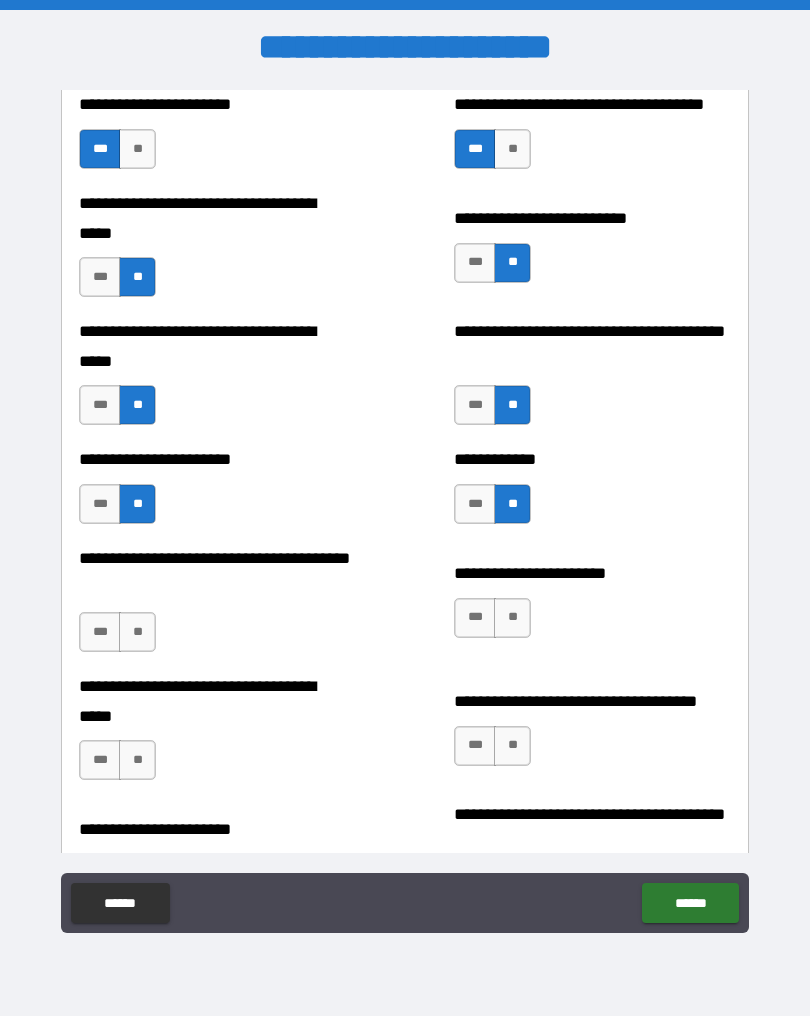 click on "***" at bounding box center (100, 632) 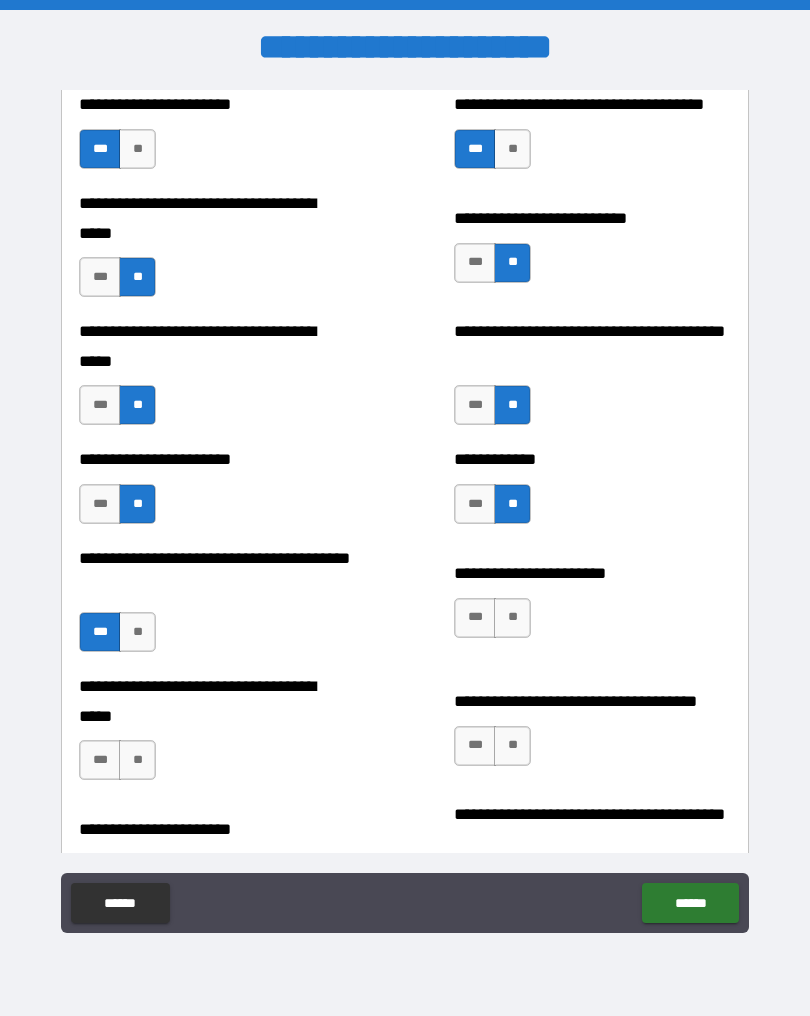 click on "**" at bounding box center (512, 618) 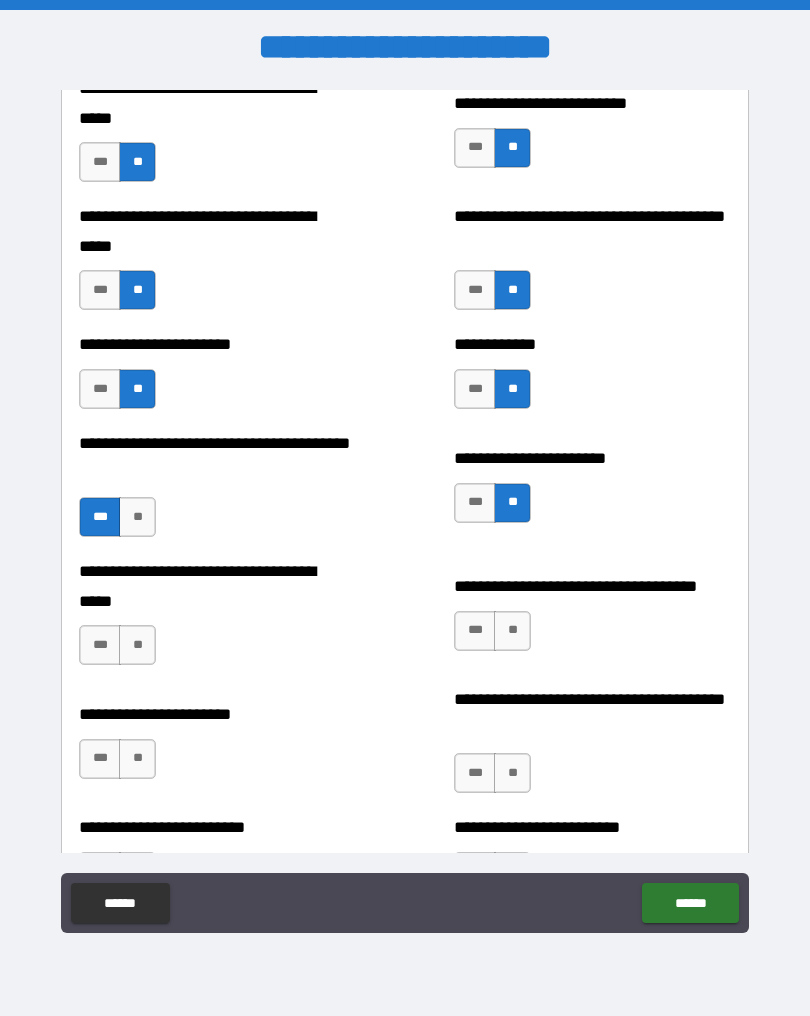 scroll, scrollTop: 501, scrollLeft: 0, axis: vertical 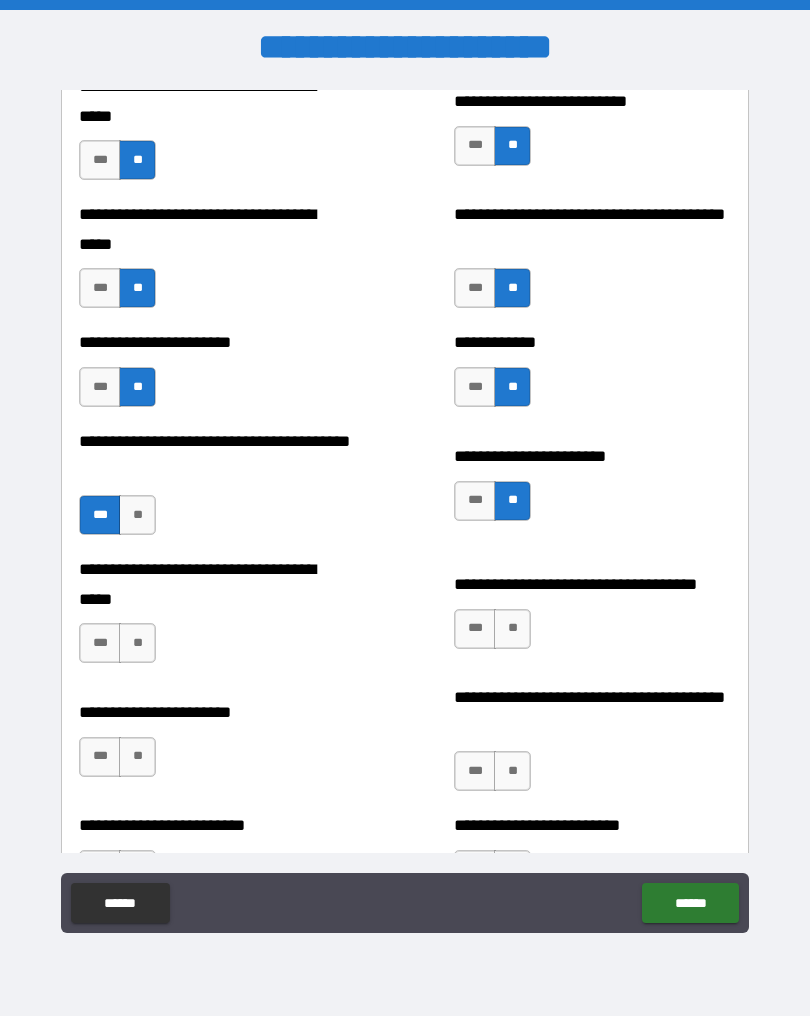 click on "**" at bounding box center (137, 643) 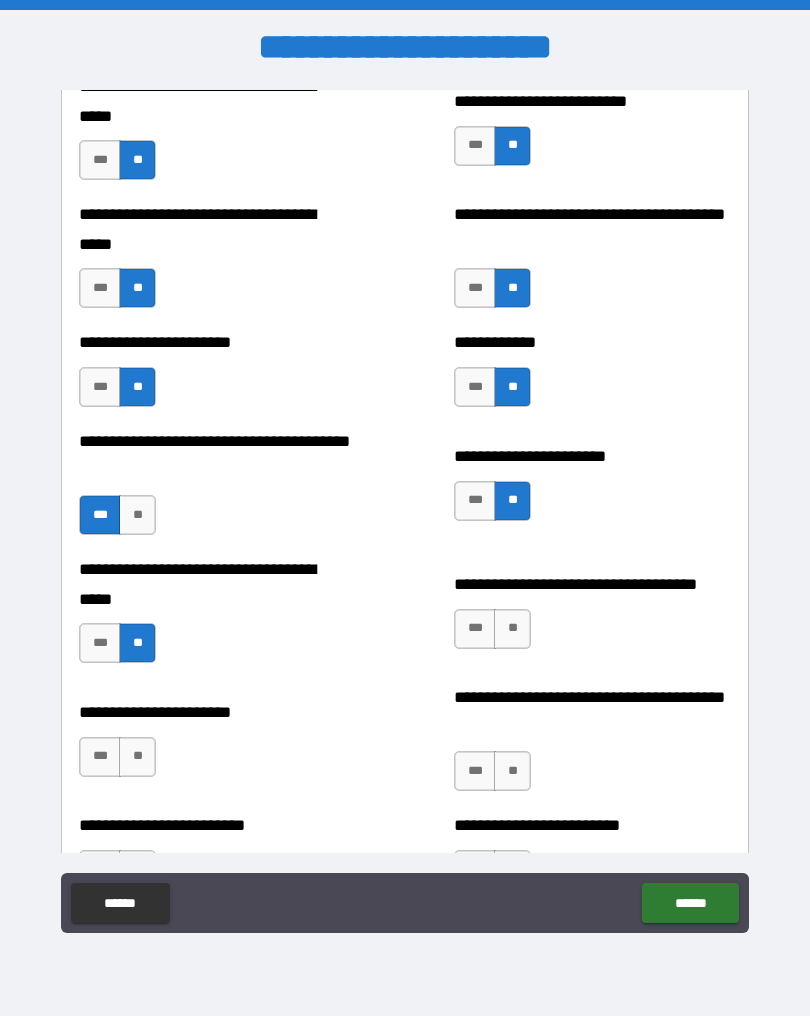 click on "***" at bounding box center (475, 629) 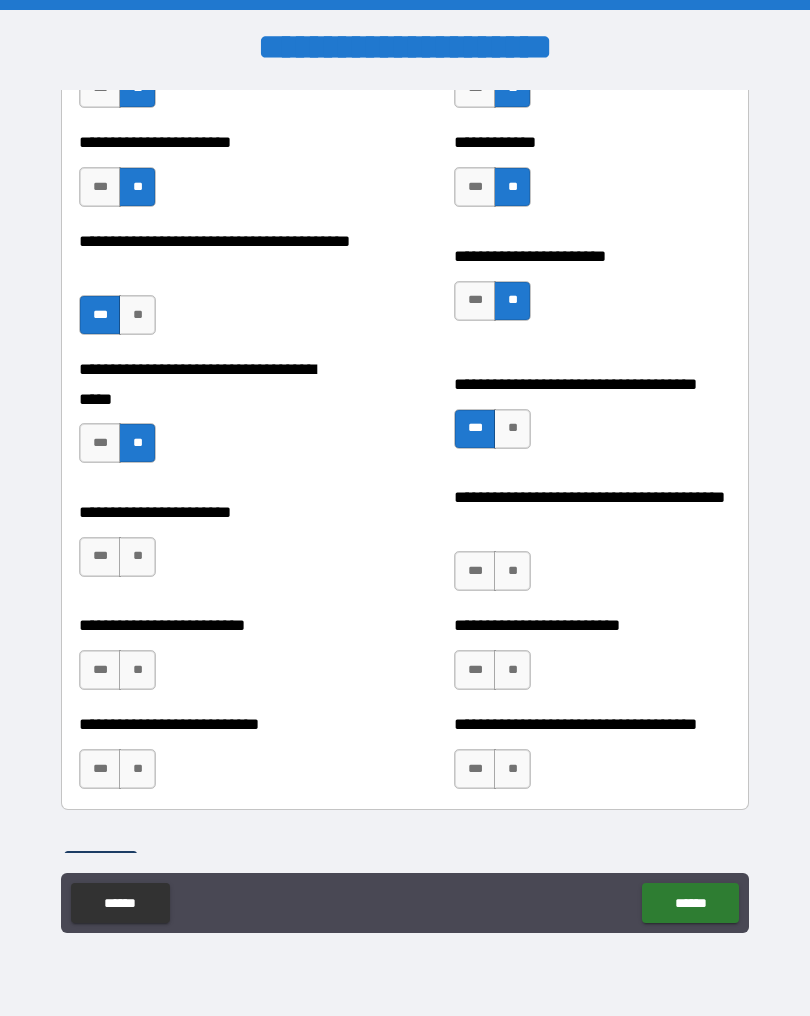 scroll, scrollTop: 711, scrollLeft: 0, axis: vertical 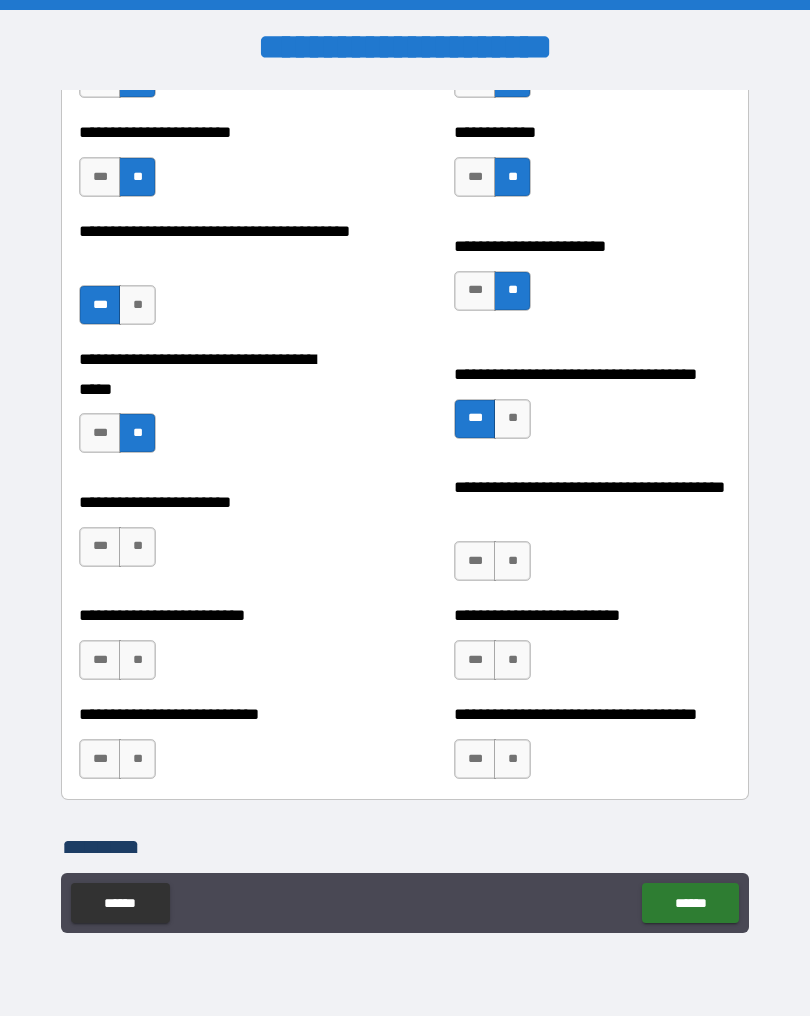 click on "**" at bounding box center (137, 547) 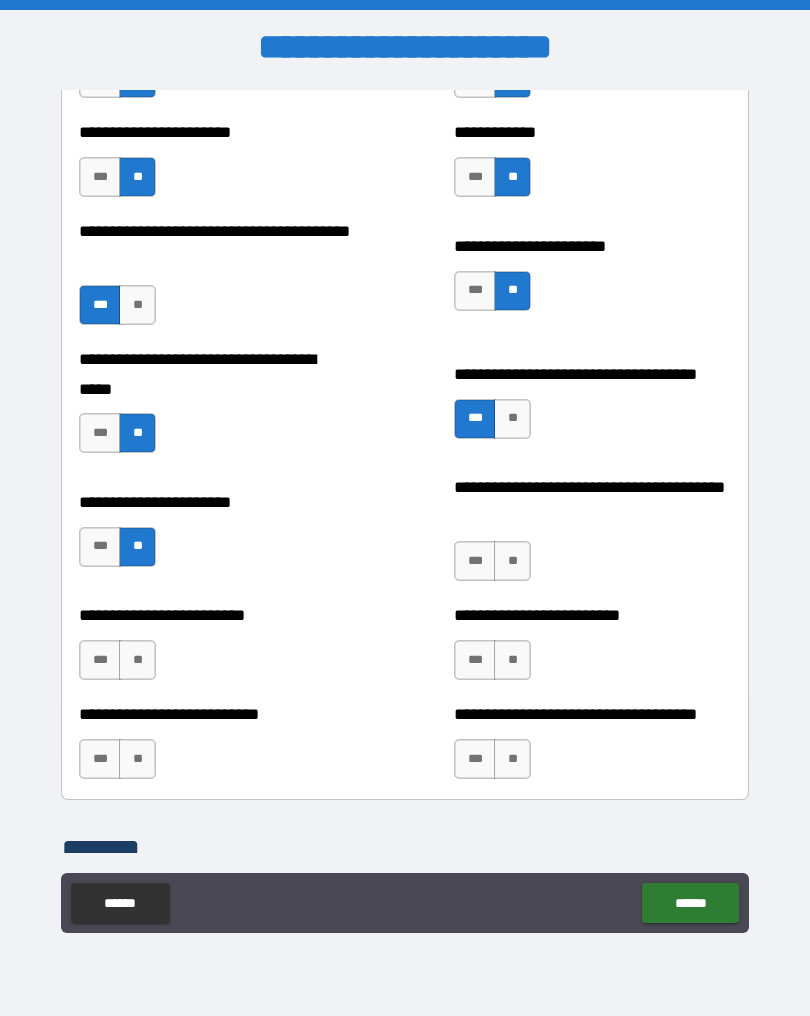 click on "***" at bounding box center [100, 547] 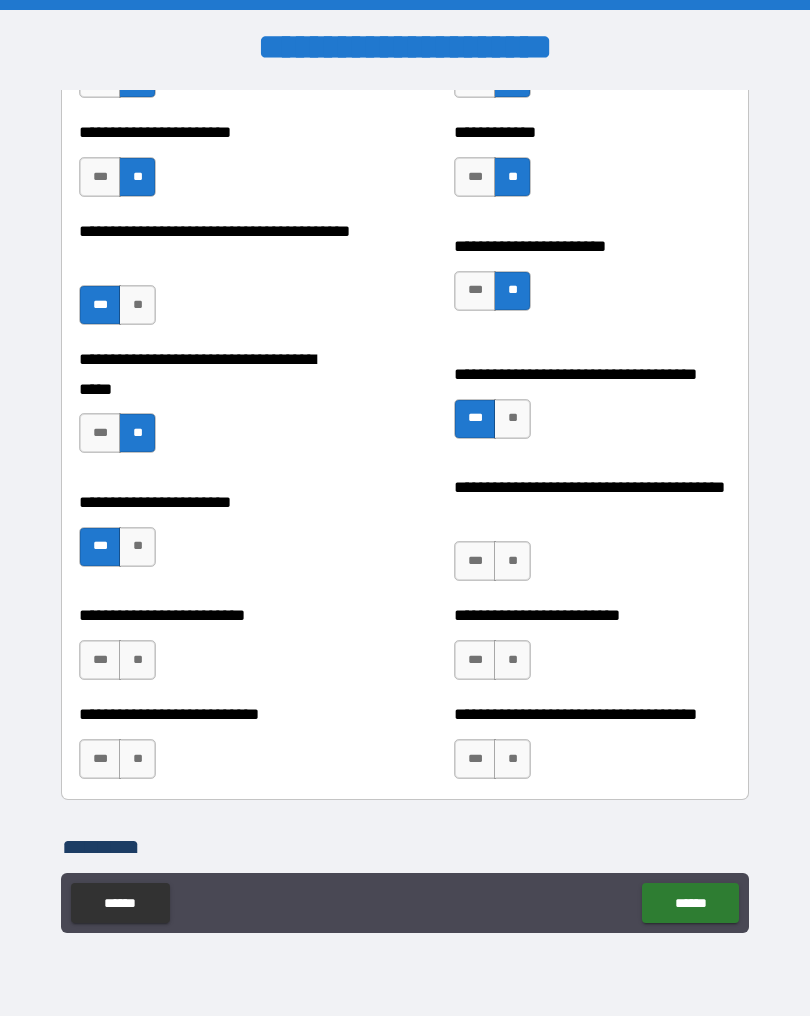 click on "***" at bounding box center (475, 561) 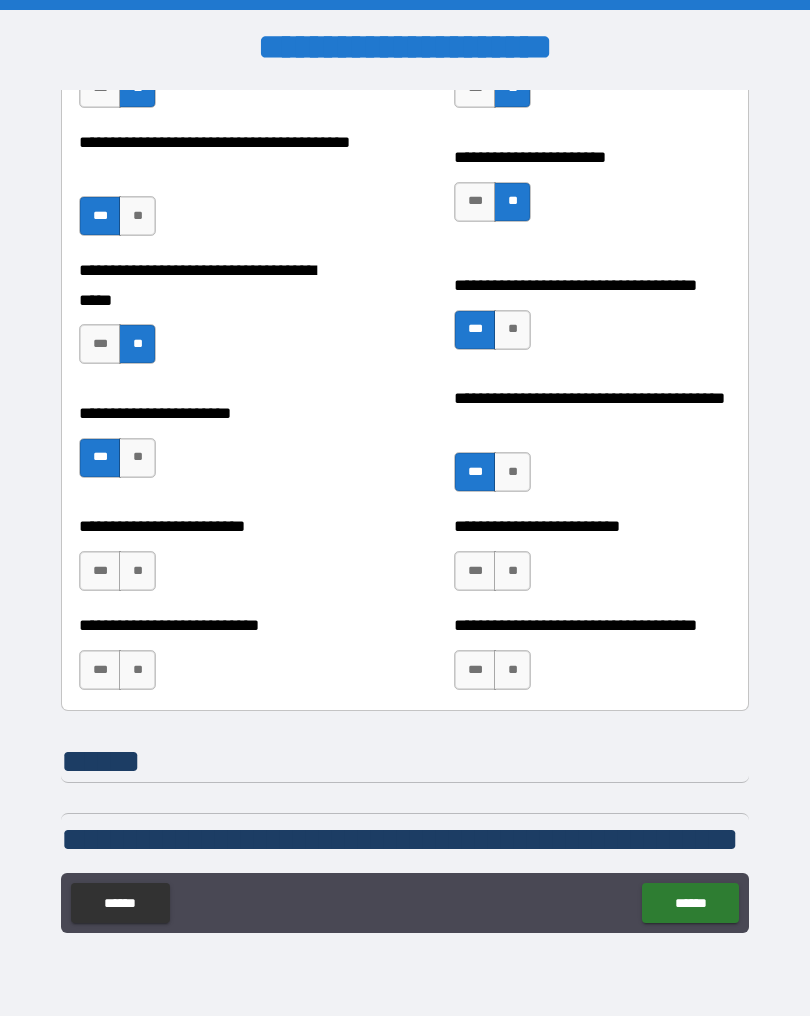 scroll, scrollTop: 802, scrollLeft: 0, axis: vertical 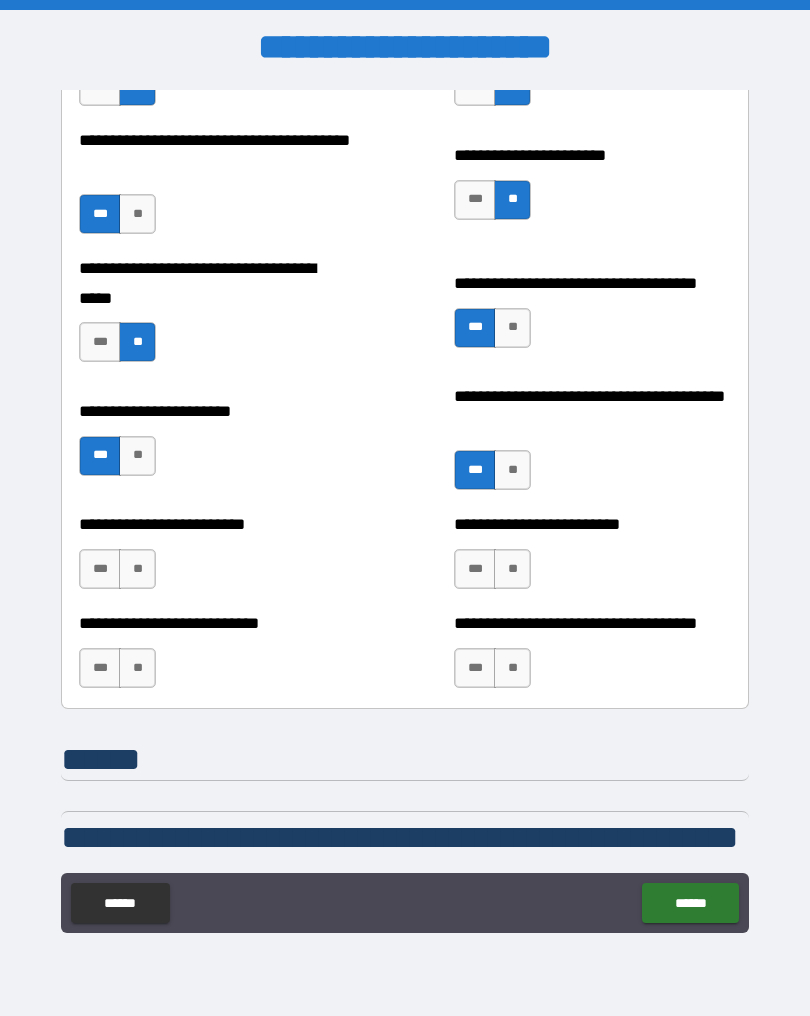 click on "**" at bounding box center [137, 569] 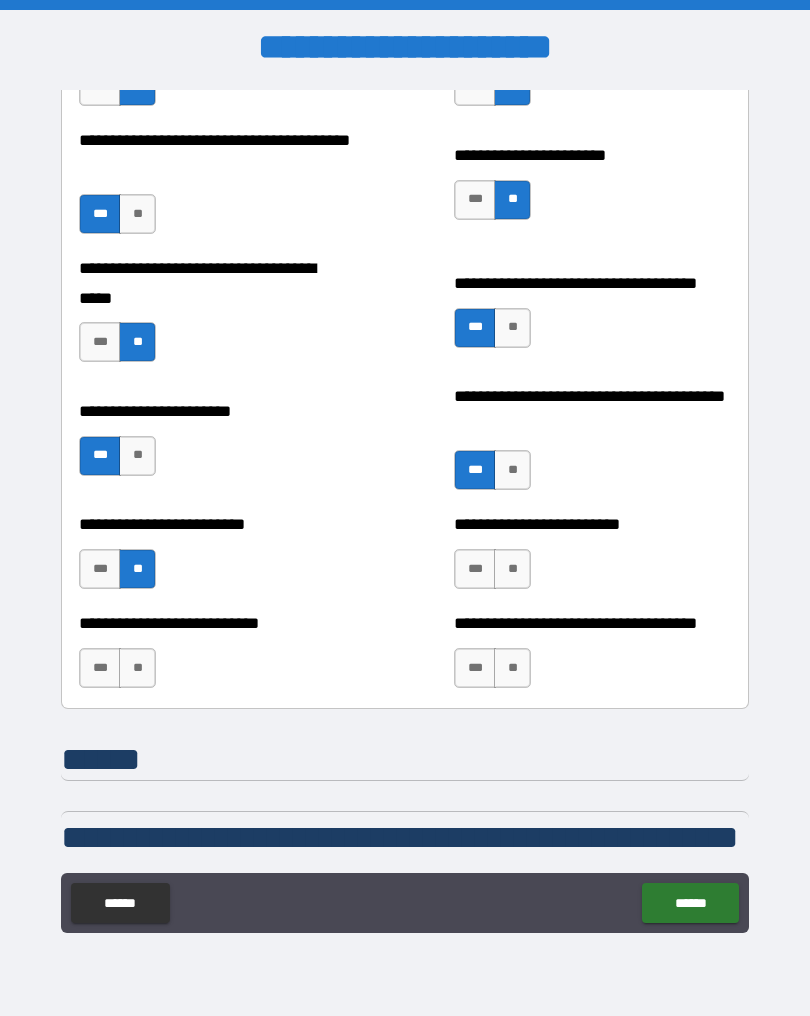 click on "***" at bounding box center [475, 569] 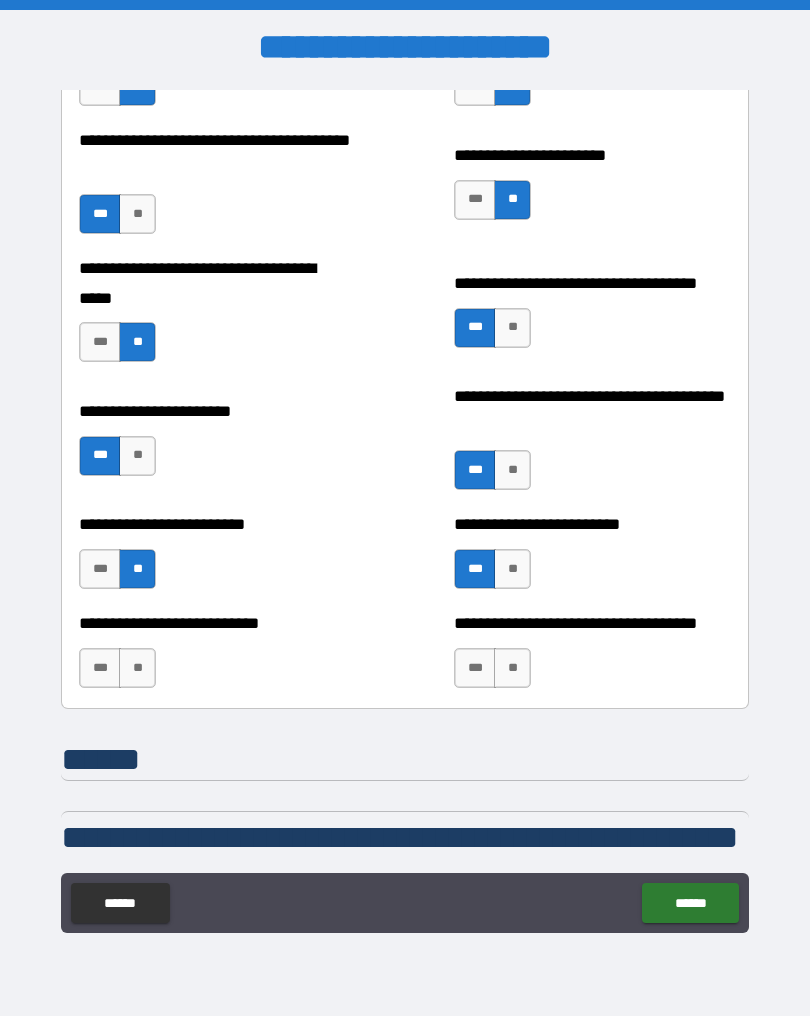 click on "**" at bounding box center [137, 668] 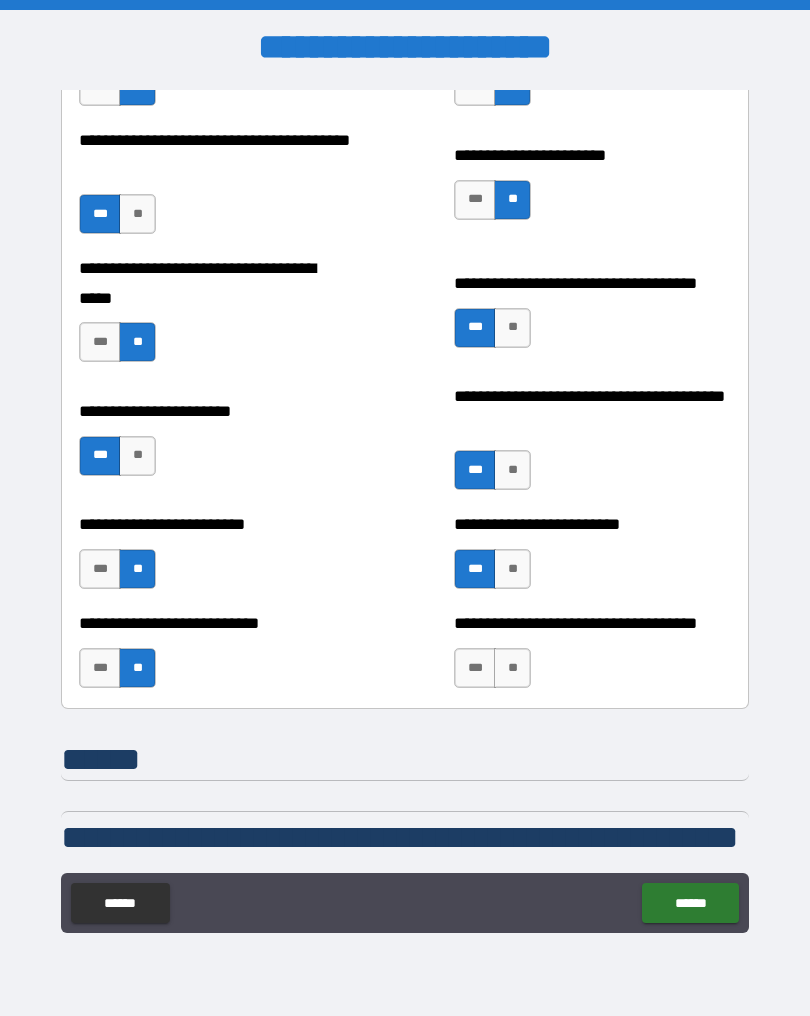 click on "**" at bounding box center [512, 668] 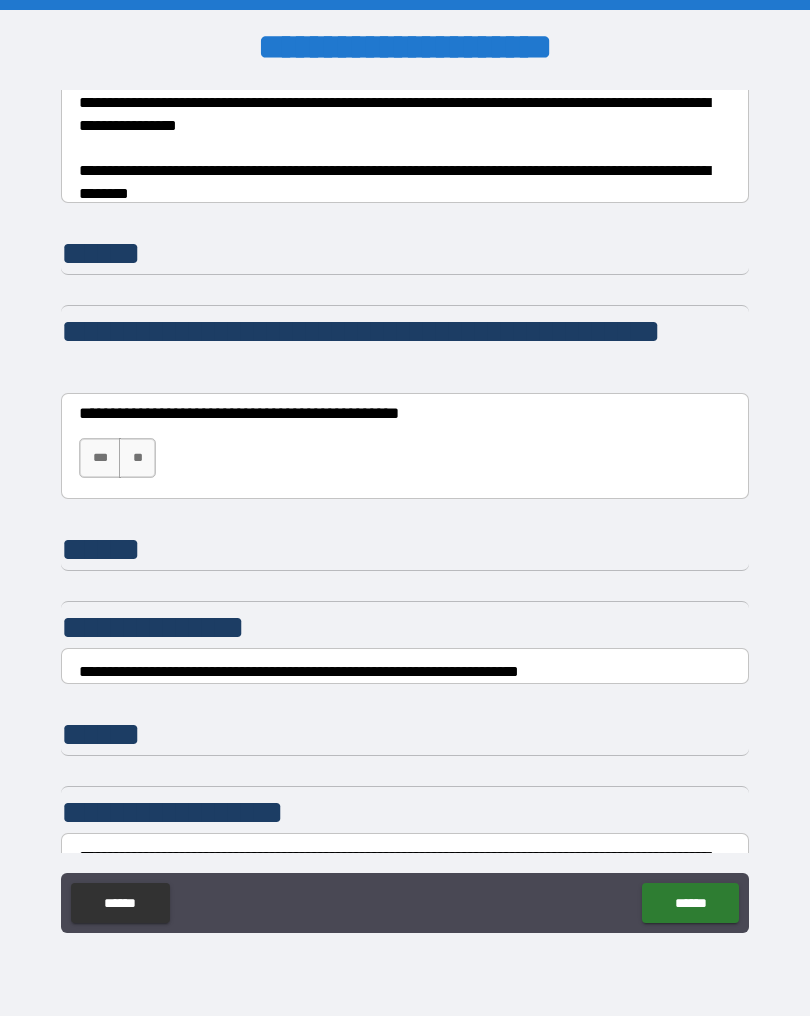 scroll, scrollTop: 1655, scrollLeft: 0, axis: vertical 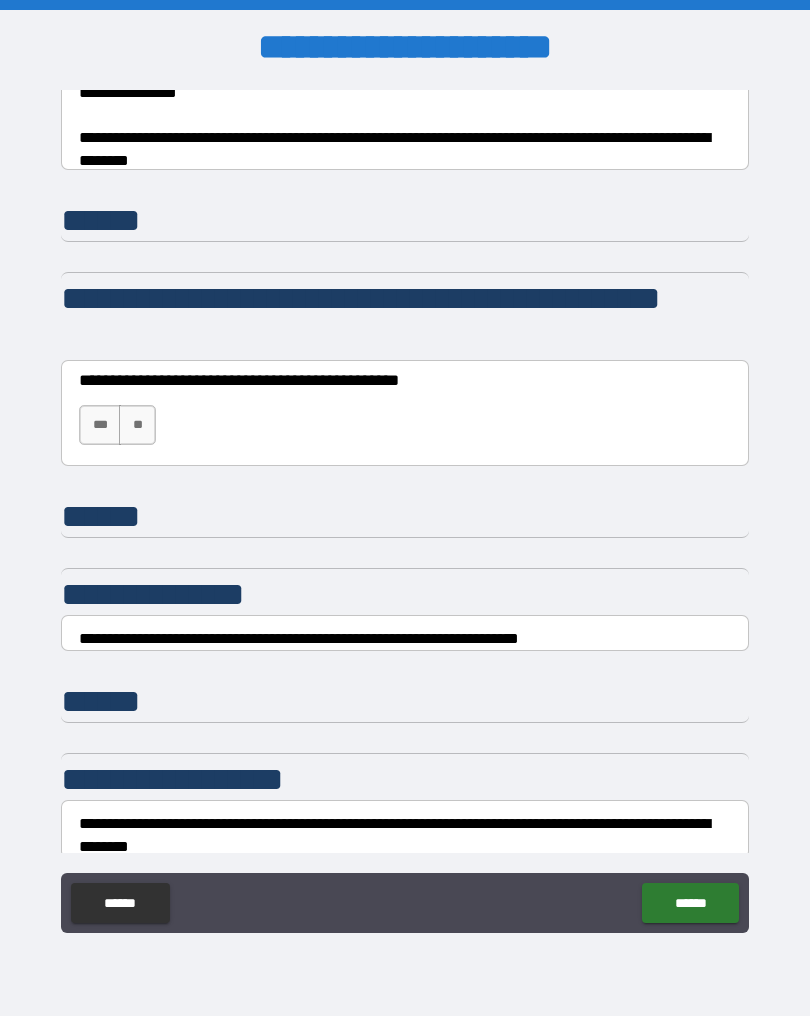 click on "**" at bounding box center [137, 425] 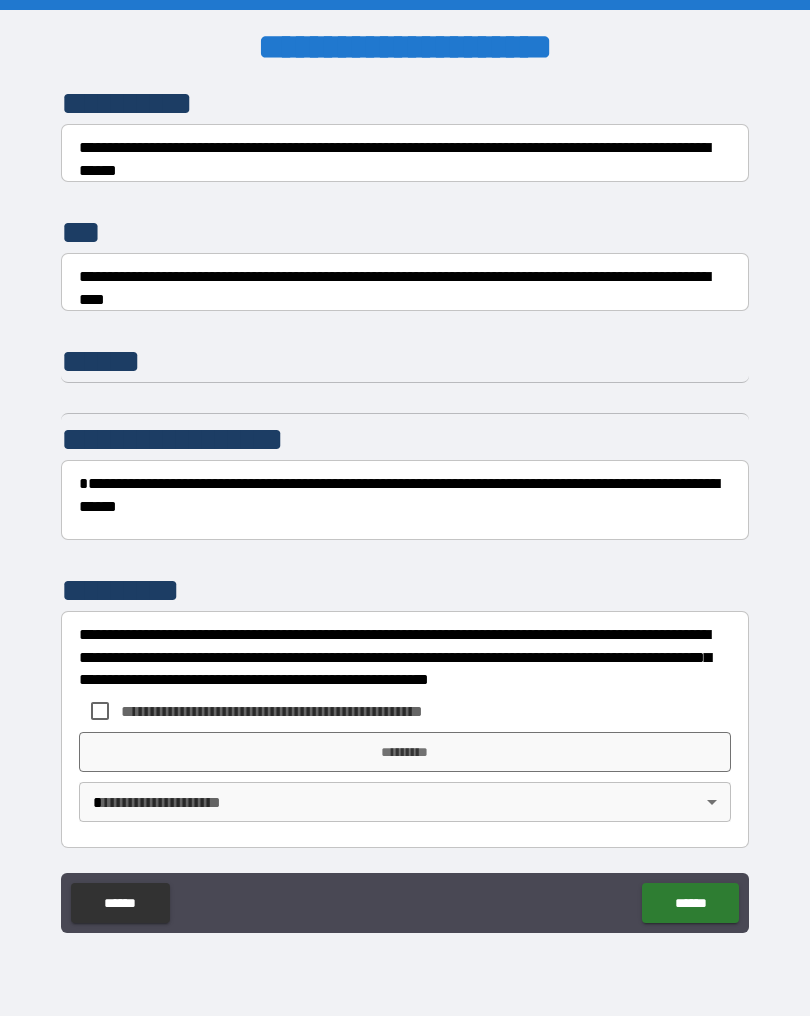 scroll, scrollTop: 2718, scrollLeft: 0, axis: vertical 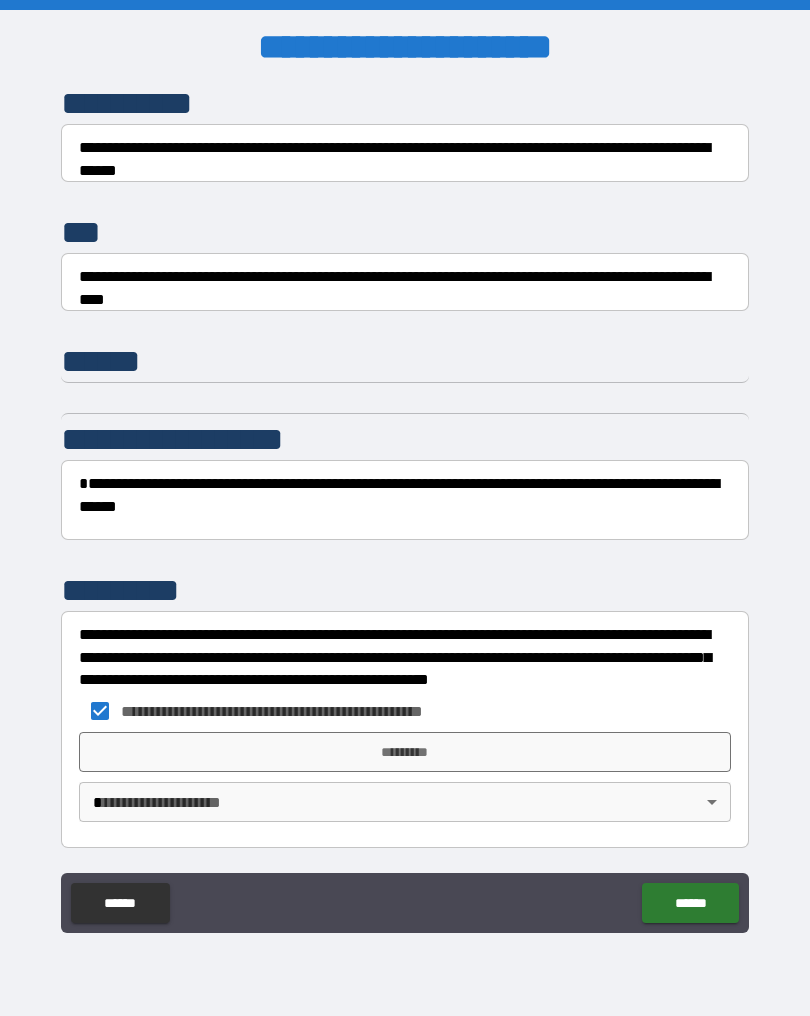 click on "*********" at bounding box center (405, 752) 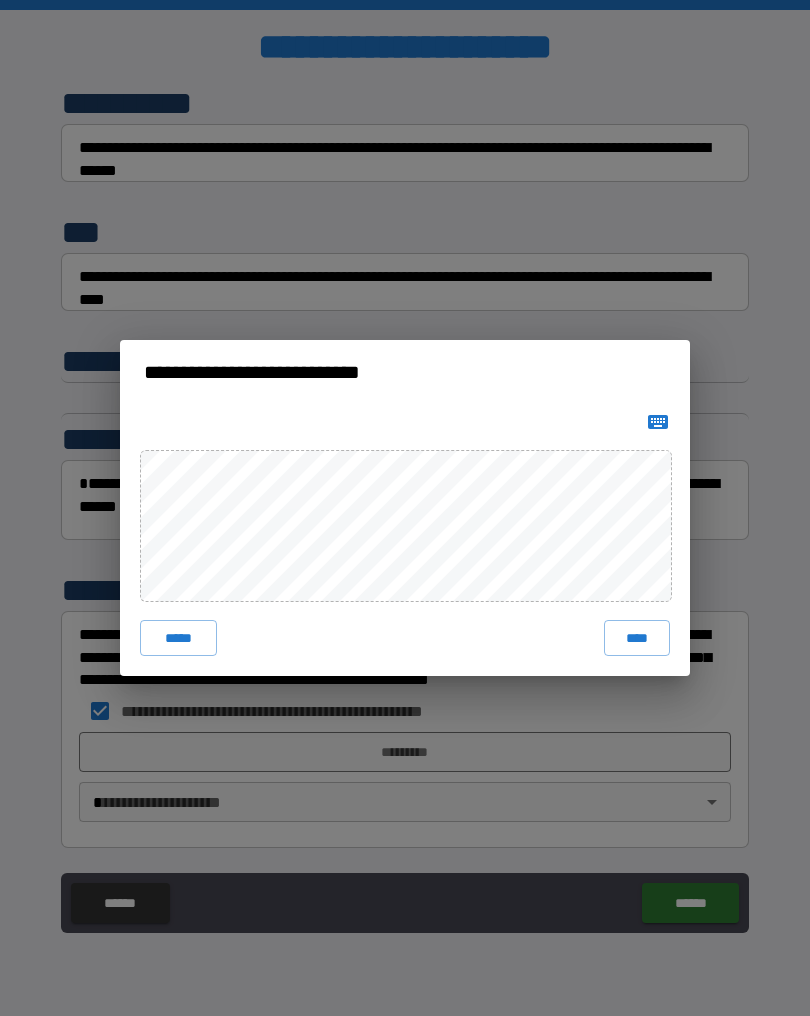 click on "****" at bounding box center [637, 638] 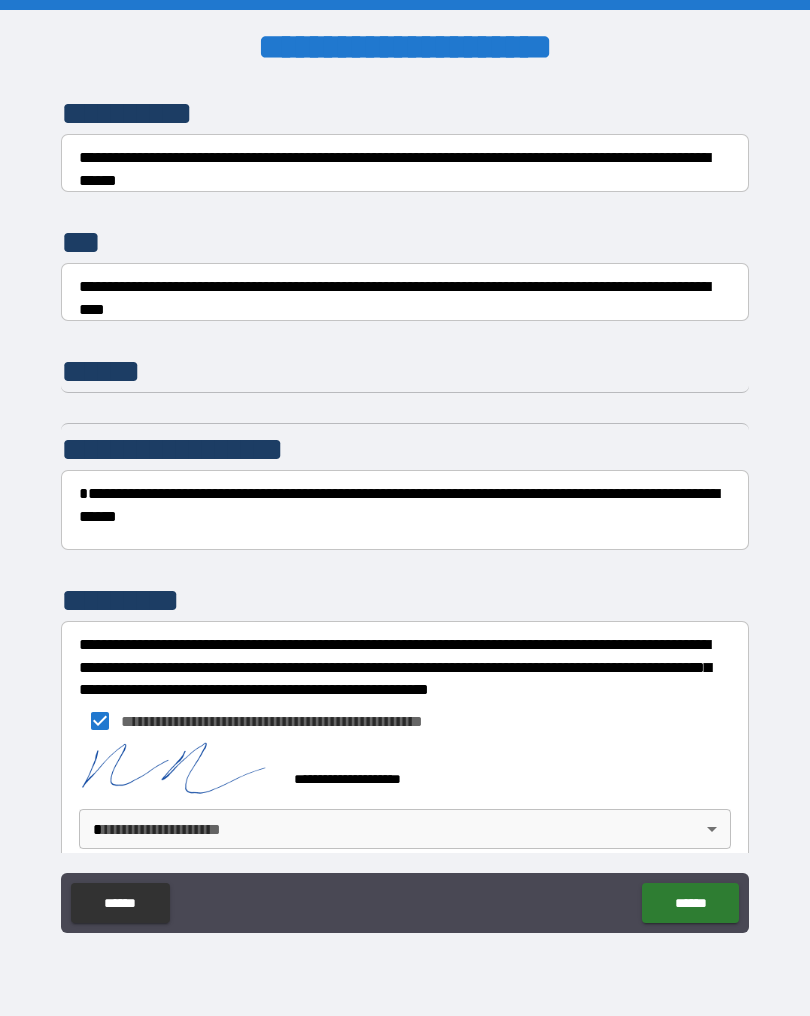 click on "******" at bounding box center (690, 903) 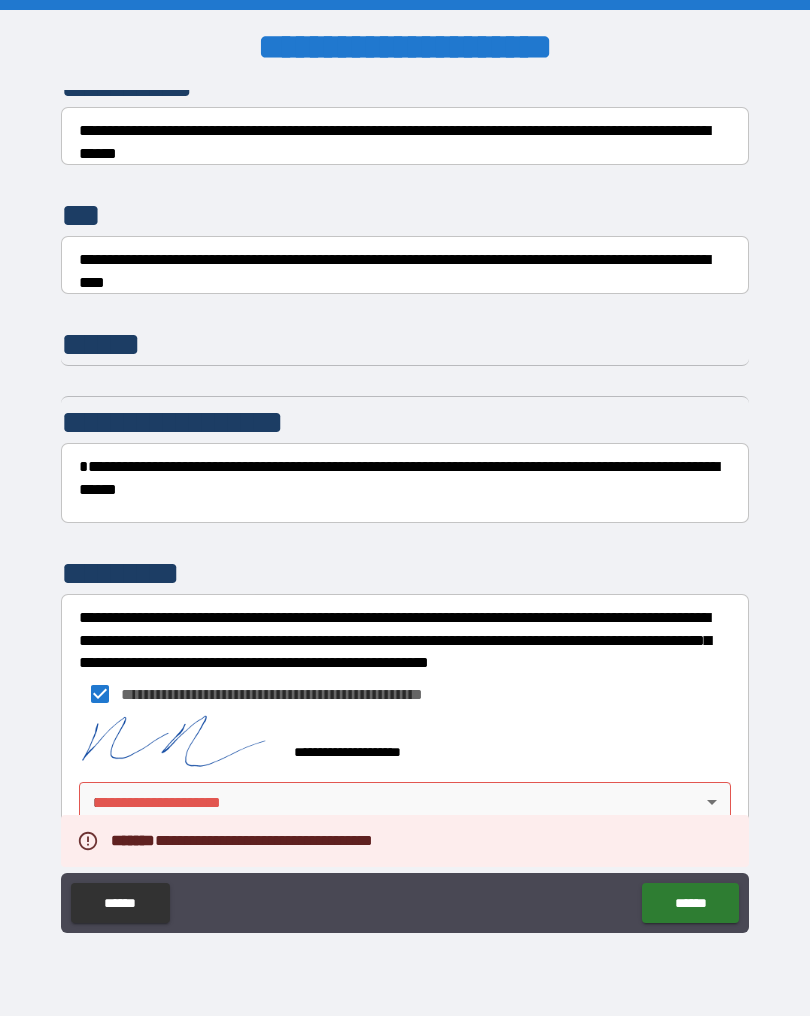 scroll, scrollTop: 2735, scrollLeft: 0, axis: vertical 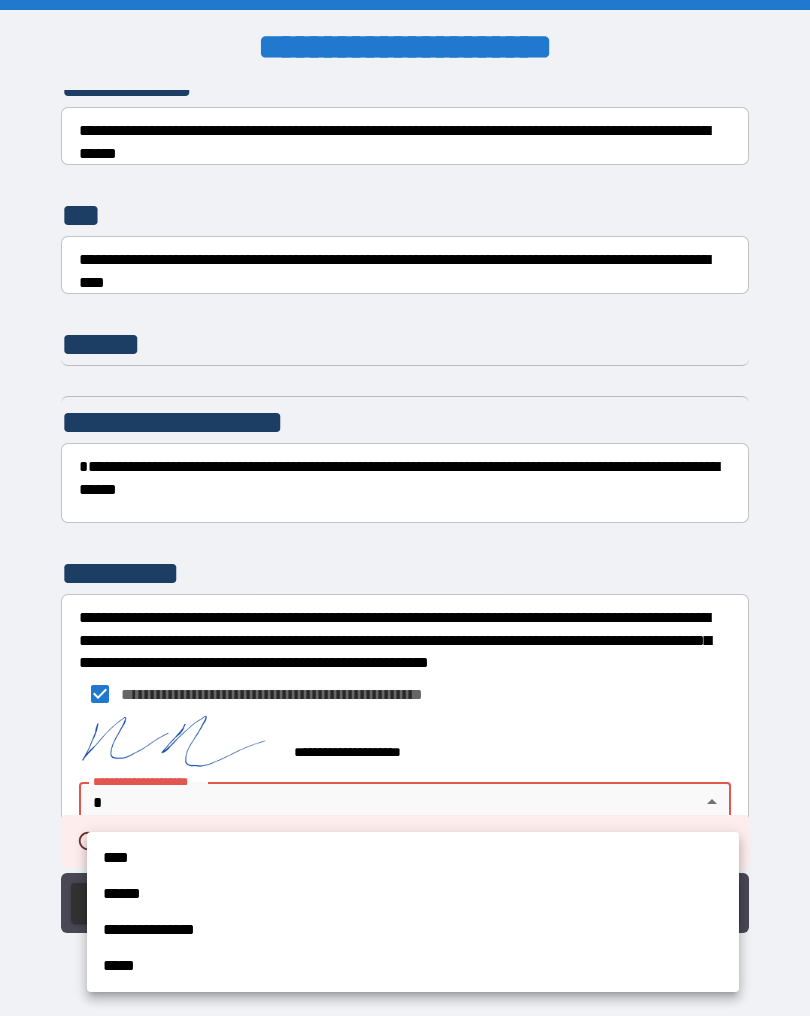 click on "****" at bounding box center (413, 858) 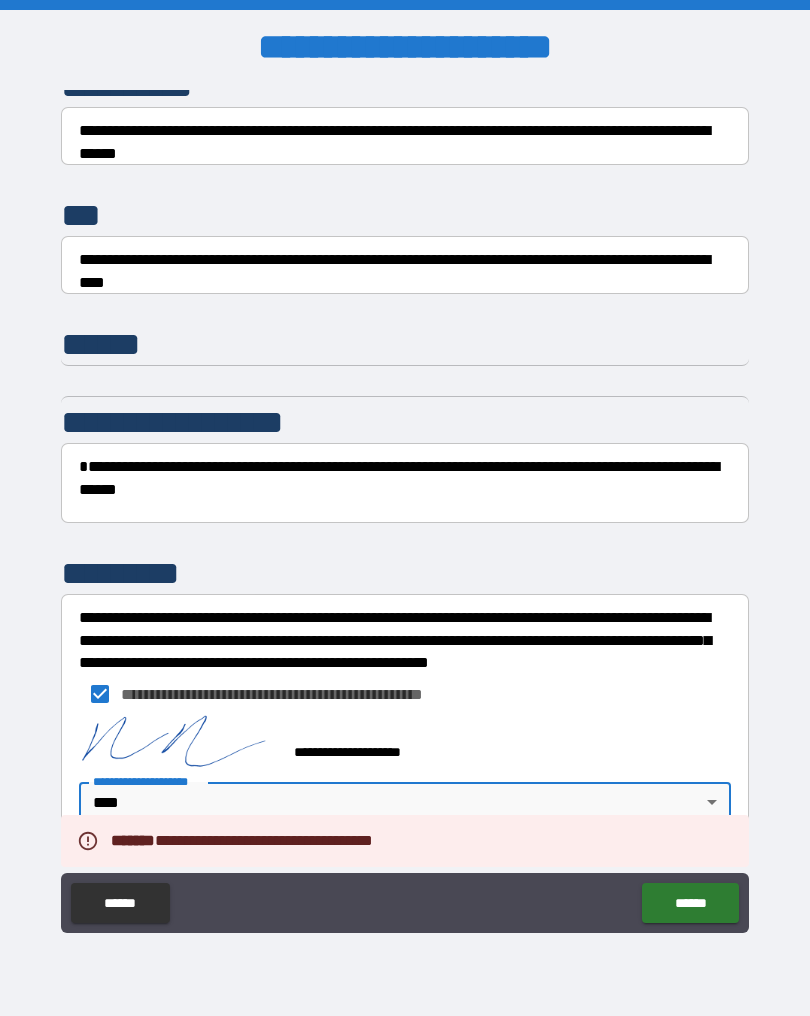 type on "****" 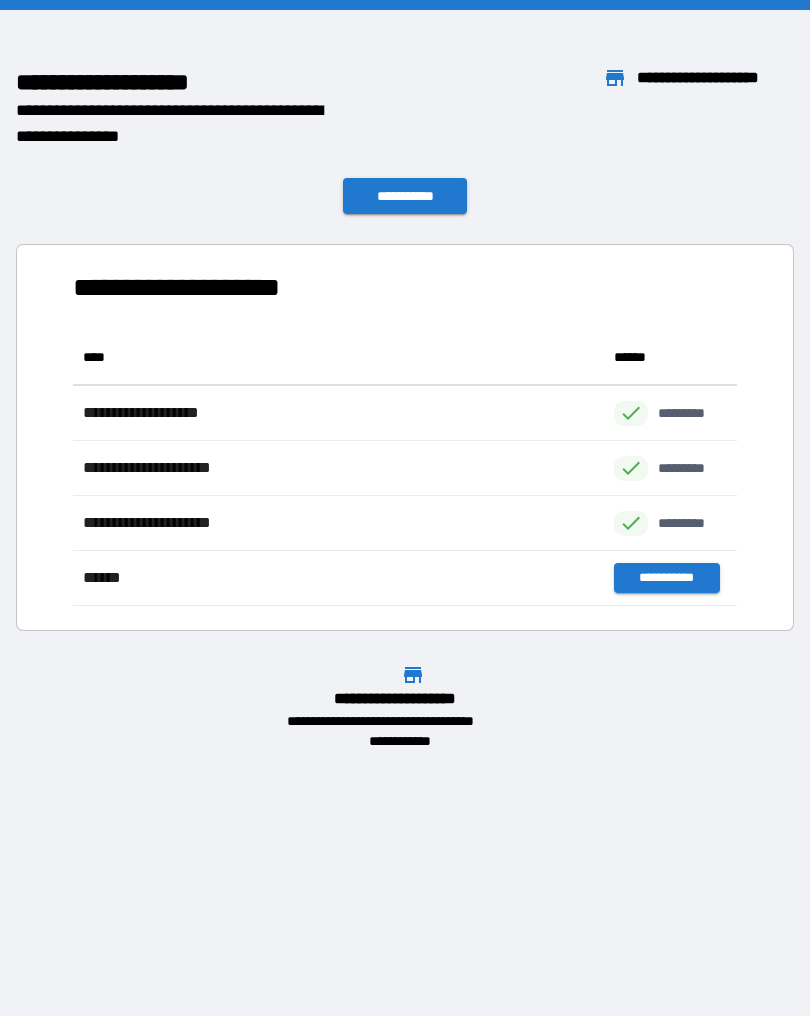 scroll, scrollTop: 1, scrollLeft: 1, axis: both 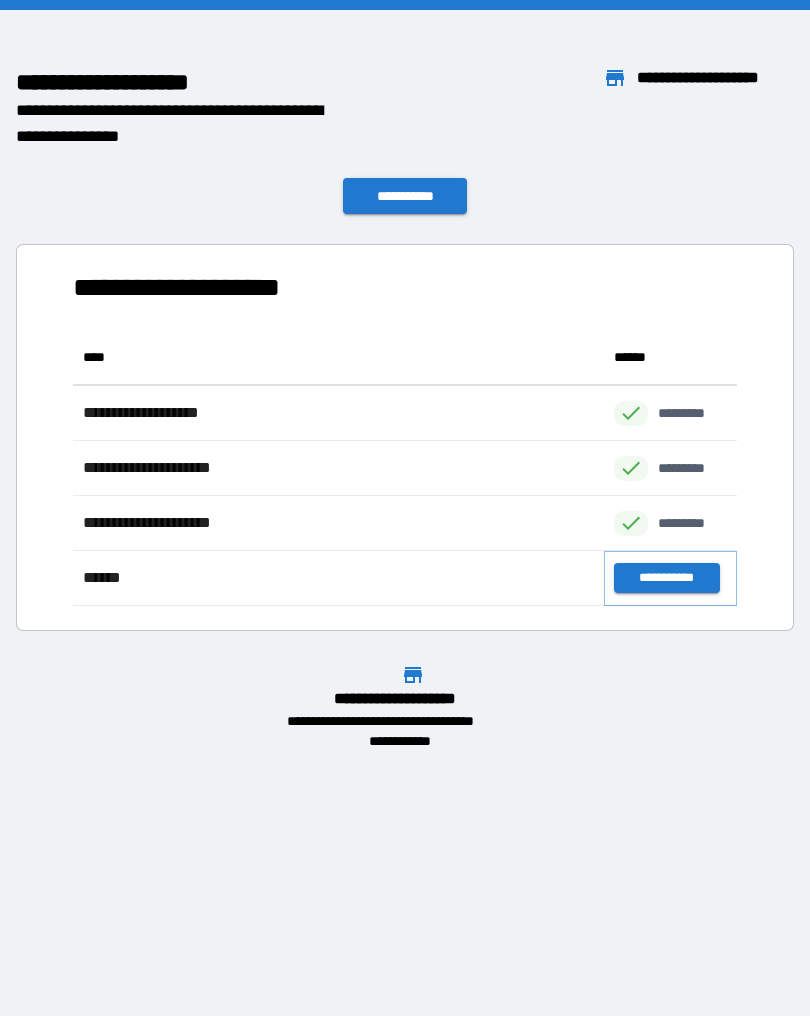 click on "**********" at bounding box center (666, 578) 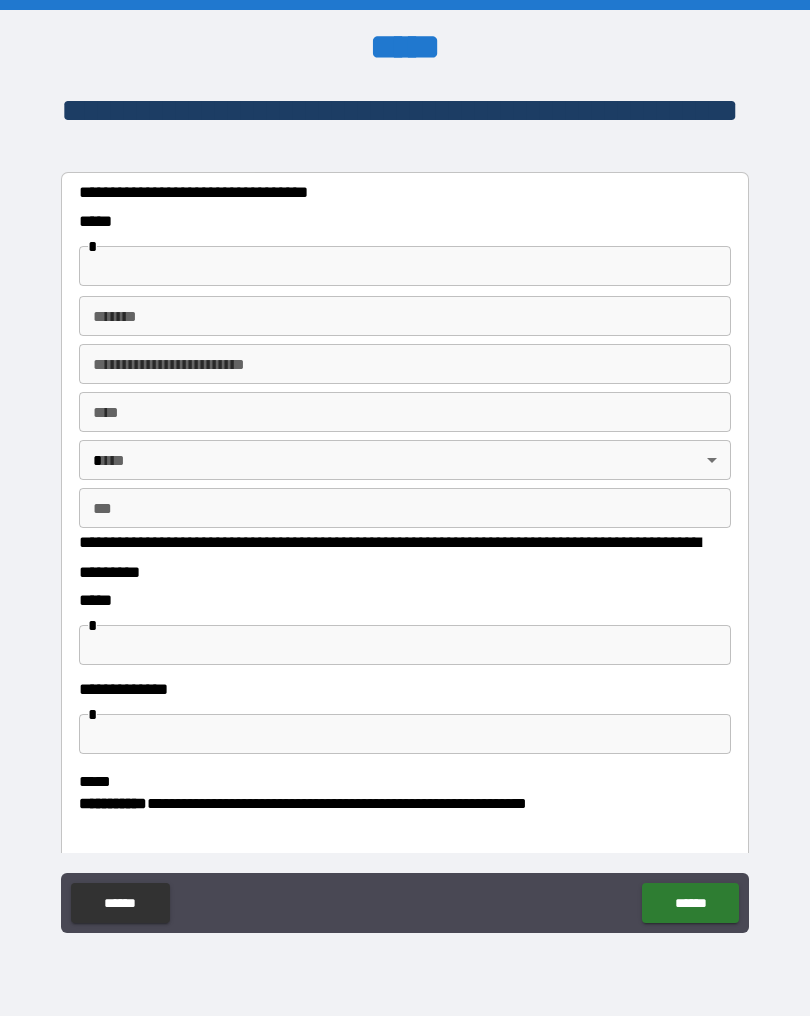 click at bounding box center [405, 266] 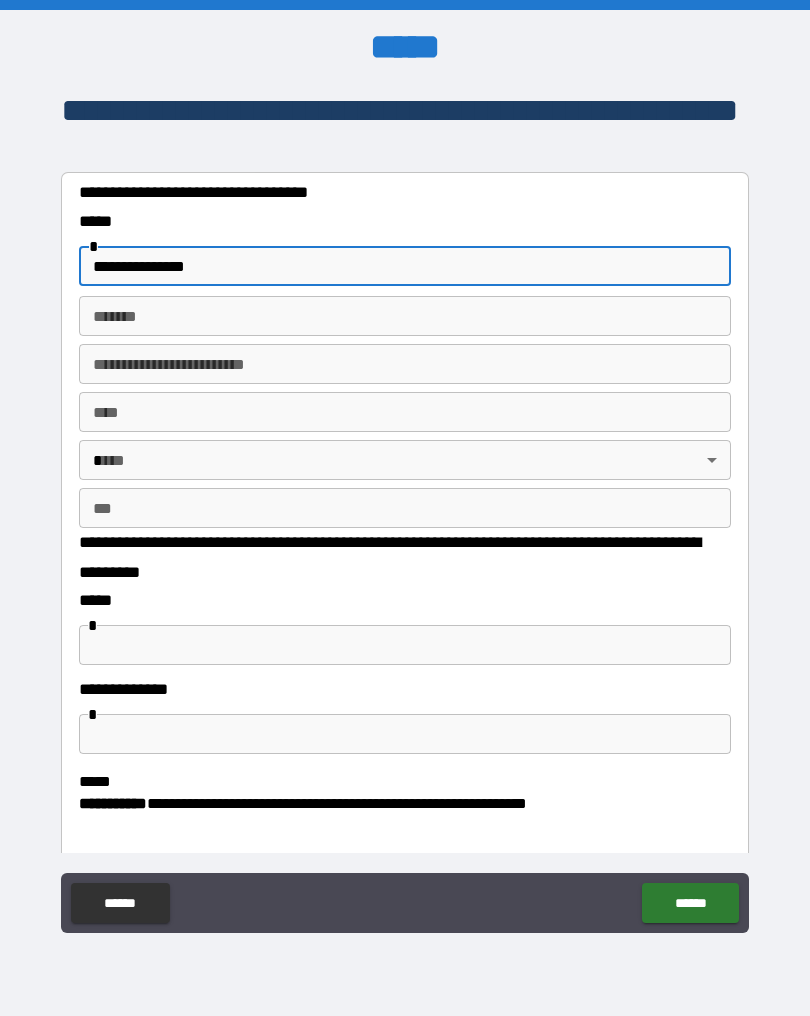 type on "**********" 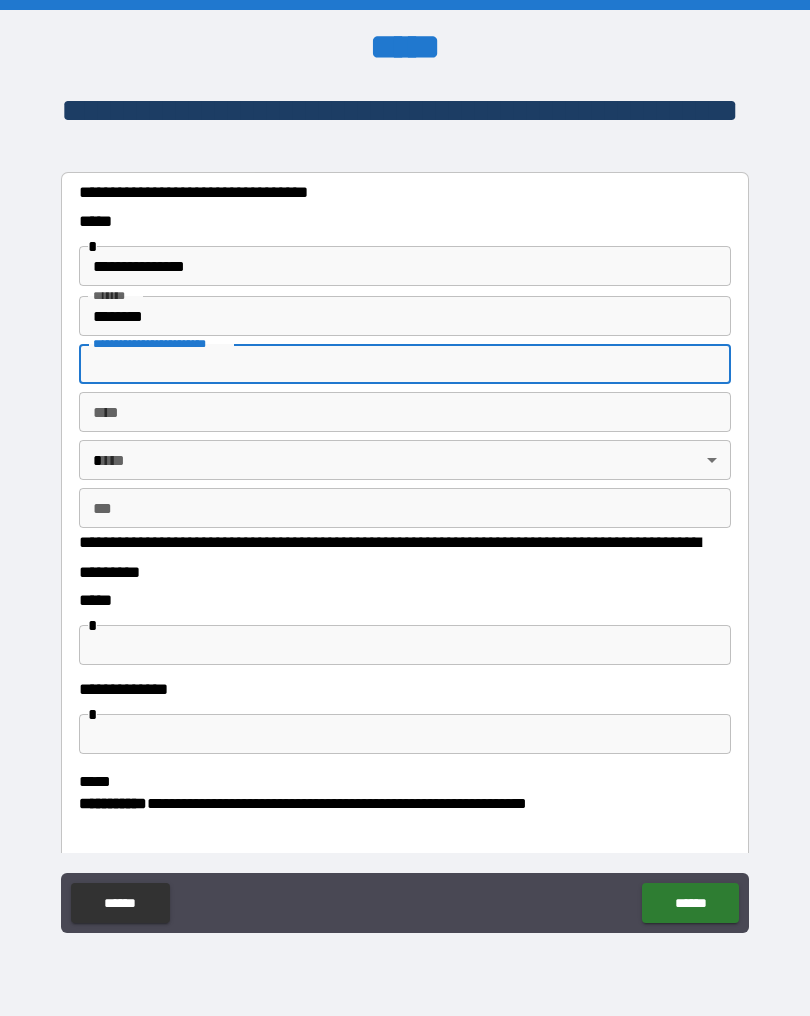 type on "**********" 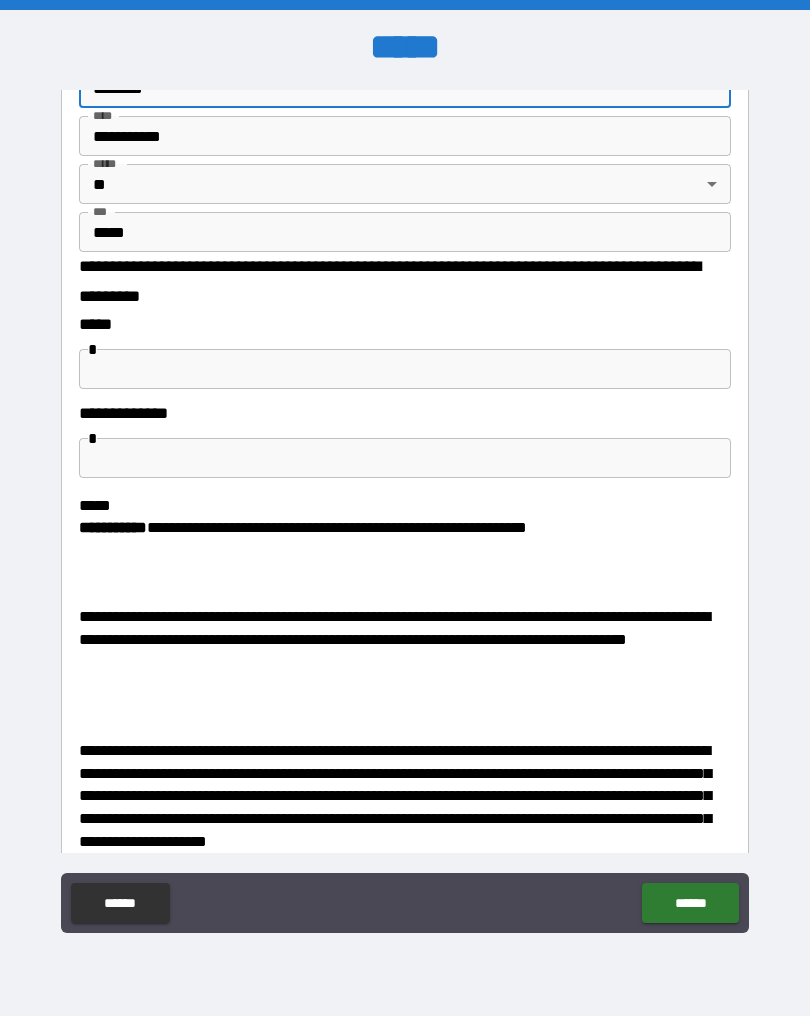 scroll, scrollTop: 279, scrollLeft: 0, axis: vertical 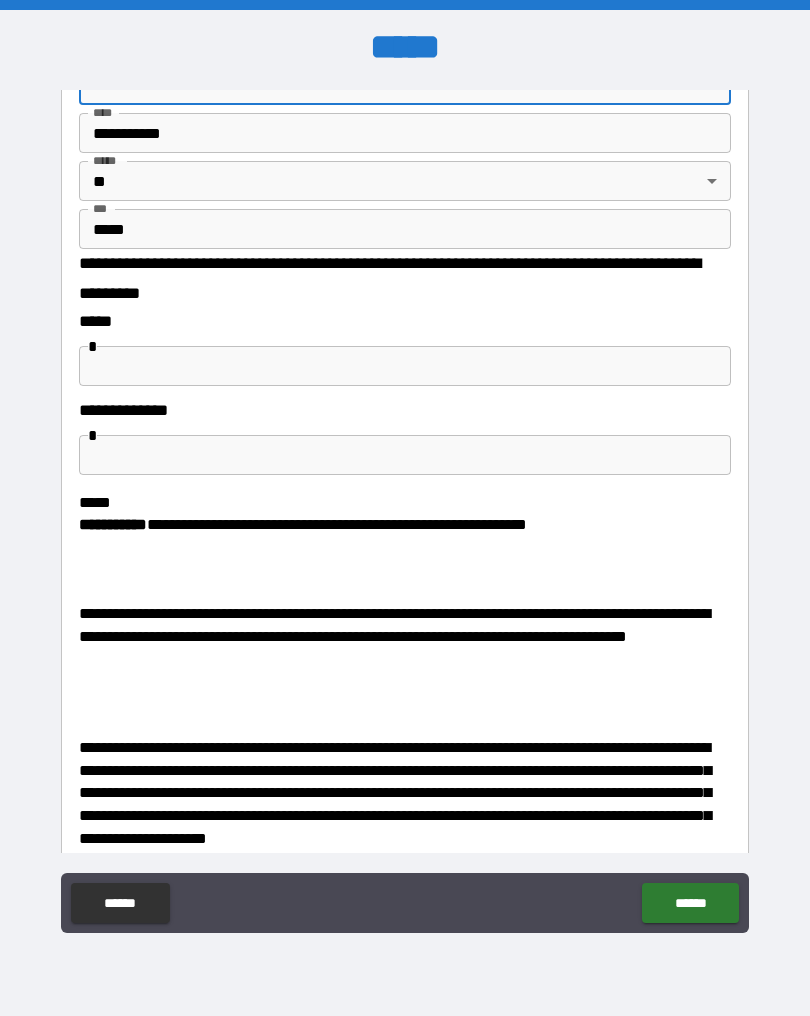 type on "********" 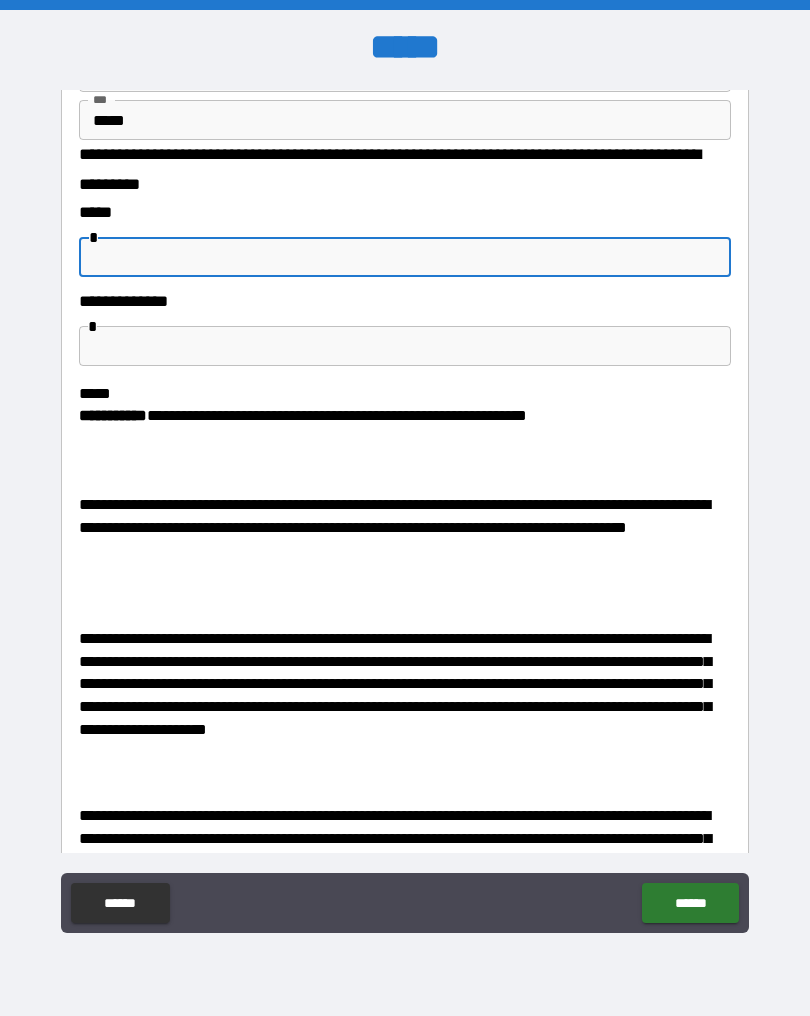 scroll, scrollTop: 376, scrollLeft: 0, axis: vertical 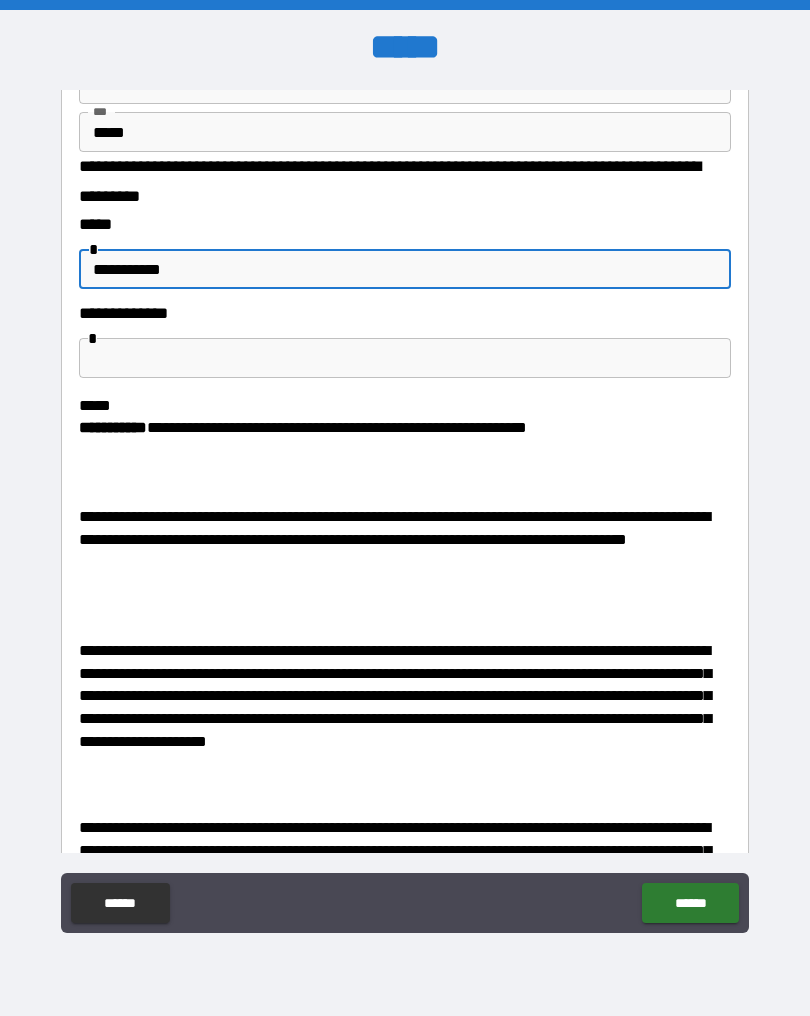 type on "**********" 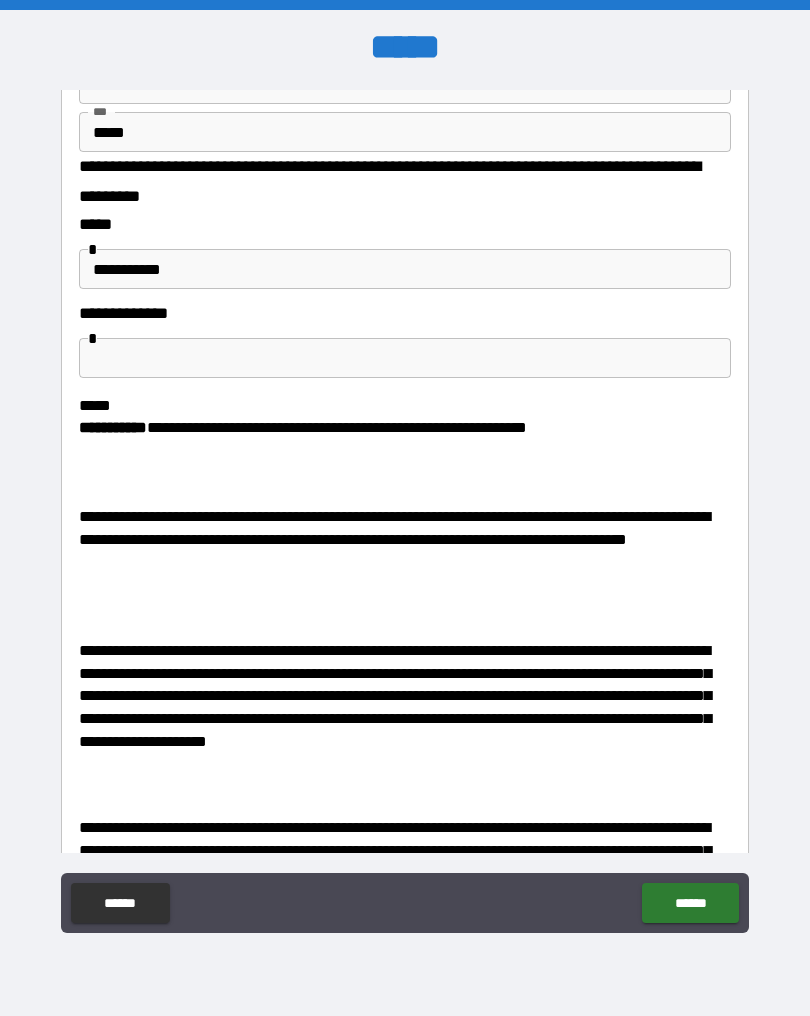 click at bounding box center [405, 358] 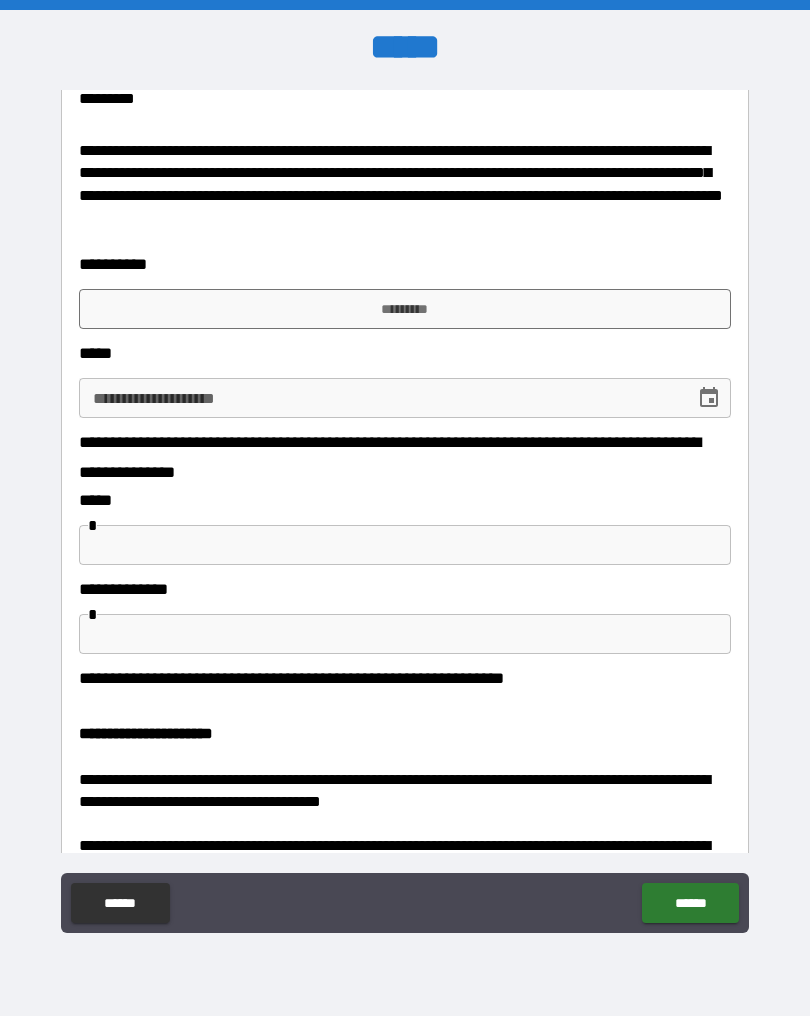 scroll, scrollTop: 1852, scrollLeft: 0, axis: vertical 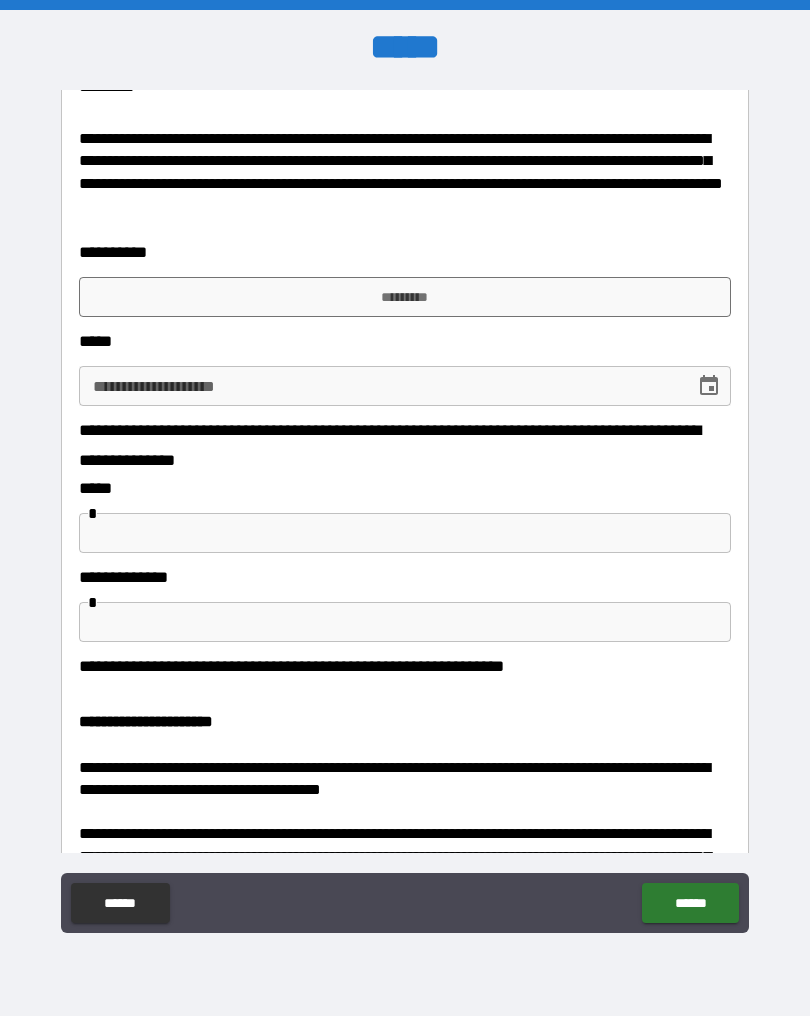 type on "******" 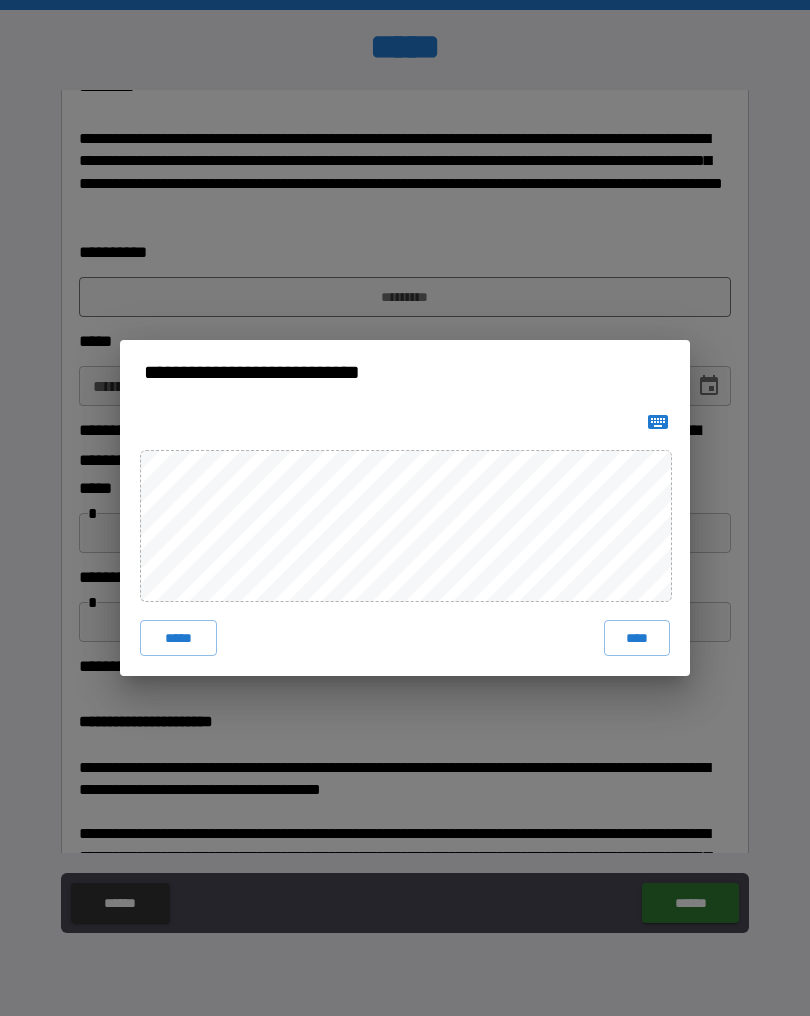 click on "****" at bounding box center [637, 638] 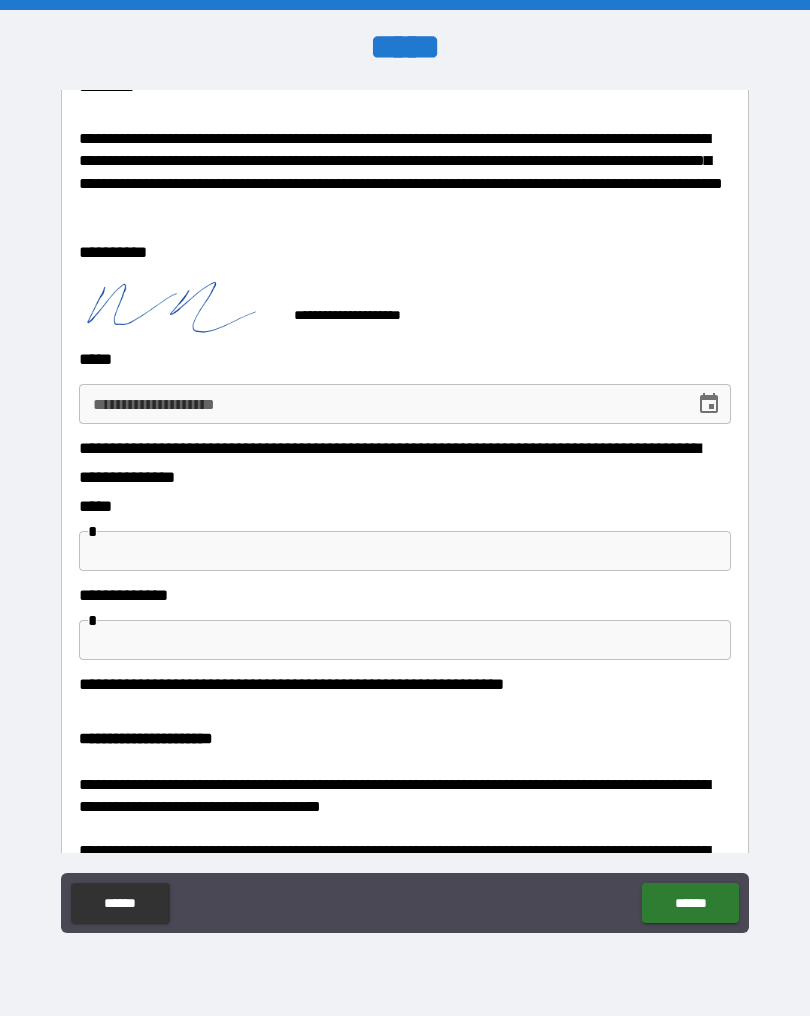 click on "**********" at bounding box center [380, 404] 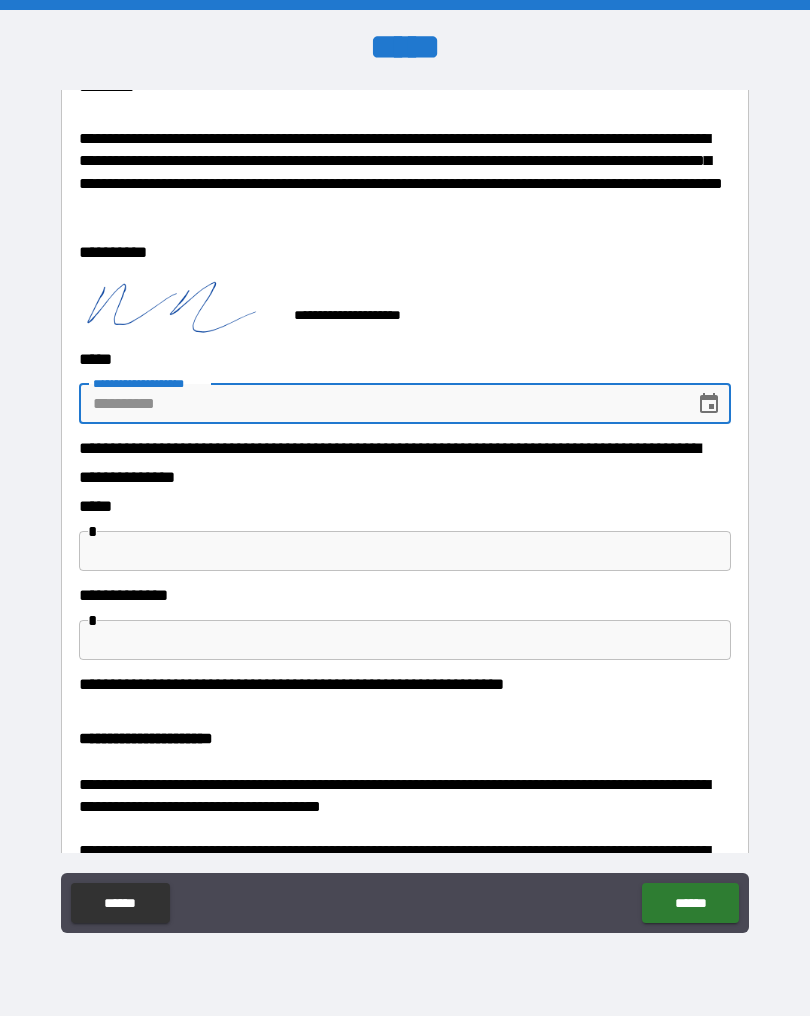 click 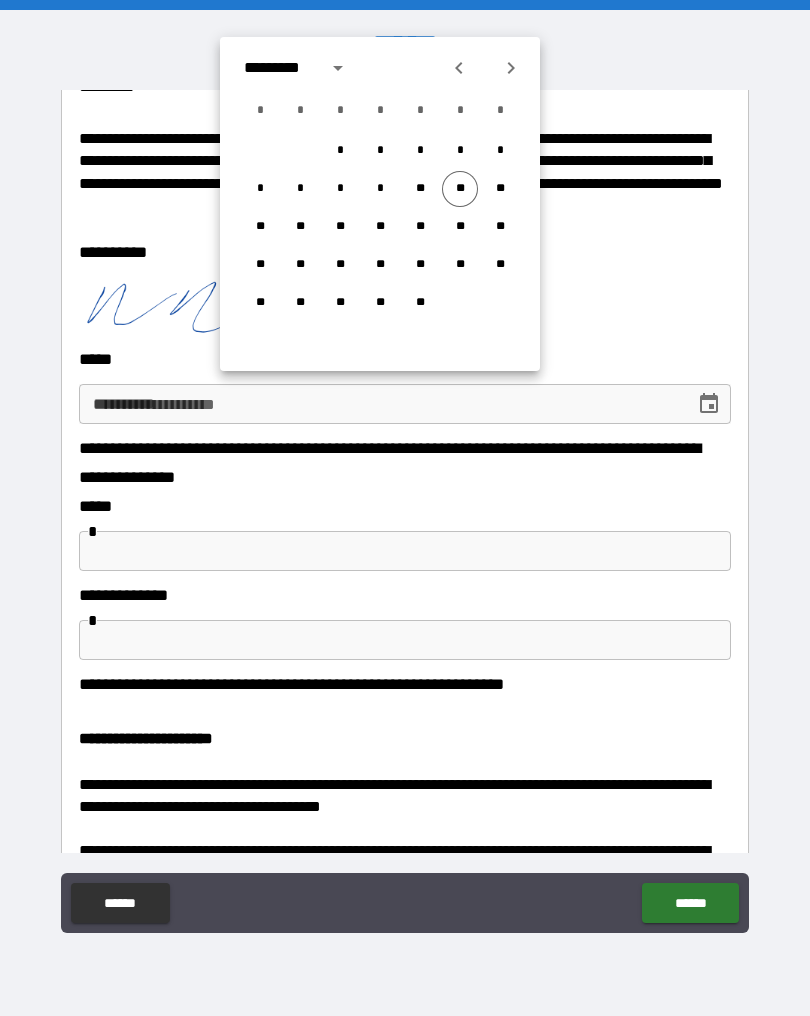 click on "**" at bounding box center [460, 189] 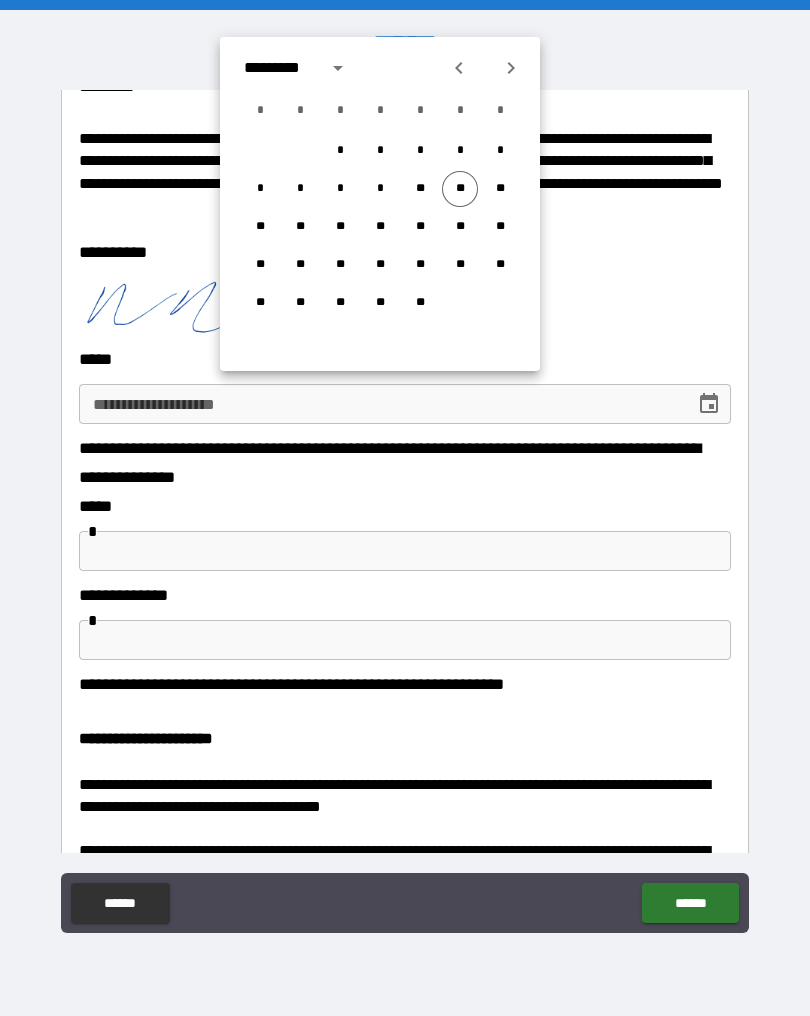 type on "**********" 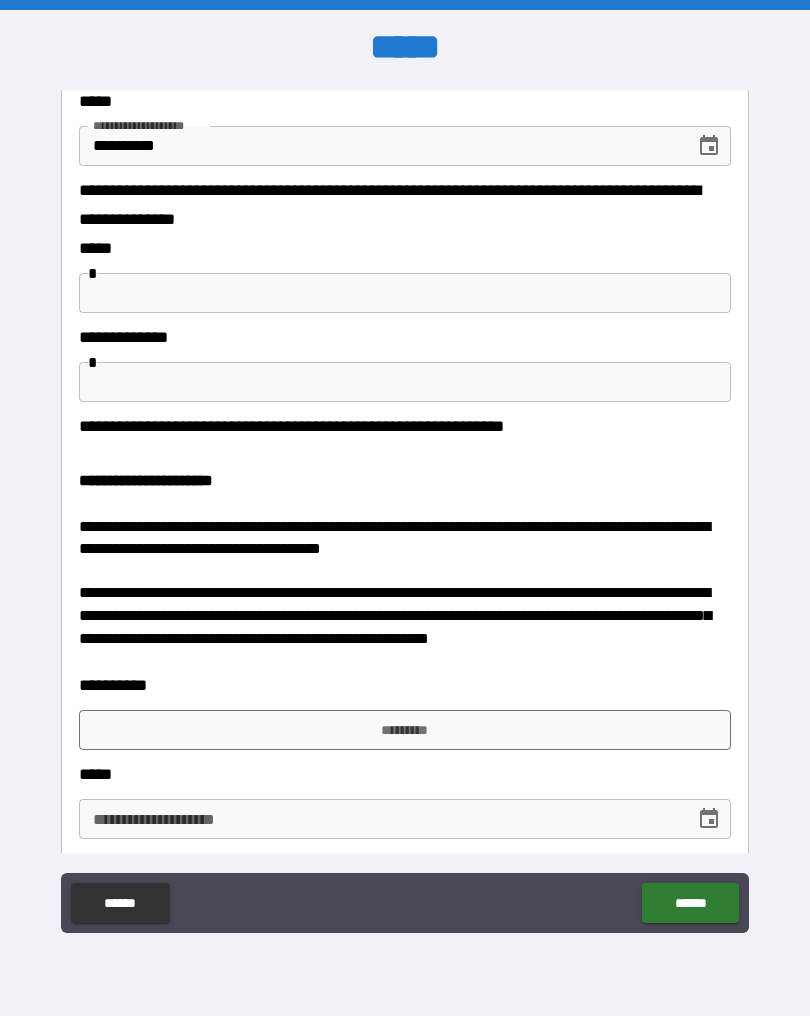 scroll, scrollTop: 2109, scrollLeft: 0, axis: vertical 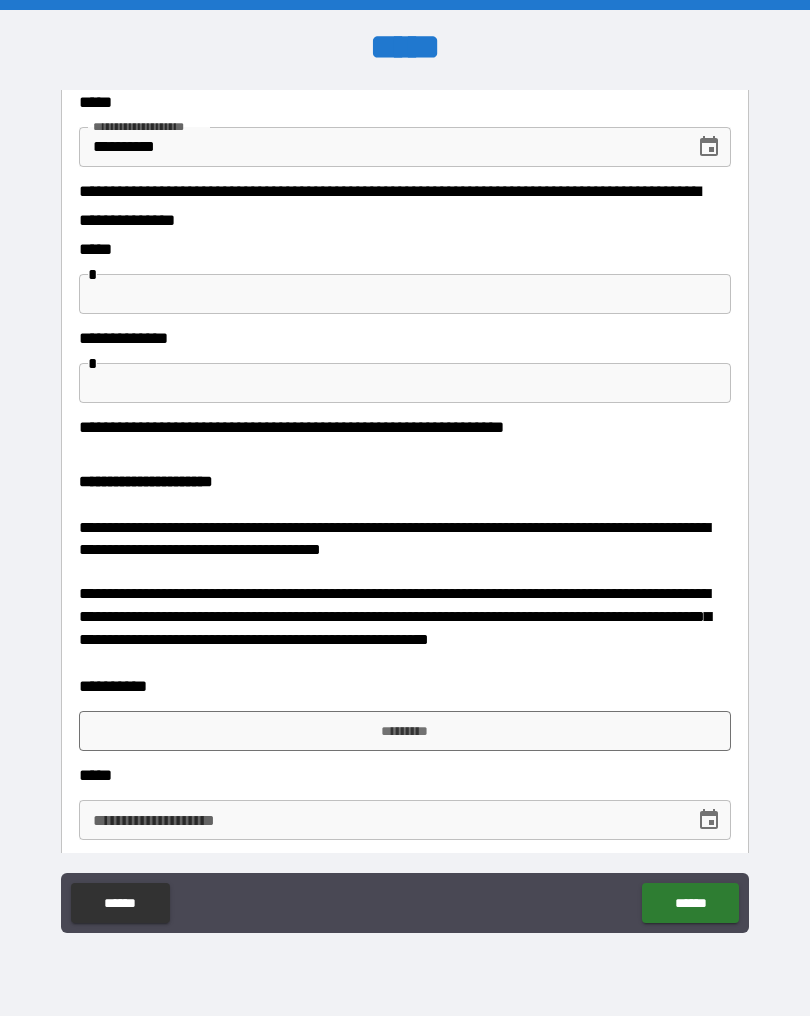 click on "*********" at bounding box center [405, 731] 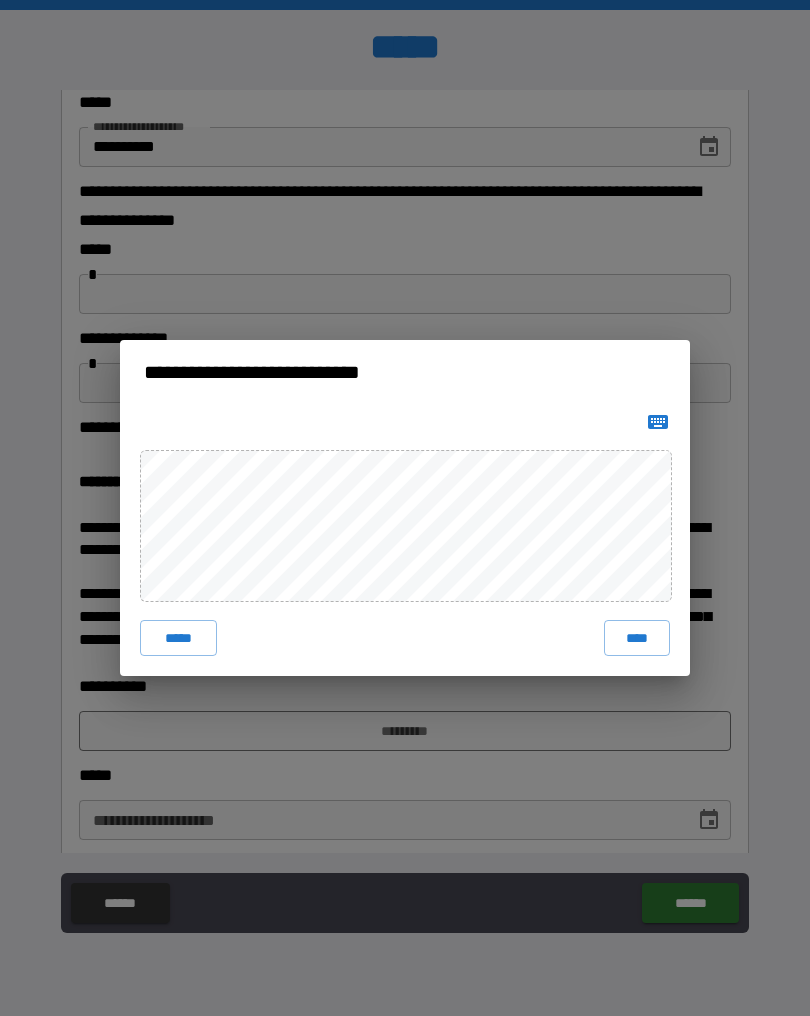 click on "****" at bounding box center [637, 638] 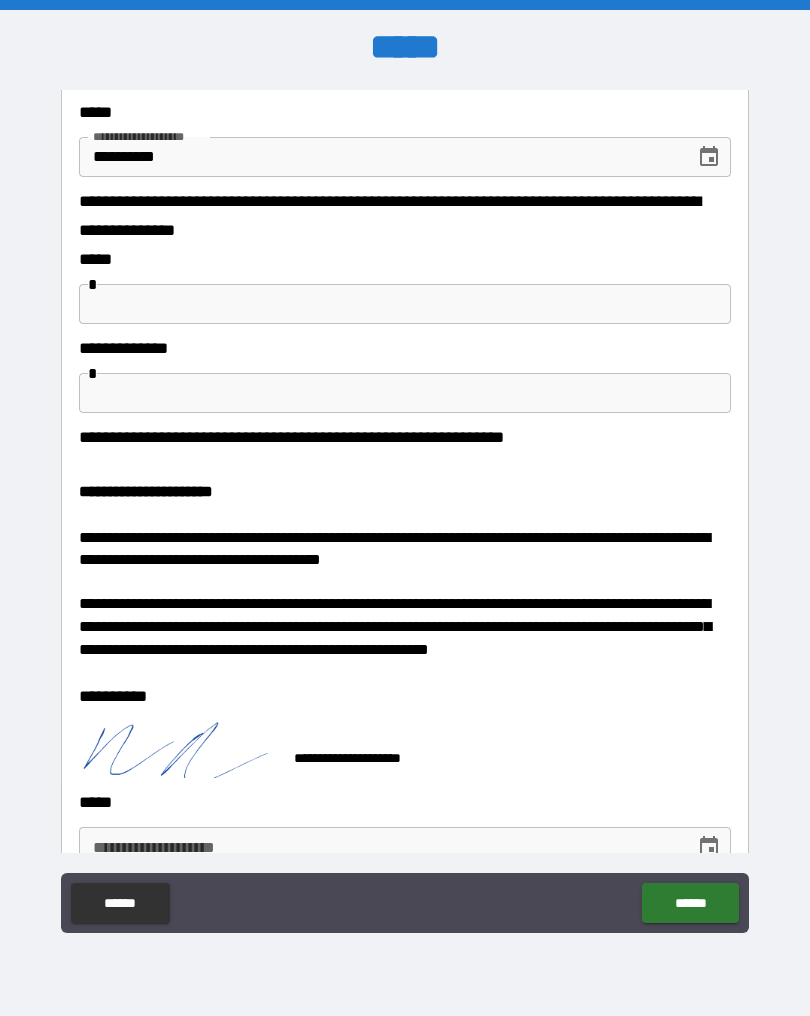 click 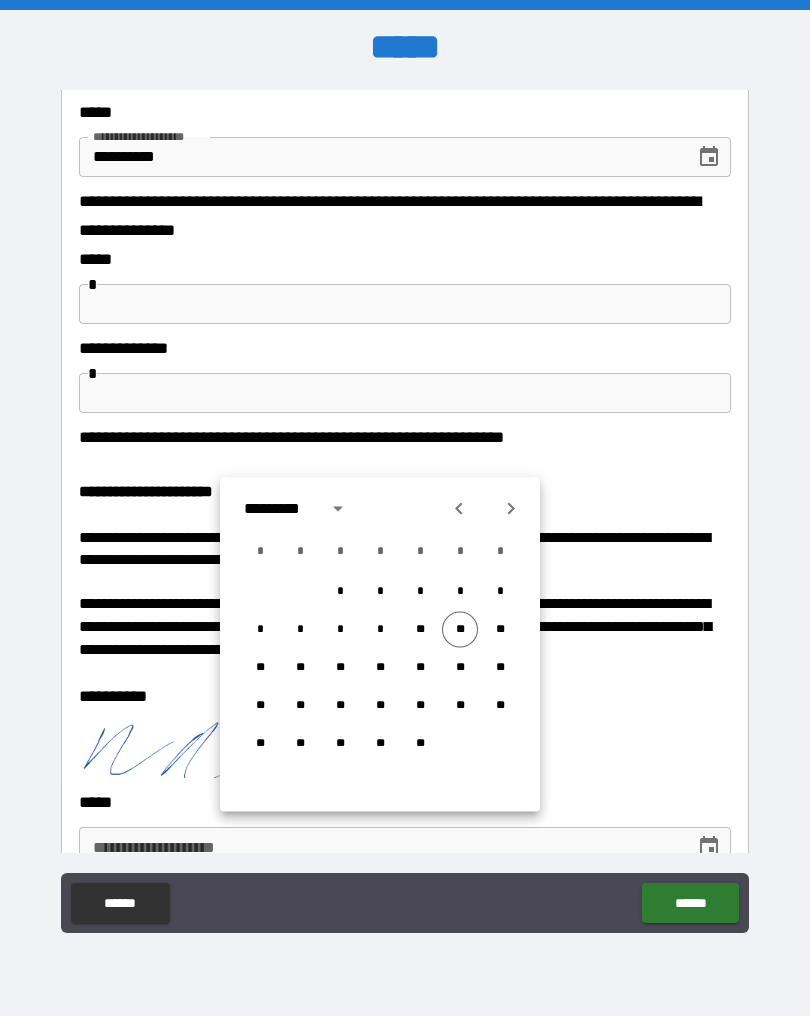 click on "**" at bounding box center [460, 630] 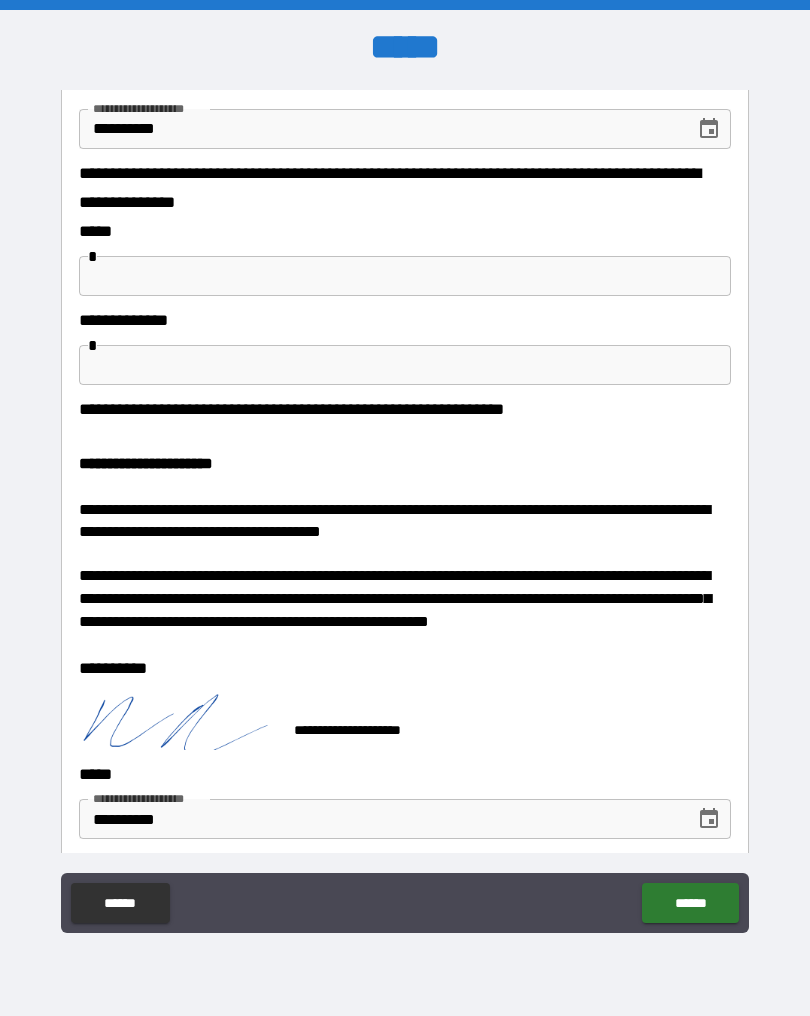 scroll, scrollTop: 2126, scrollLeft: 0, axis: vertical 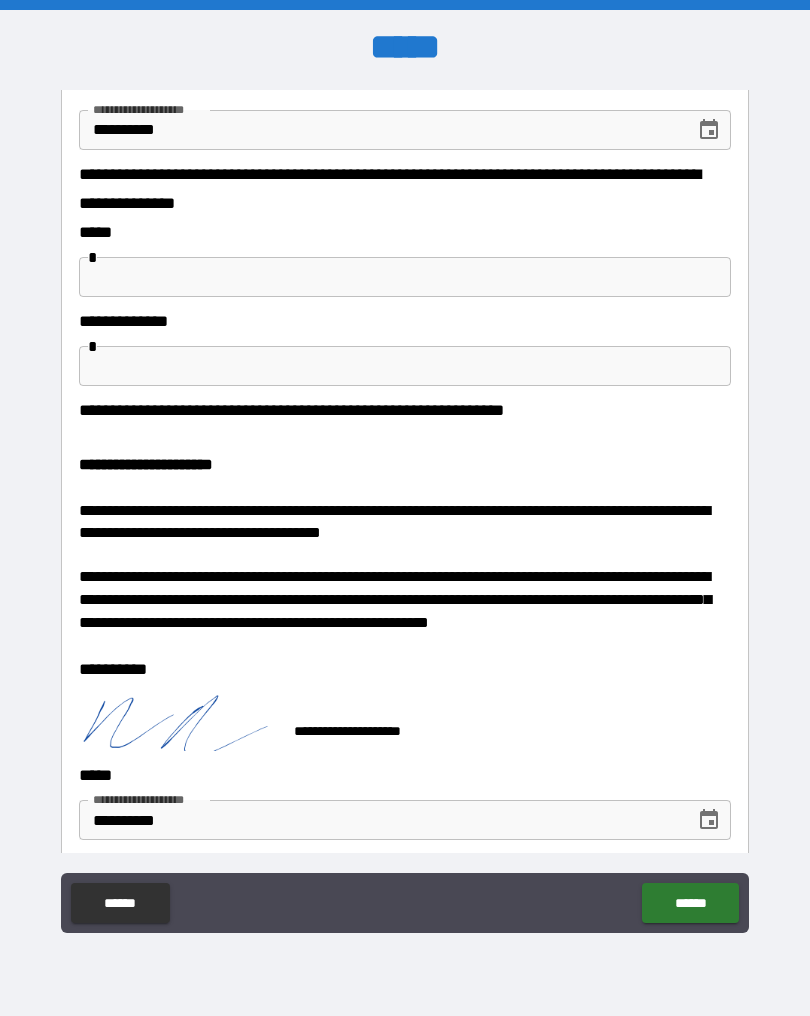 click on "******" at bounding box center (690, 903) 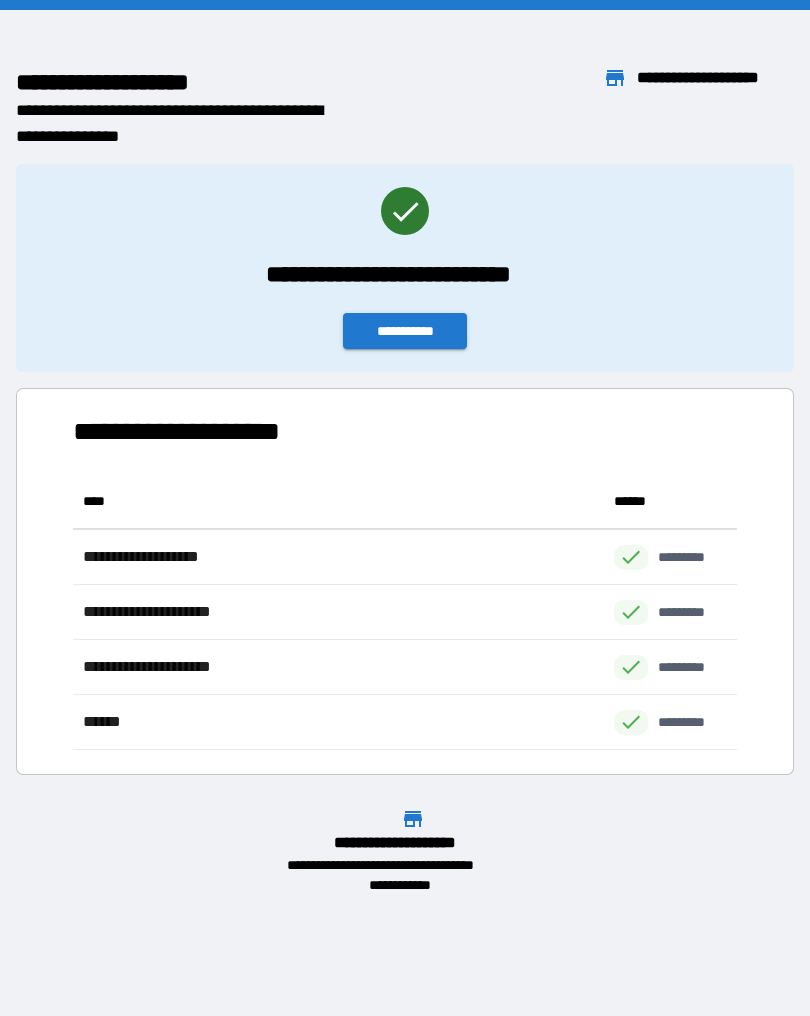 scroll, scrollTop: 1, scrollLeft: 1, axis: both 